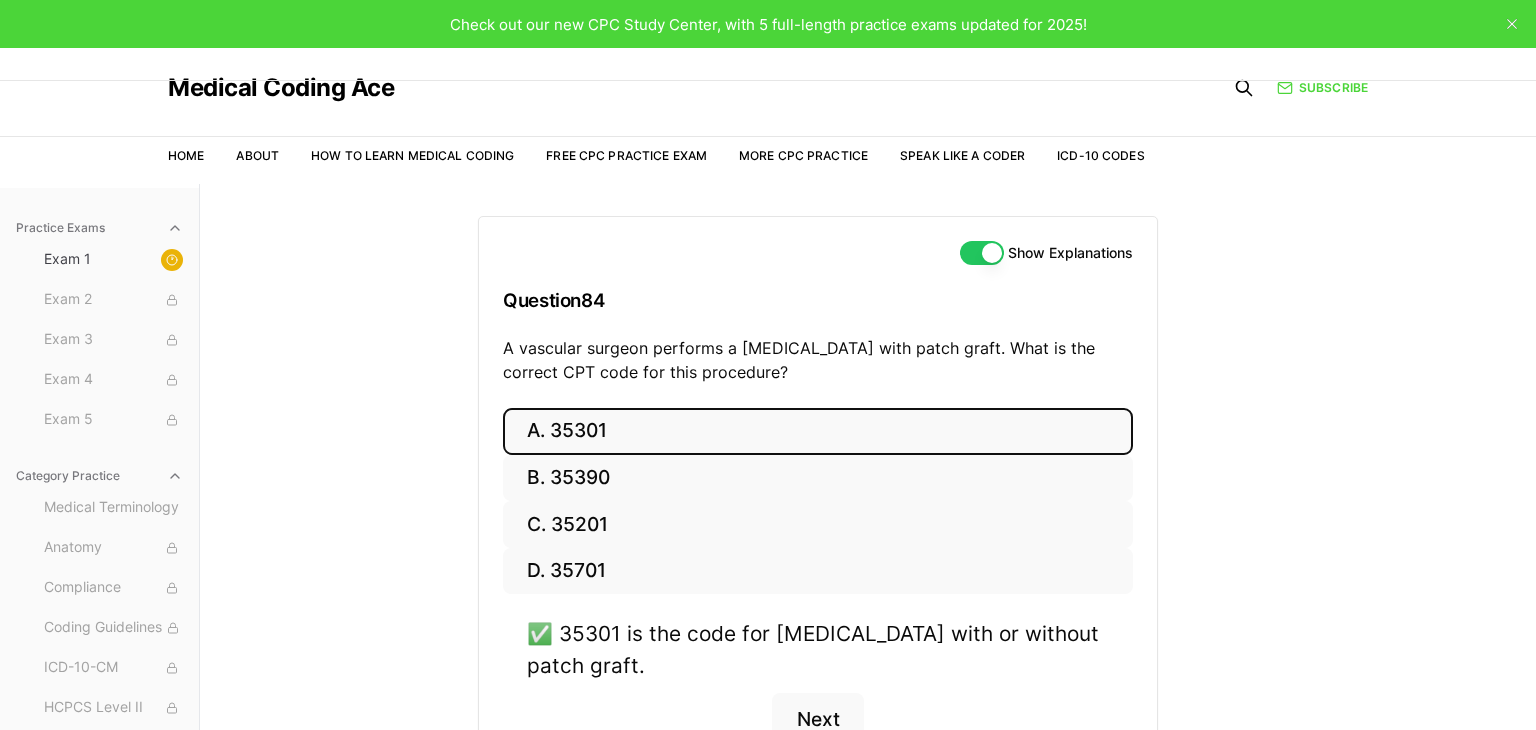 scroll, scrollTop: 0, scrollLeft: 0, axis: both 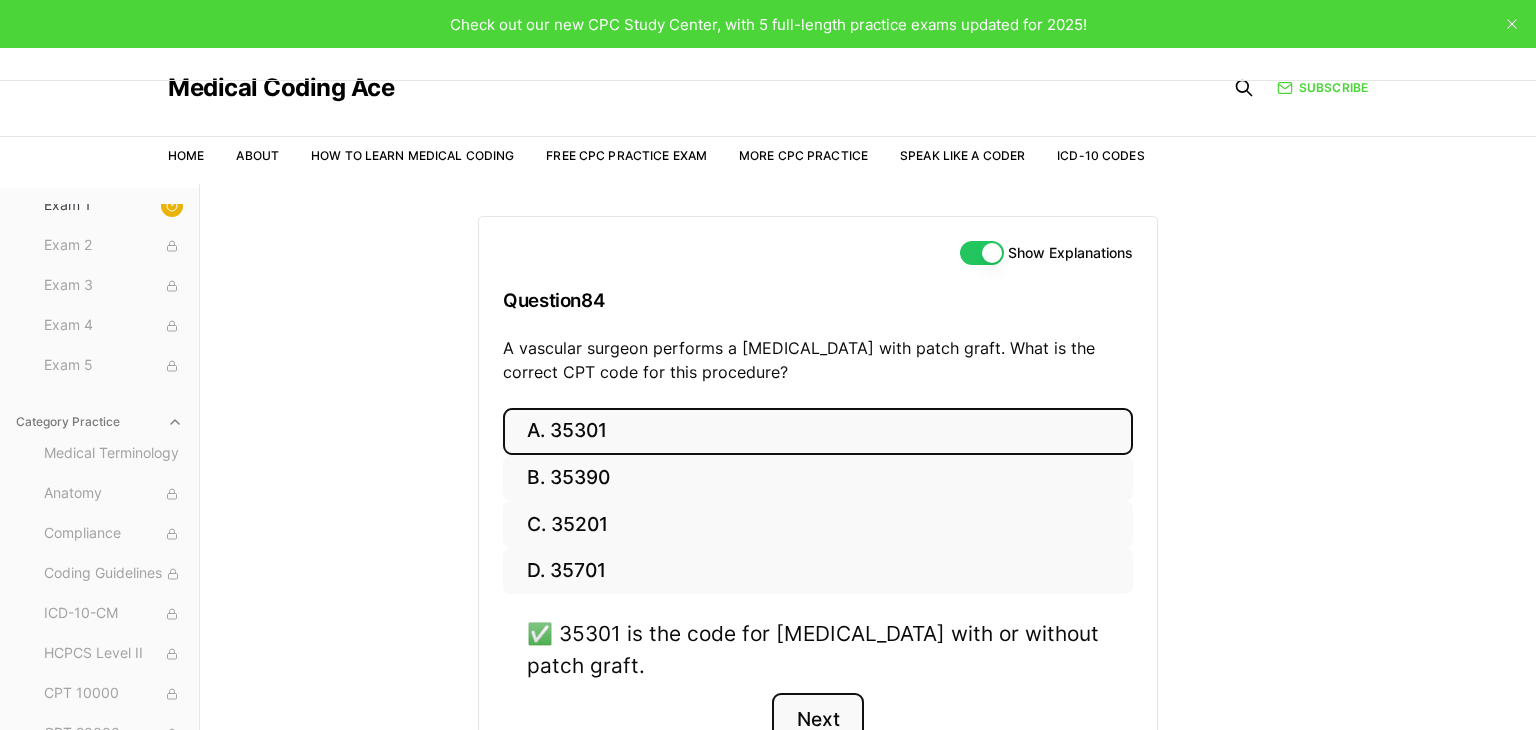click on "Next" at bounding box center (817, 720) 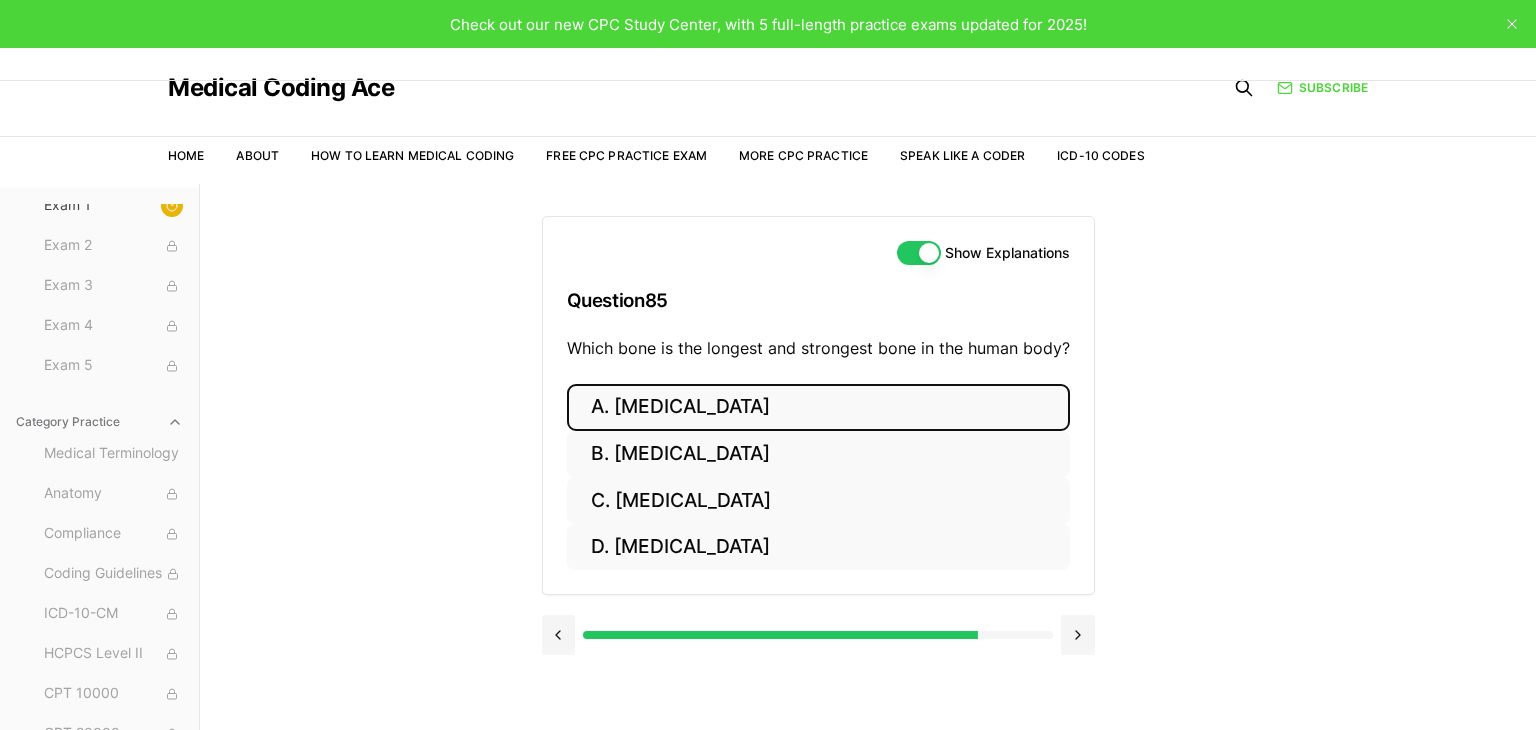 click on "A. Humerus" at bounding box center (818, 407) 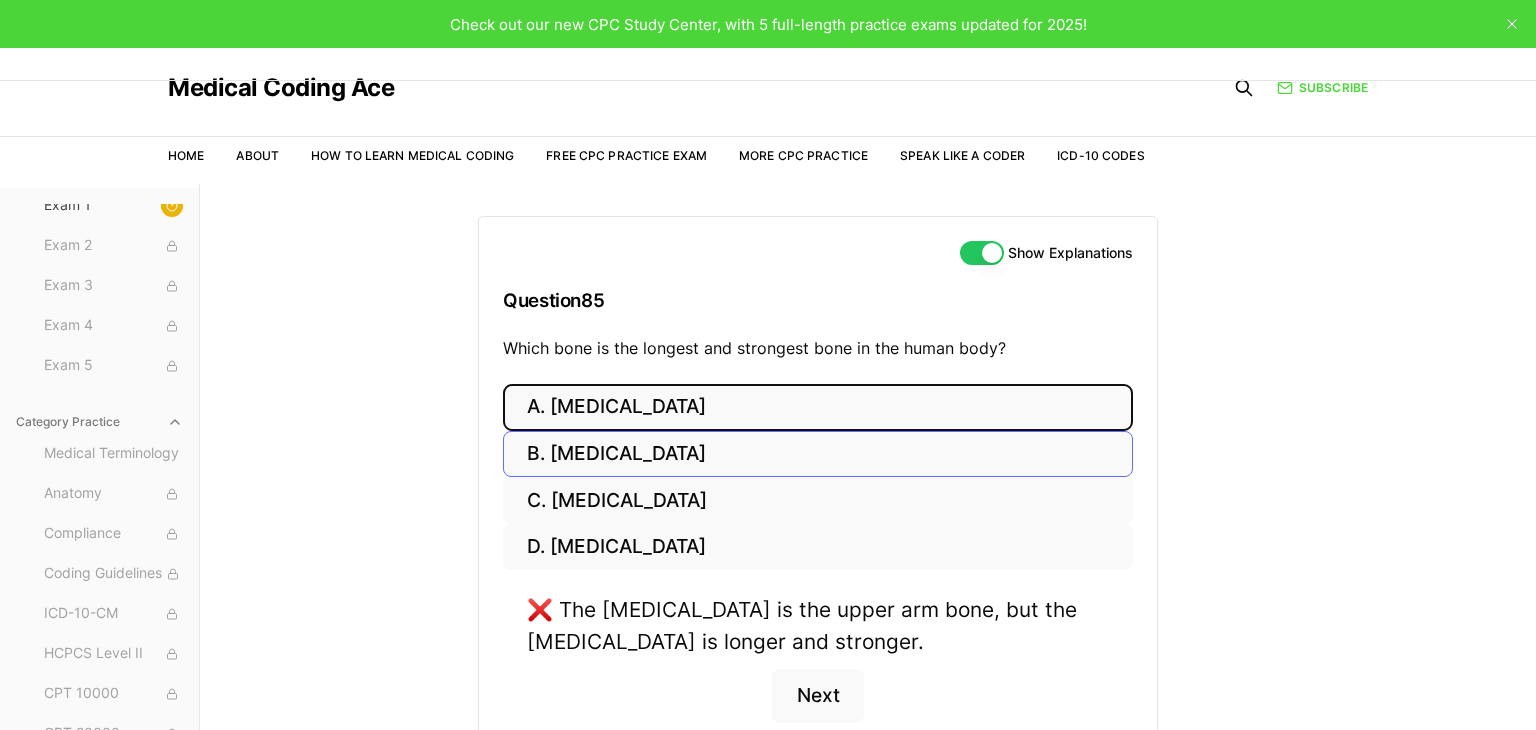 click on "B. Femur" at bounding box center (818, 454) 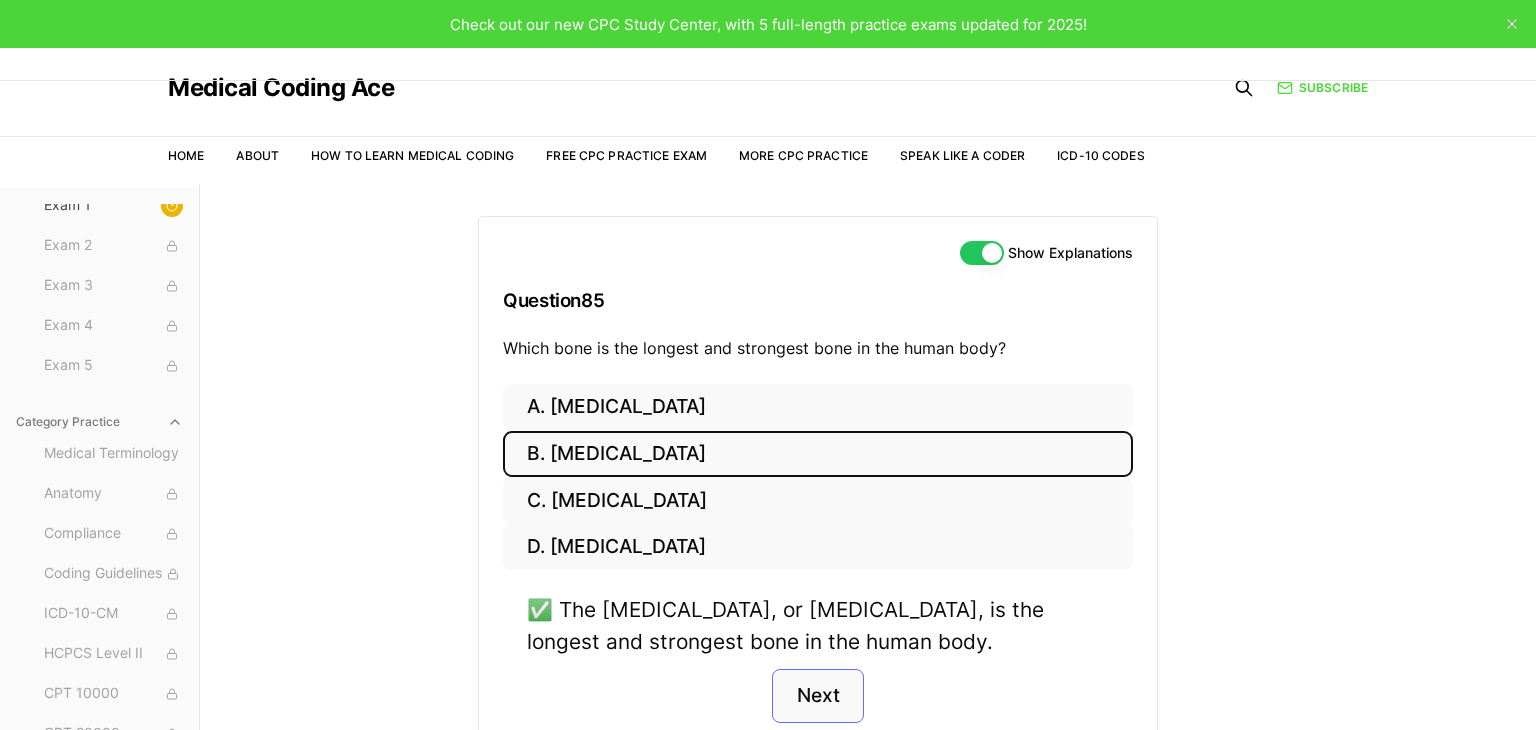 click on "Next" at bounding box center (817, 696) 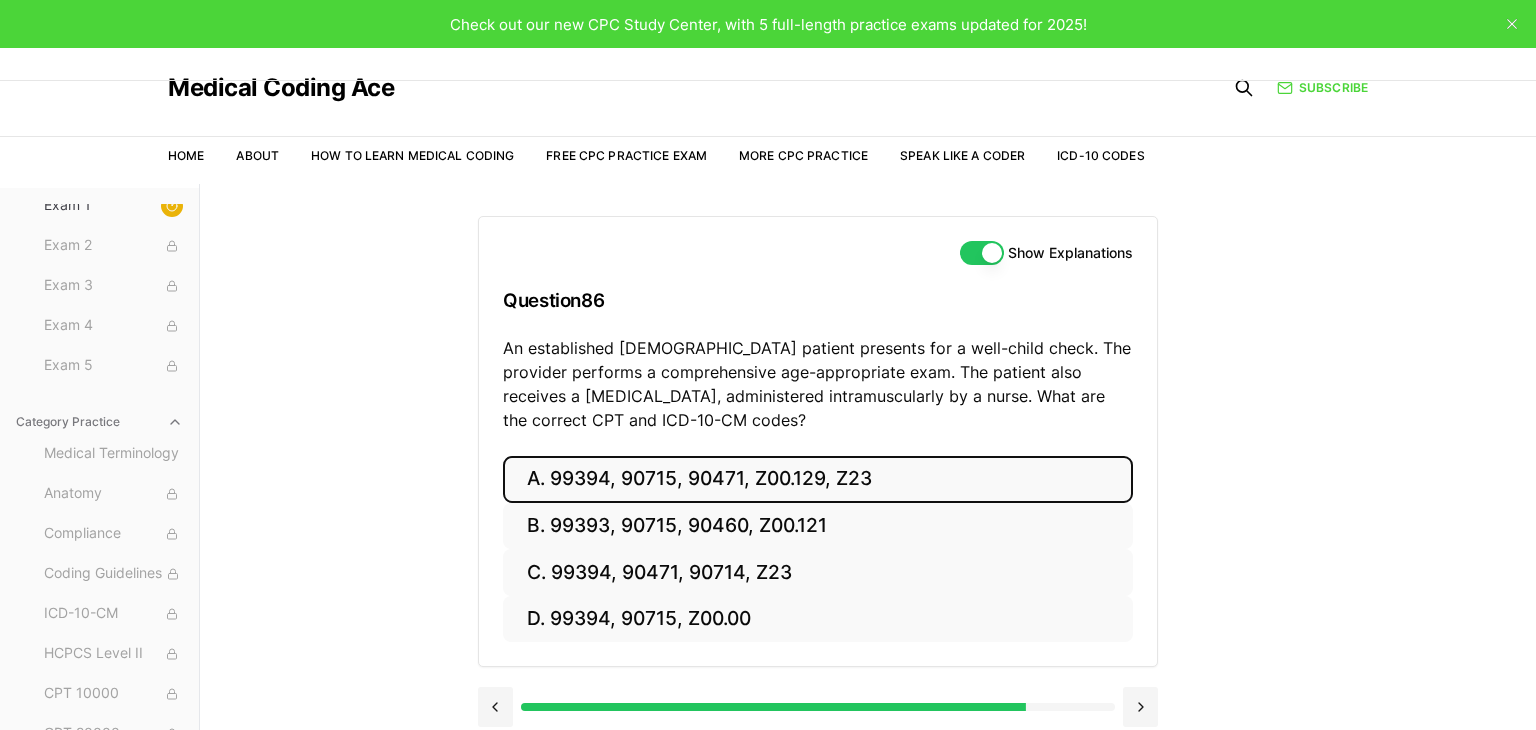 click on "A. 99394, 90715, 90471, Z00.129, Z23" at bounding box center [818, 479] 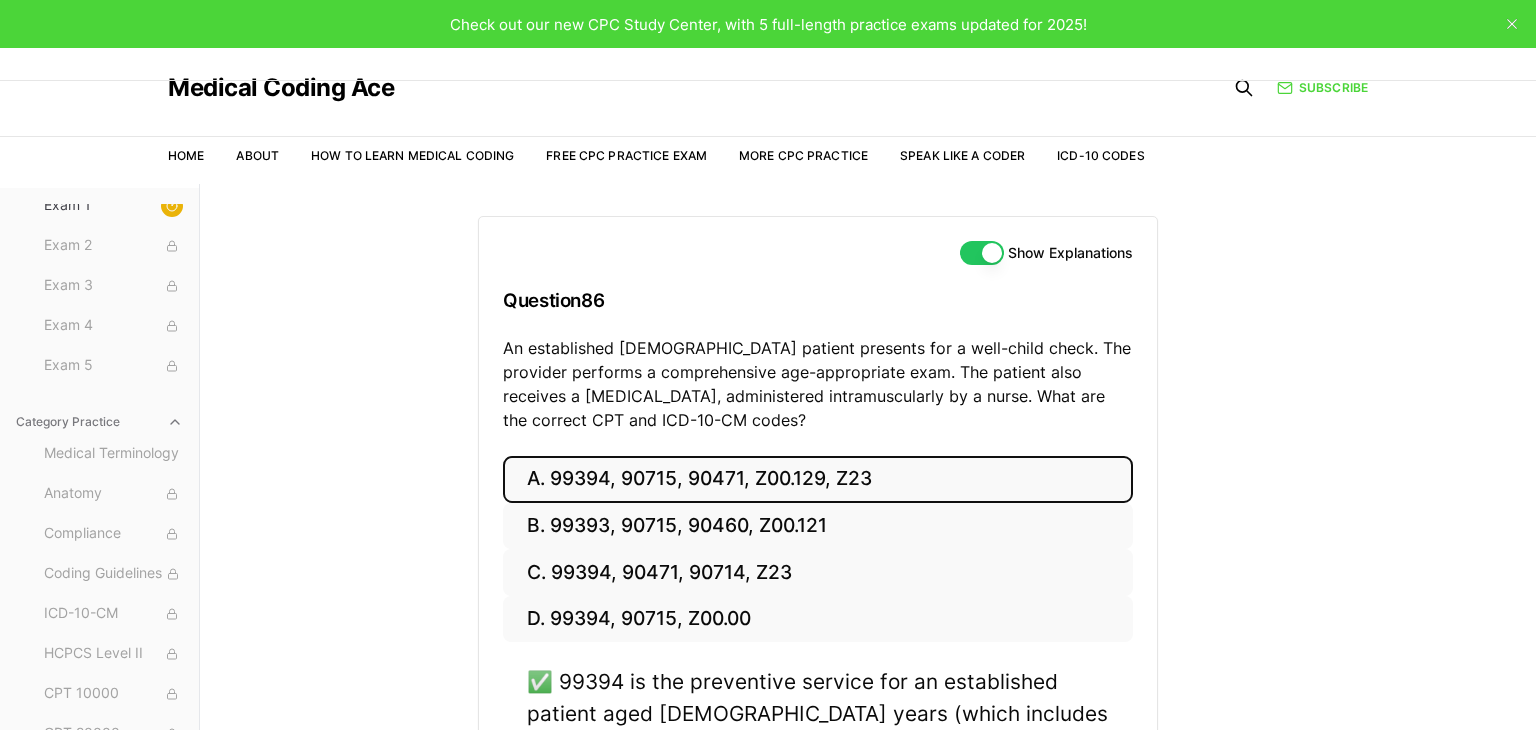 type 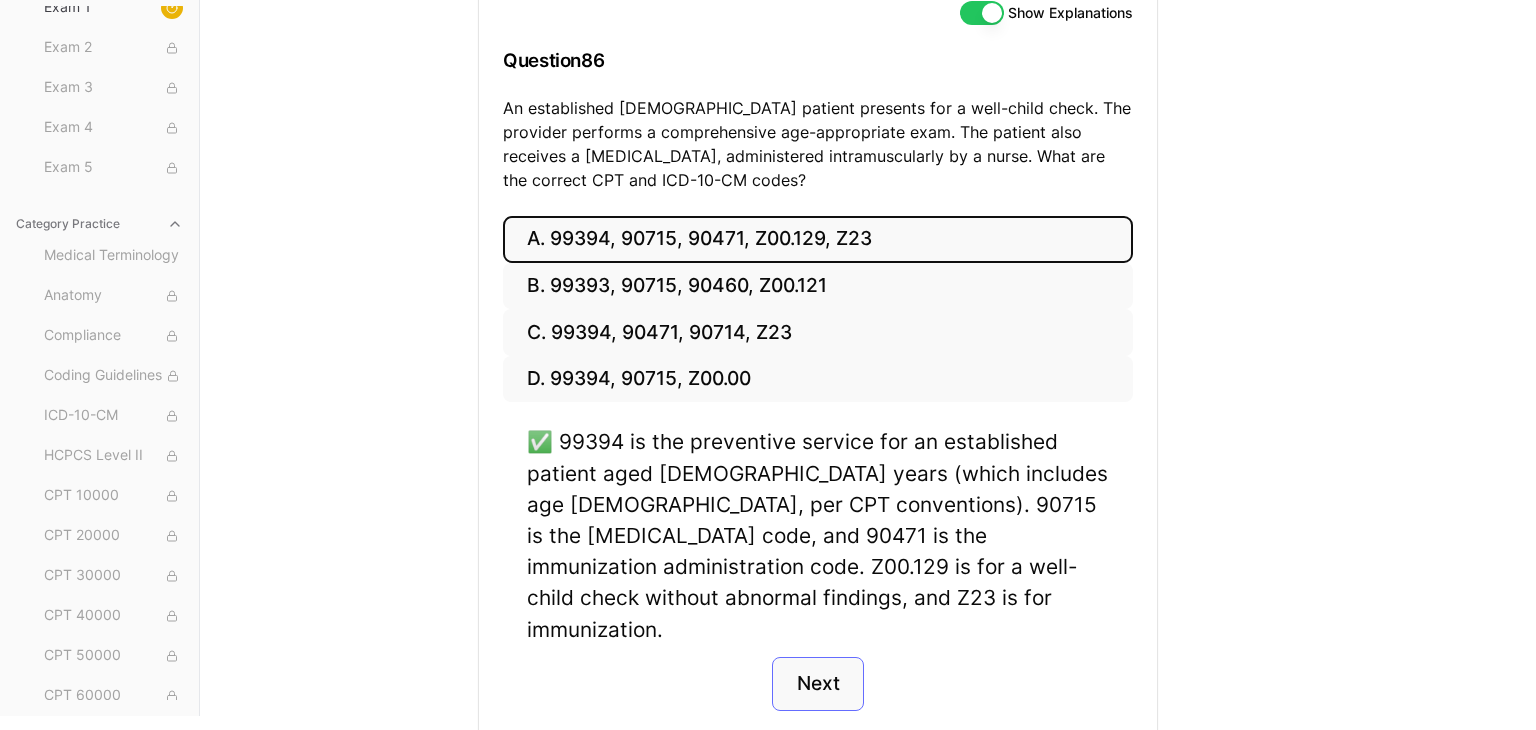 click on "Next" at bounding box center (817, 684) 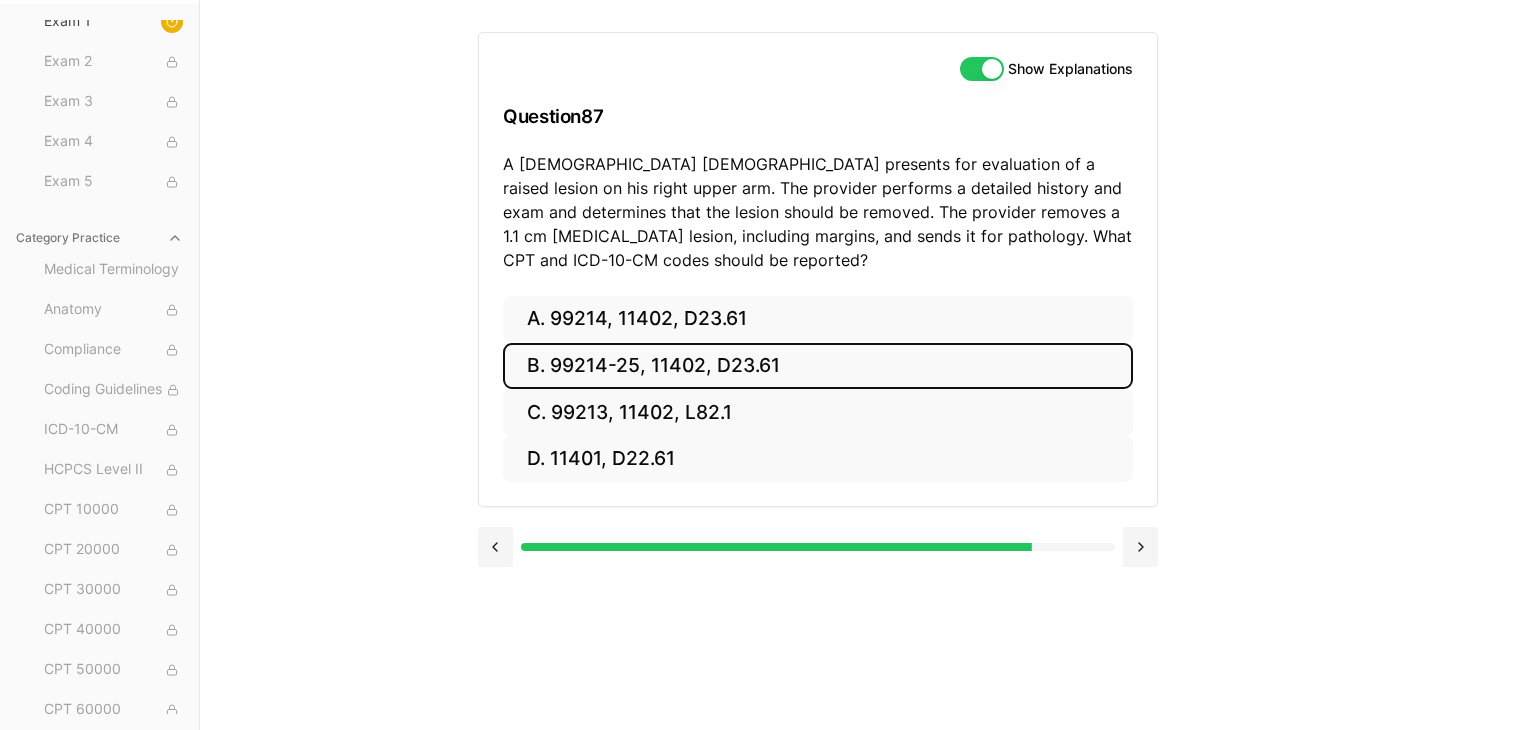 click on "B. 99214-25, 11402, D23.61" at bounding box center (818, 366) 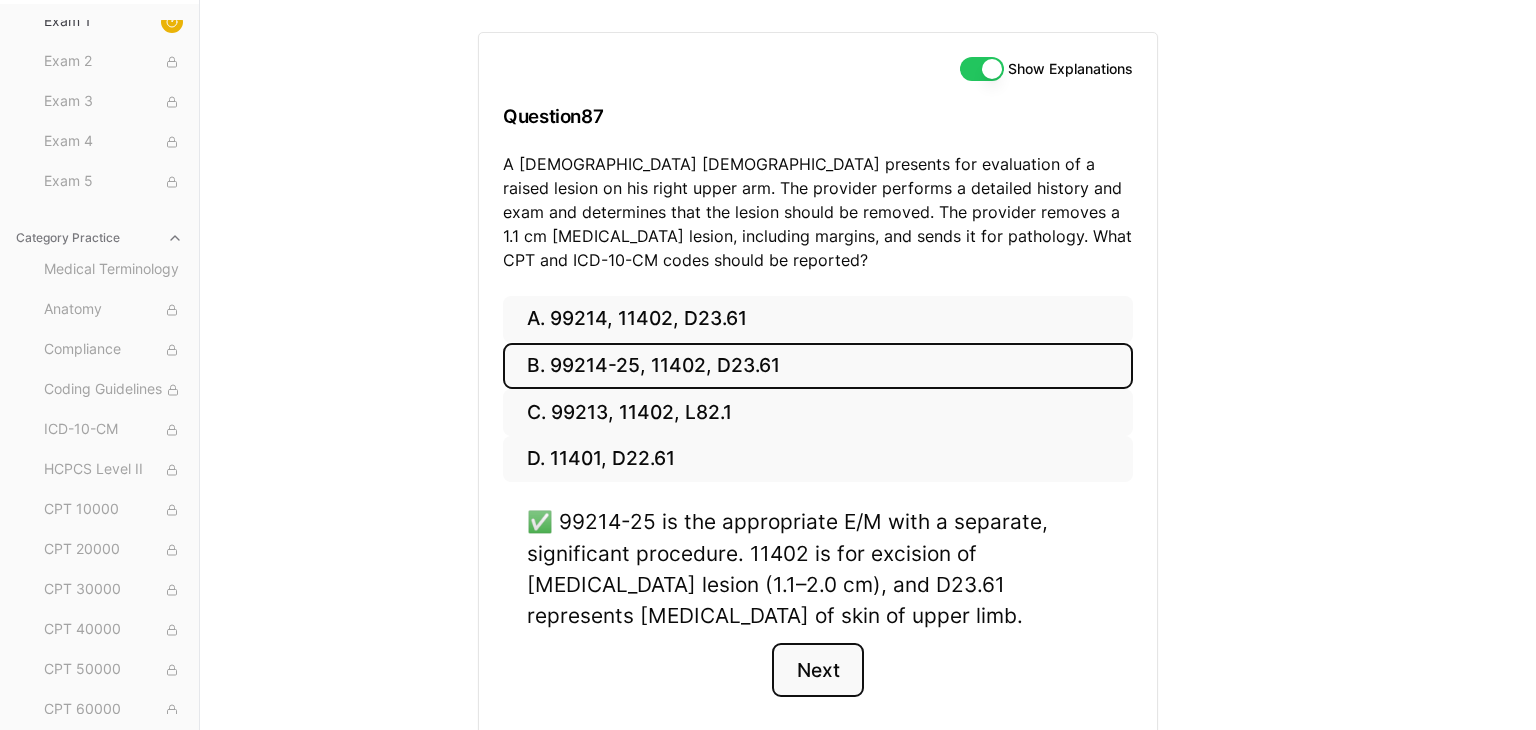 click on "Next" at bounding box center [817, 670] 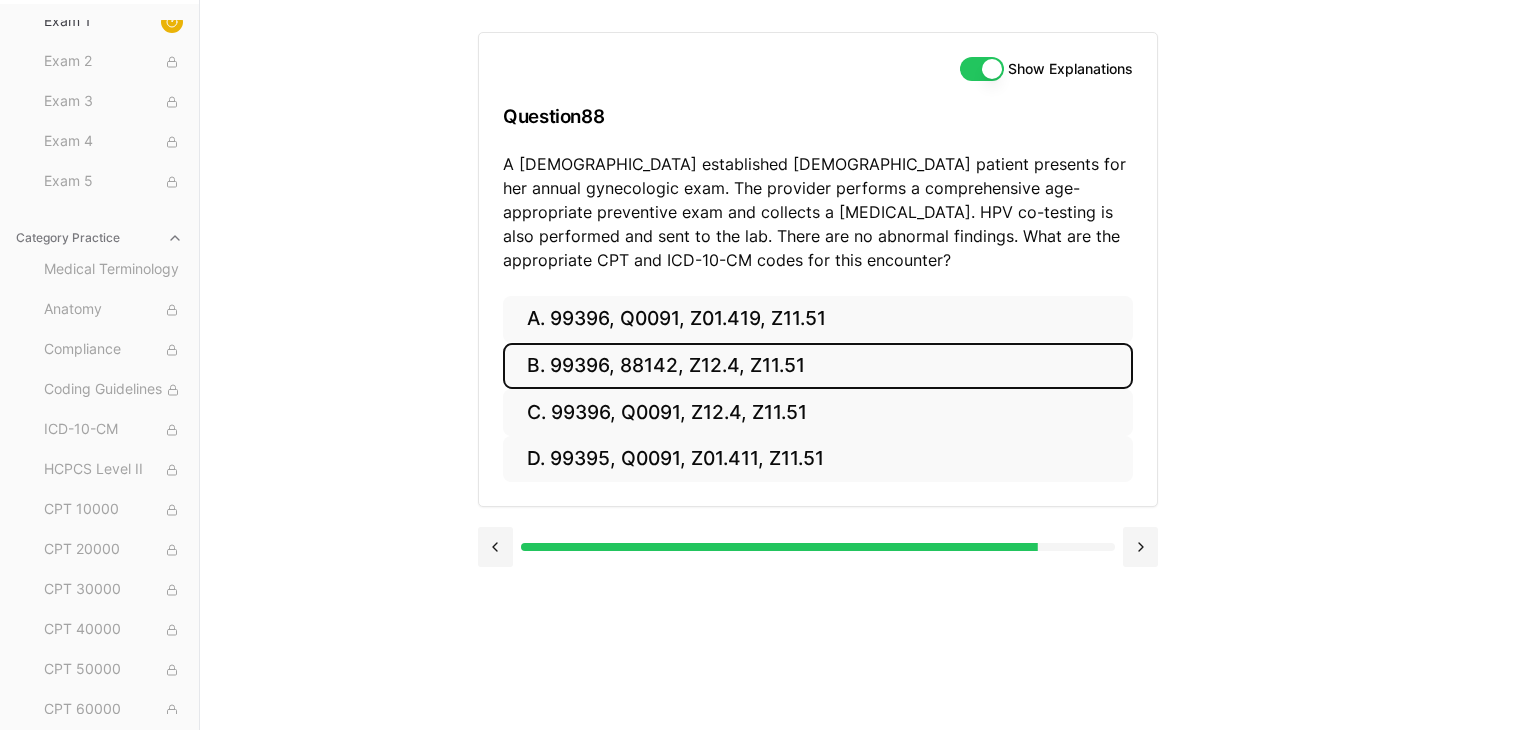 click on "B. 99396, 88142, Z12.4, Z11.51" at bounding box center (818, 366) 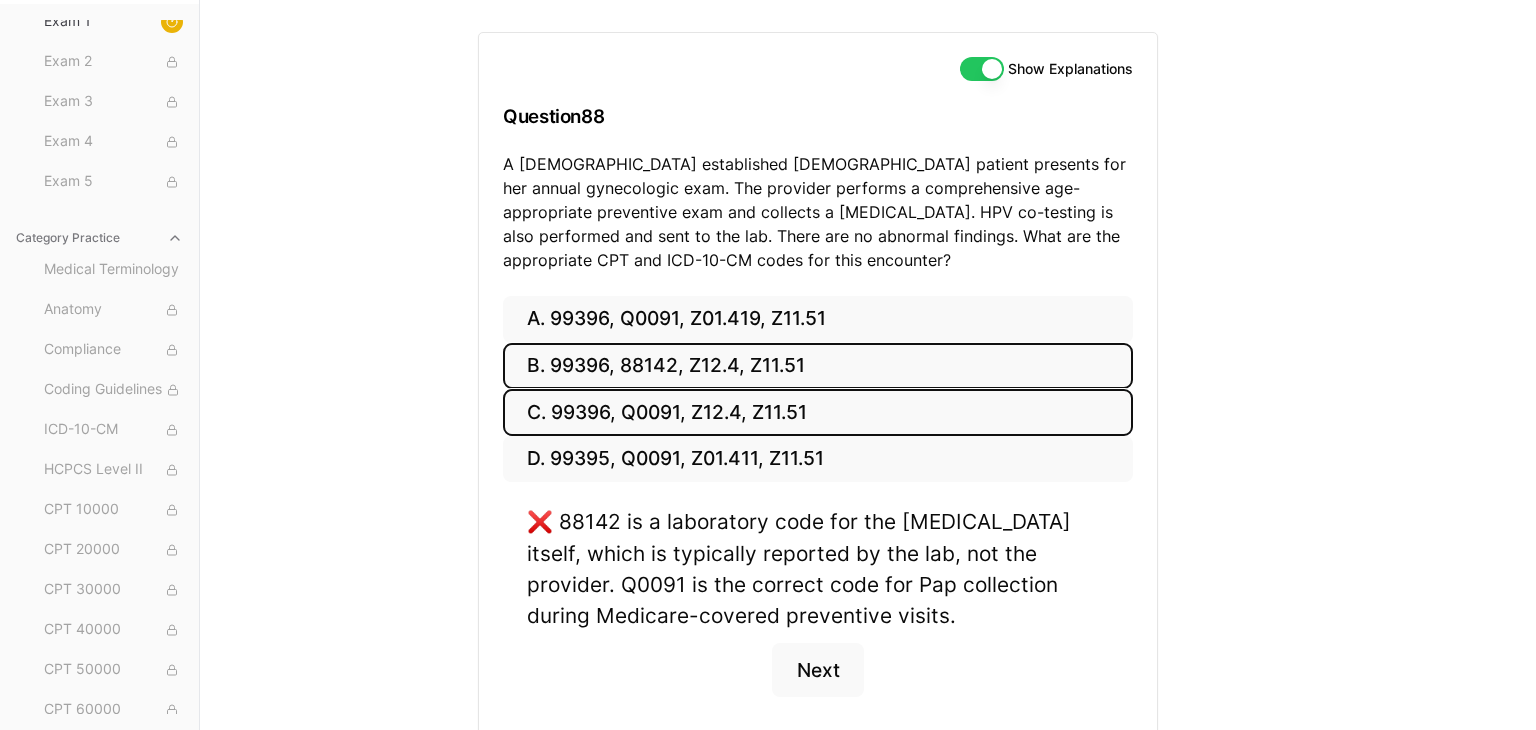 click on "C. 99396, Q0091, Z12.4, Z11.51" at bounding box center [818, 412] 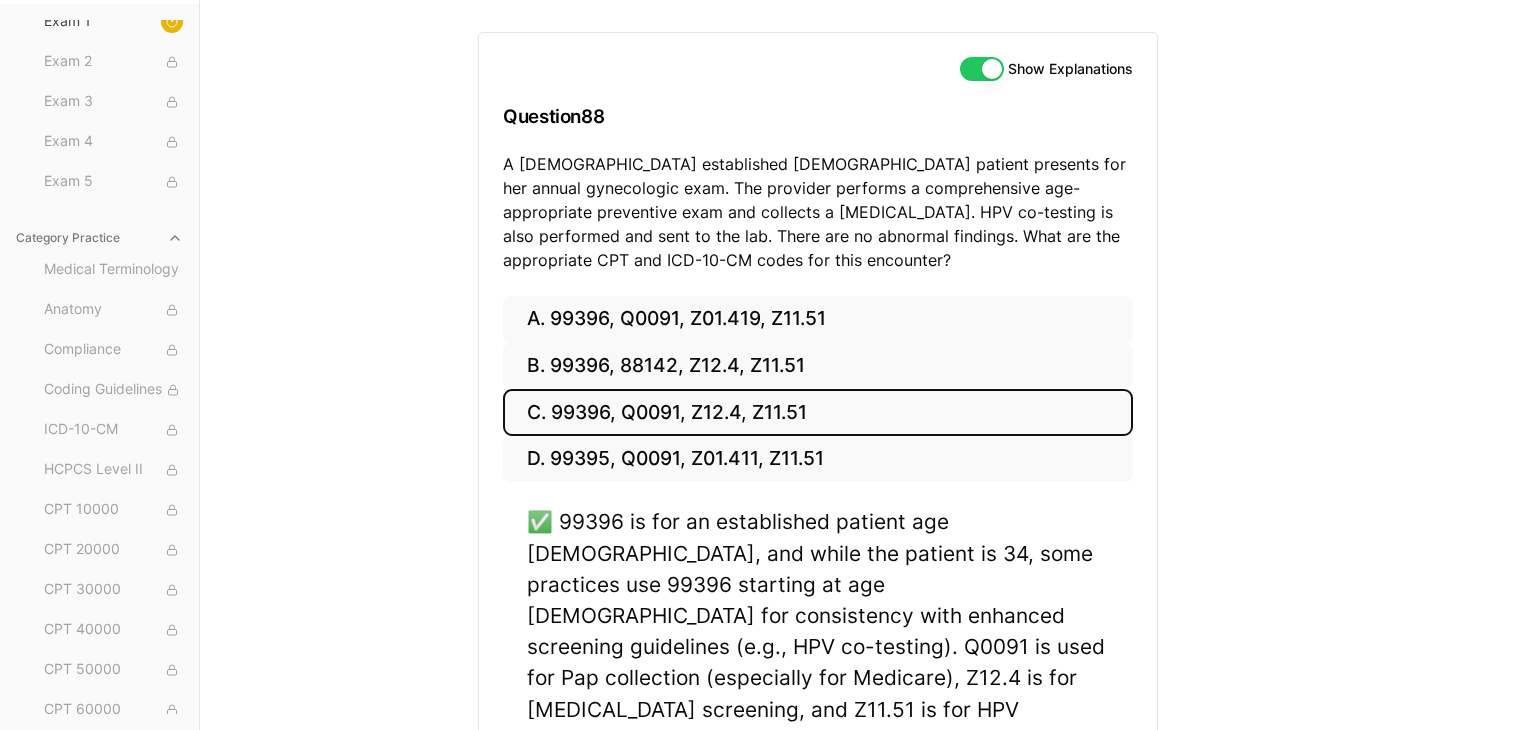 type 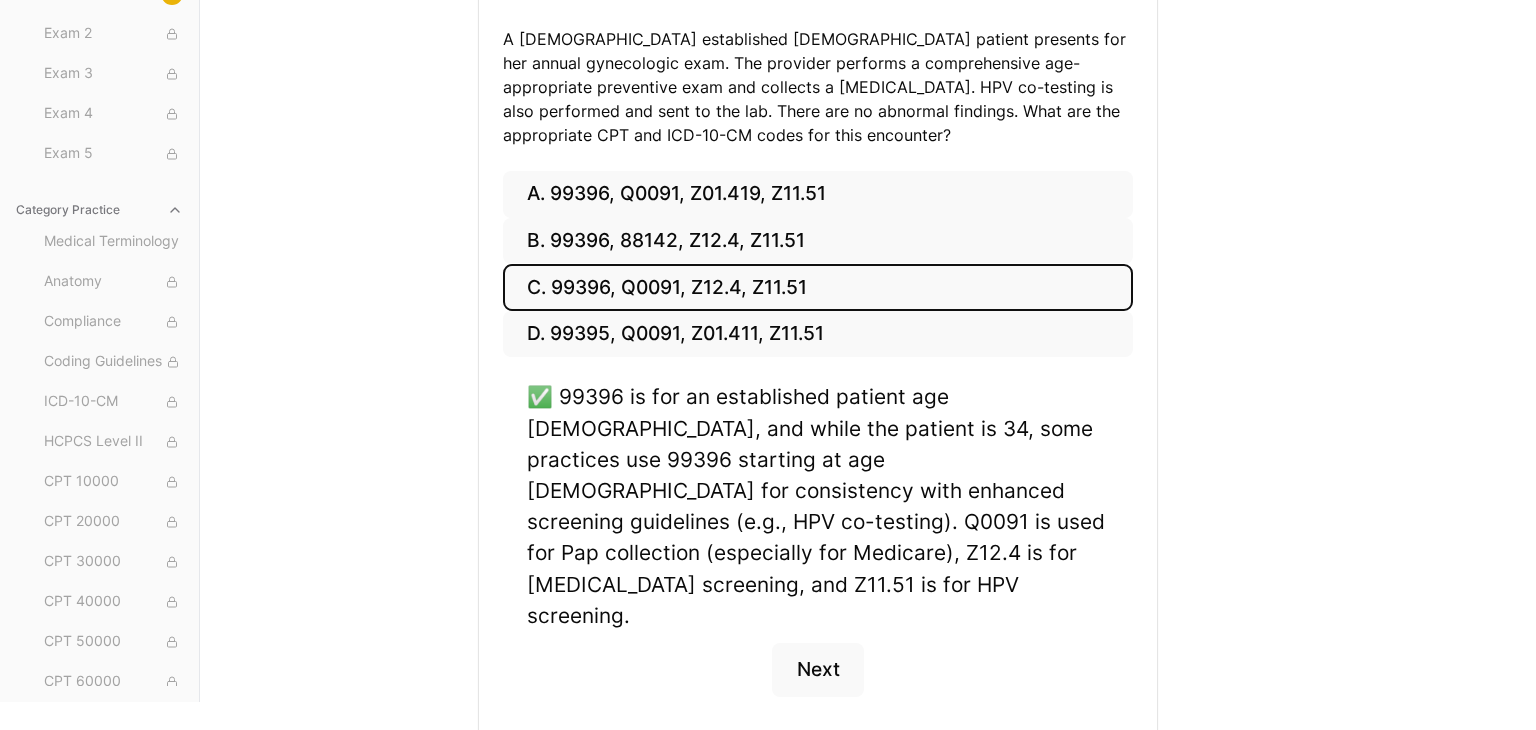 scroll, scrollTop: 336, scrollLeft: 0, axis: vertical 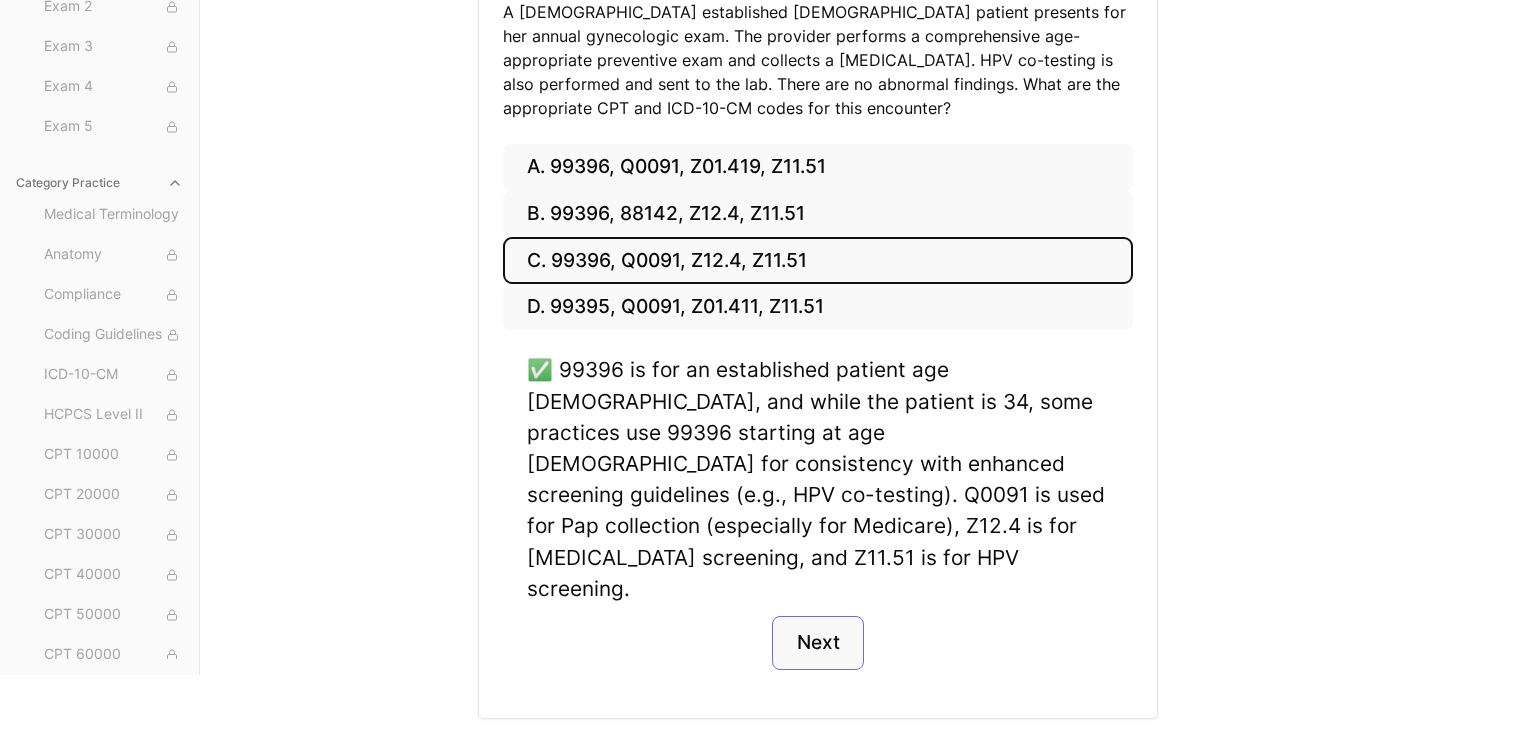 click on "Next" at bounding box center [817, 643] 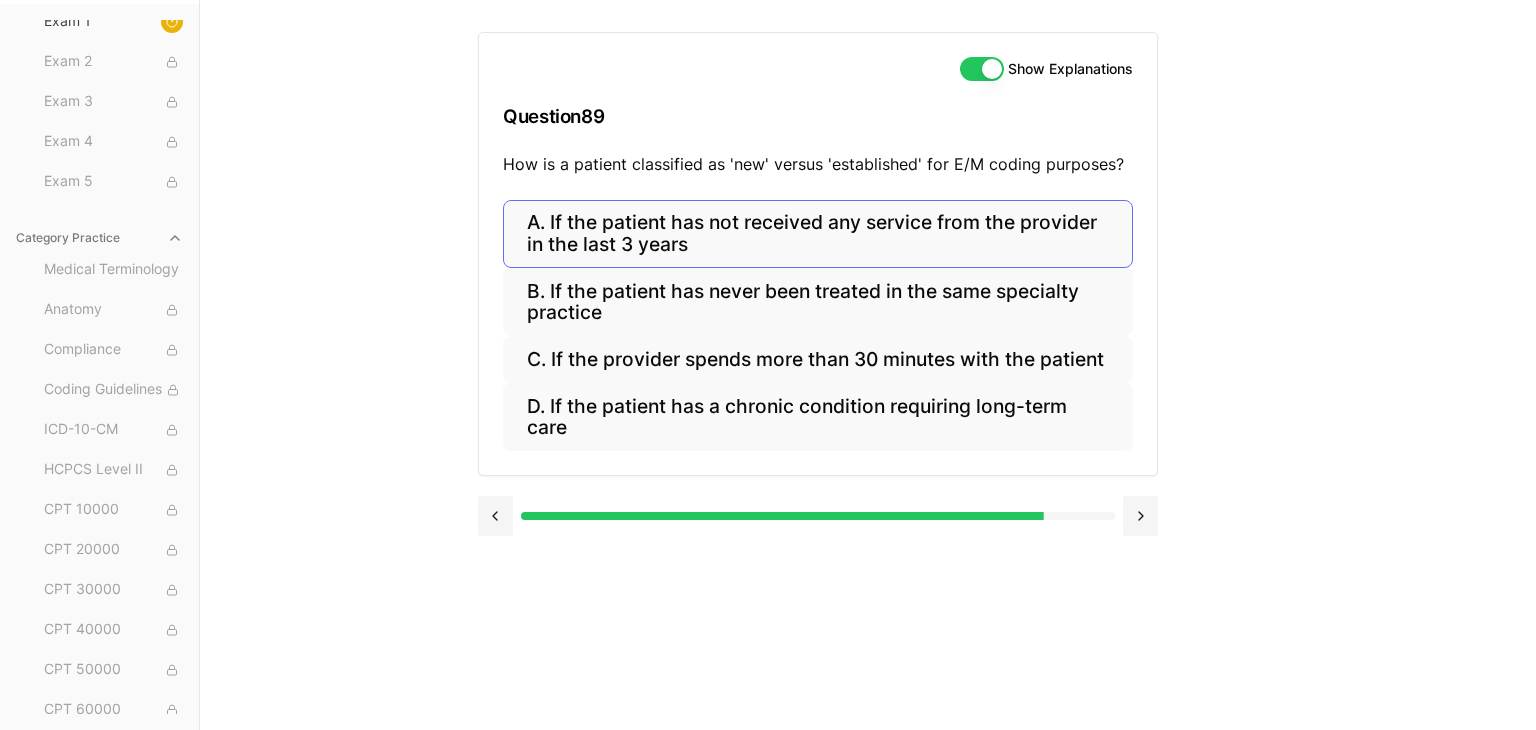 click on "A. If the patient has not received any service from the provider in the last 3 years" at bounding box center [818, 234] 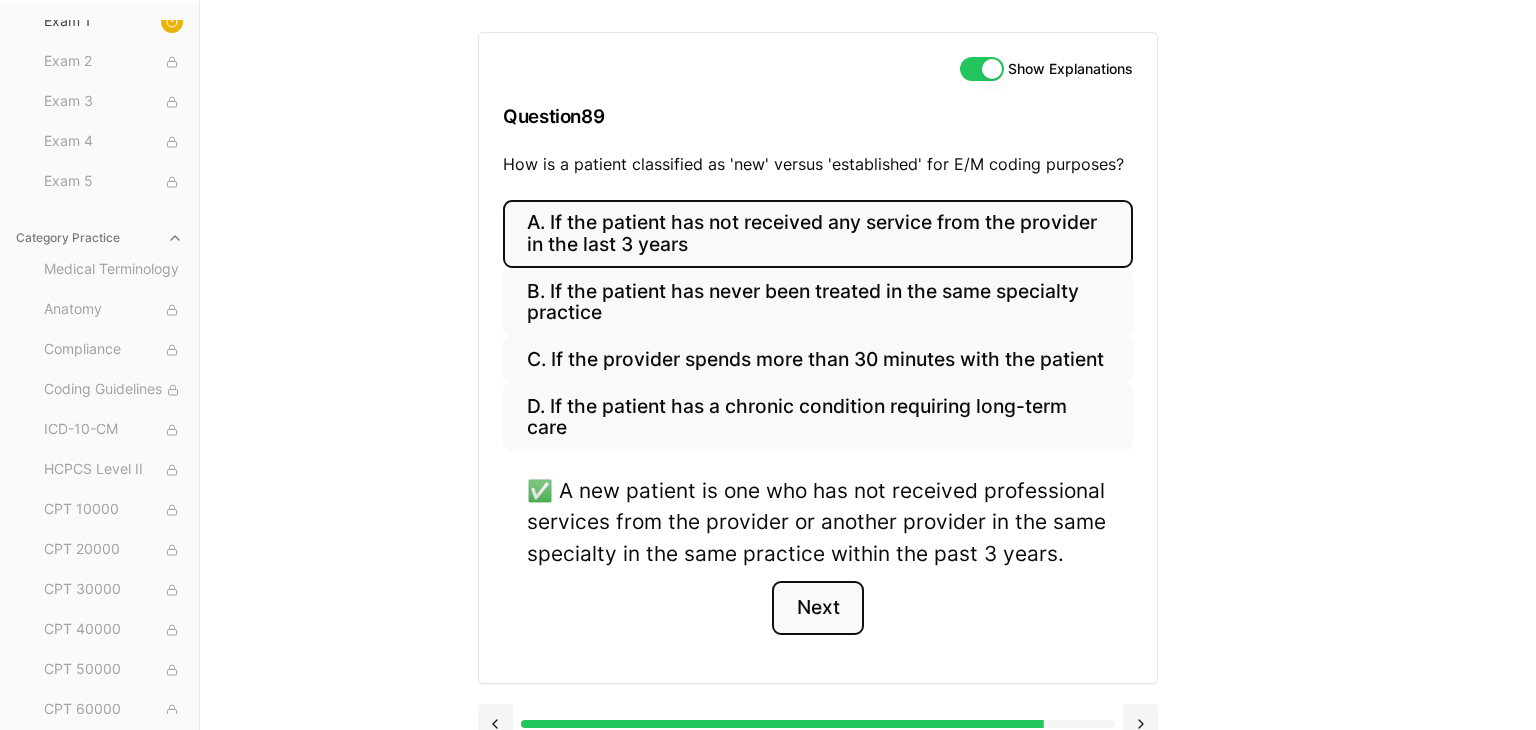 click on "Next" at bounding box center (817, 608) 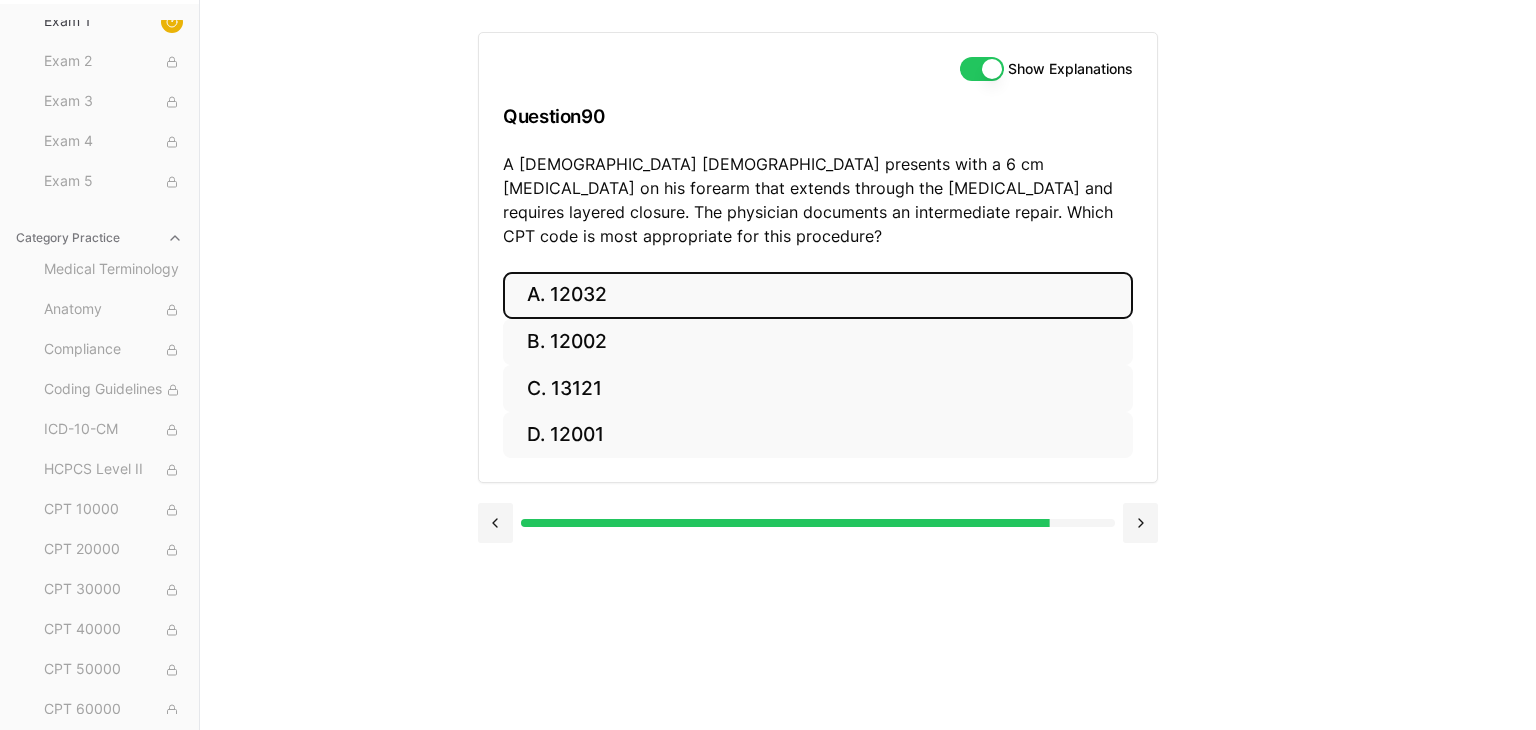 click on "A. 12032" at bounding box center (818, 295) 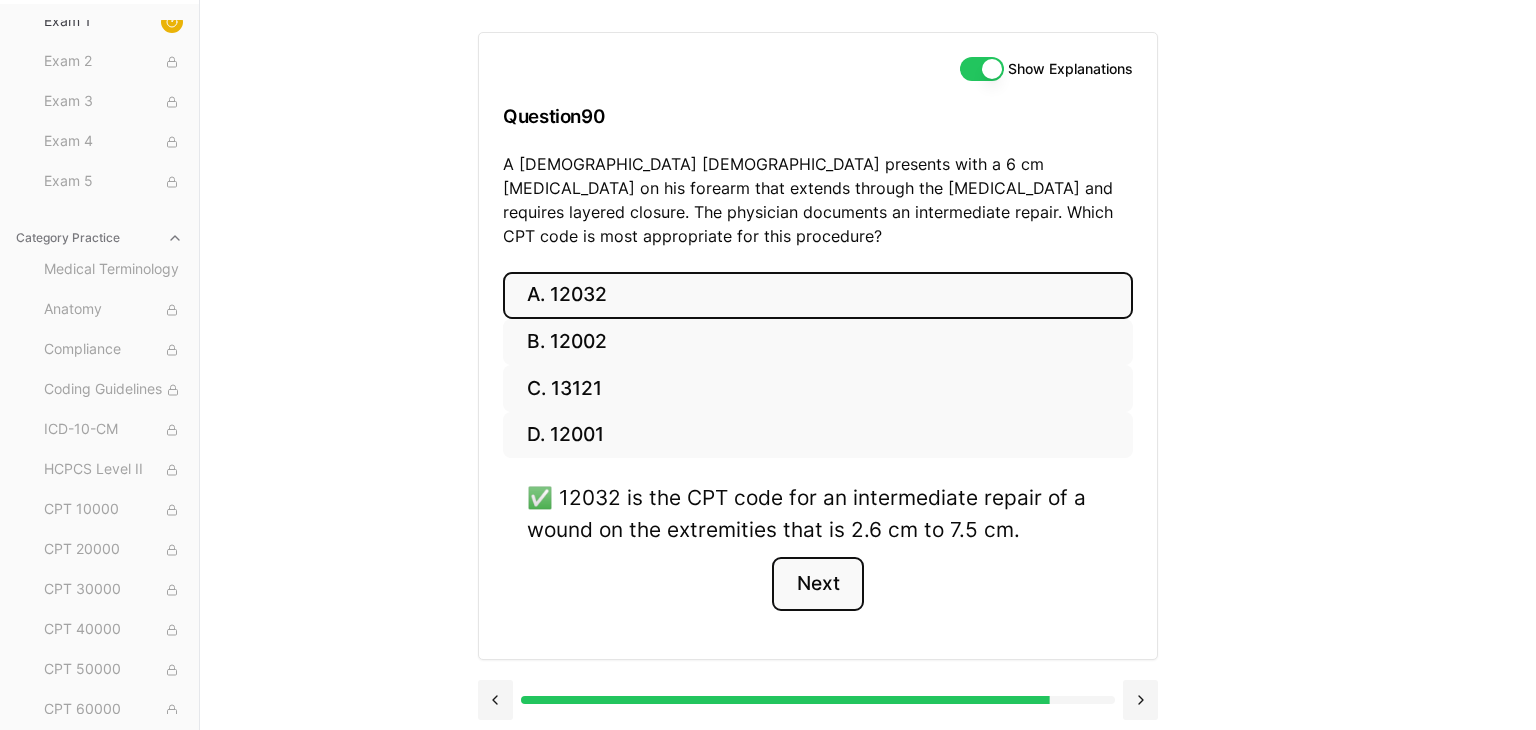 click on "Next" at bounding box center (817, 584) 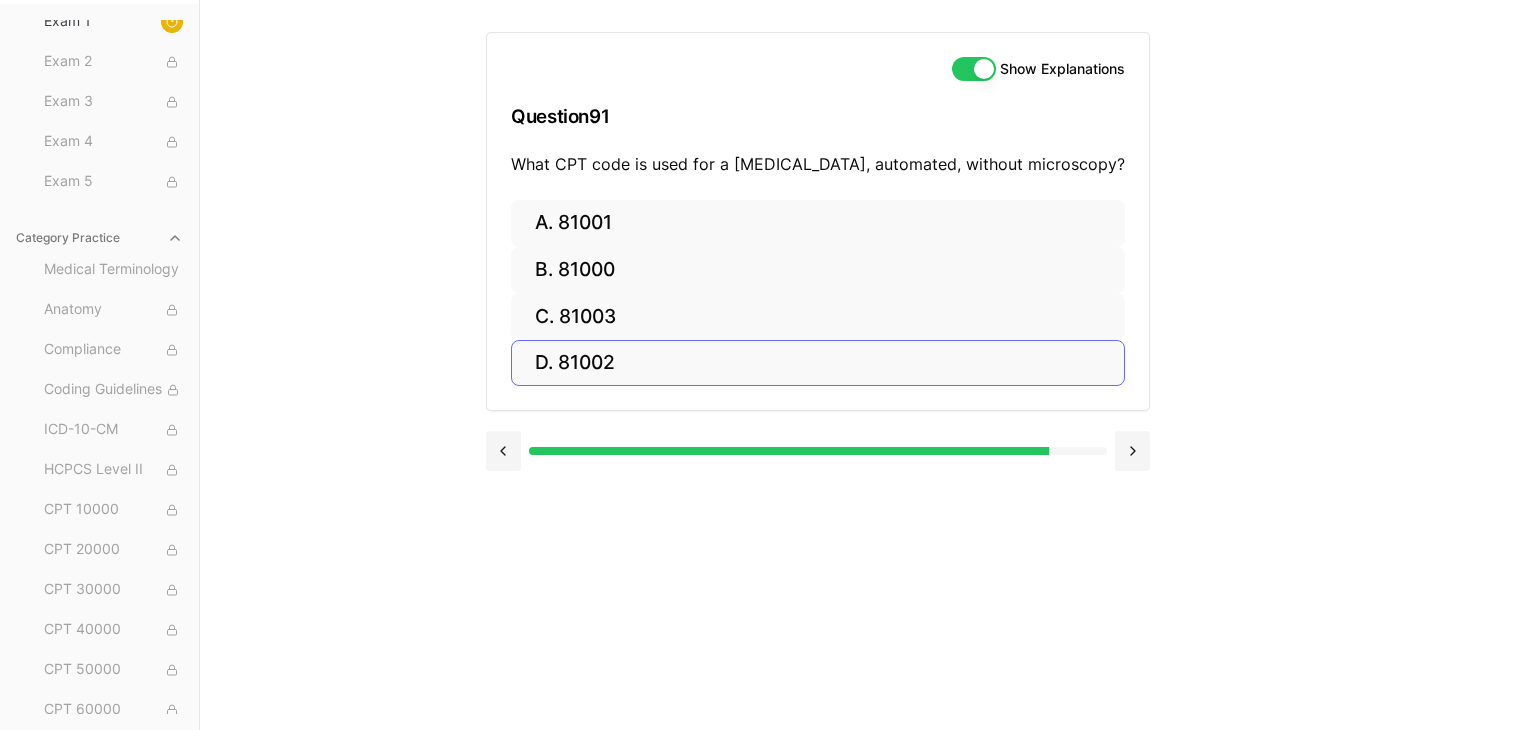 click on "D. 81002" at bounding box center (818, 363) 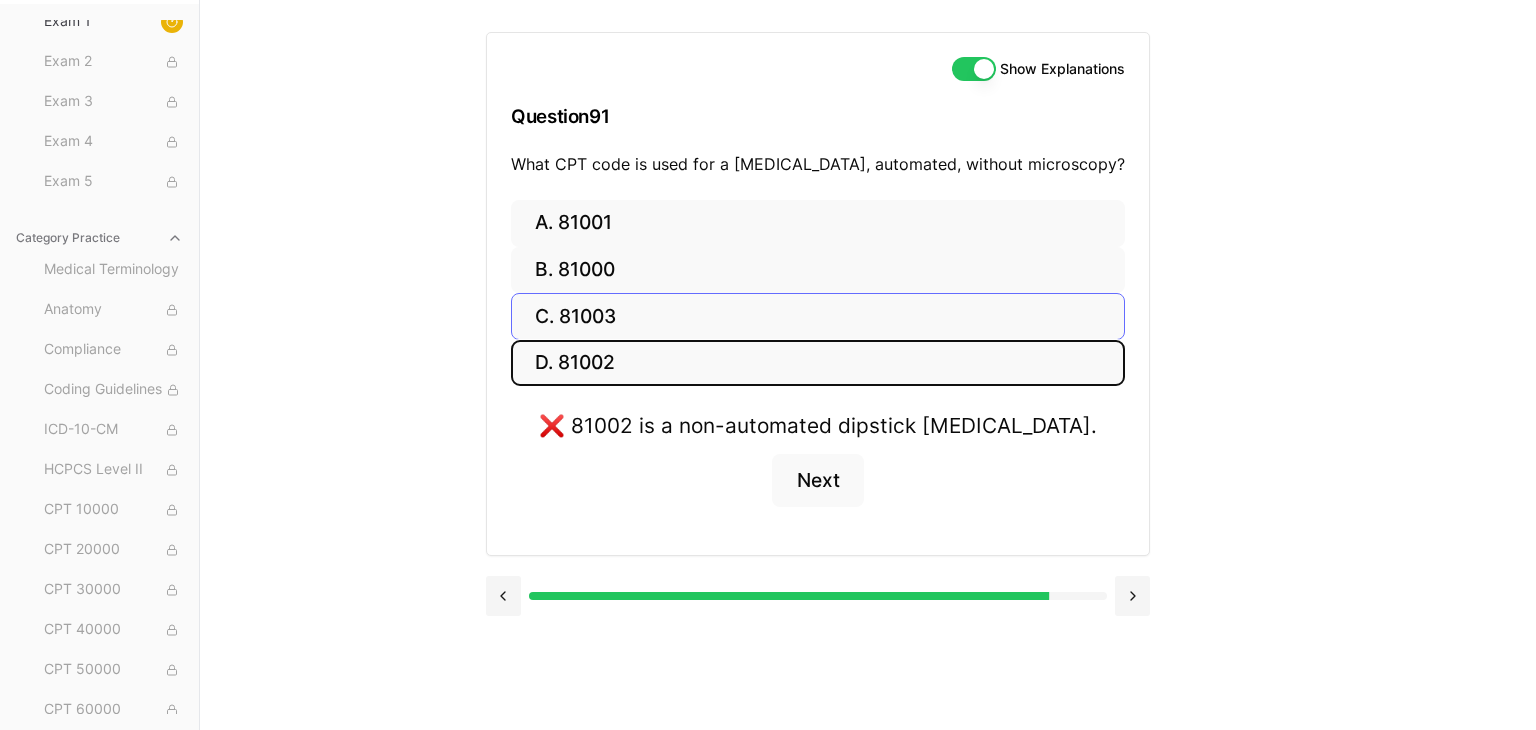 click on "C. 81003" at bounding box center (818, 316) 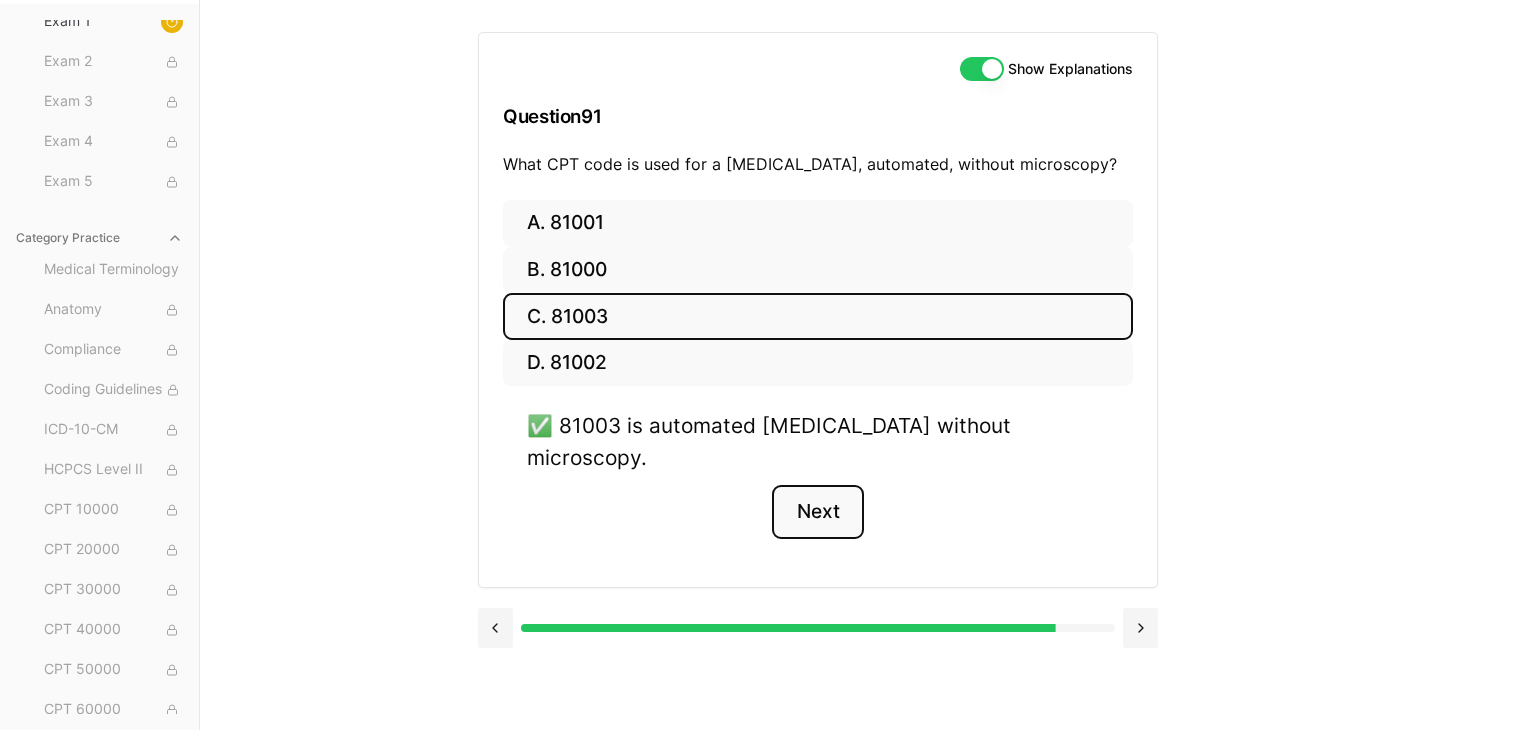 click on "Next" at bounding box center (817, 512) 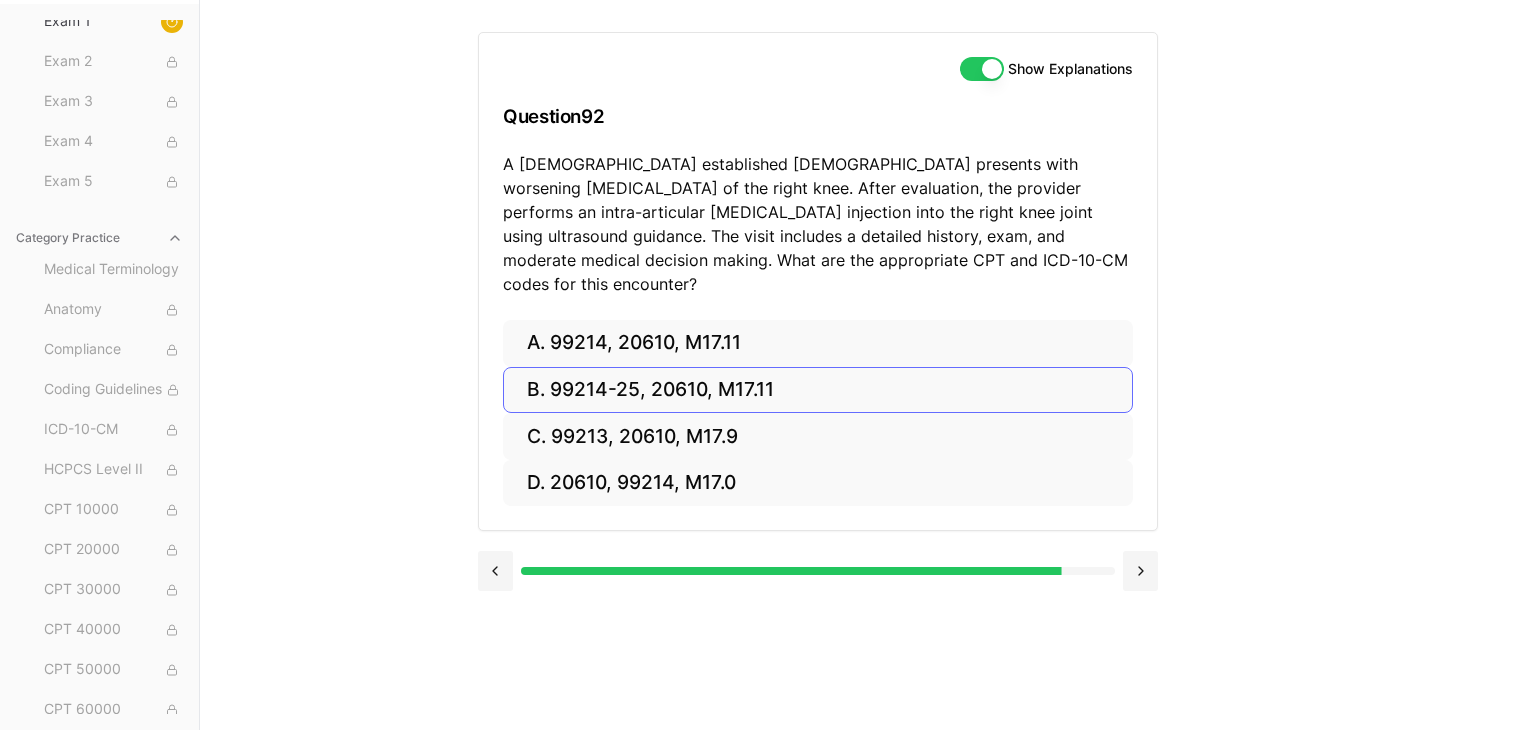click on "B. 99214-25, 20610, M17.11" at bounding box center [818, 390] 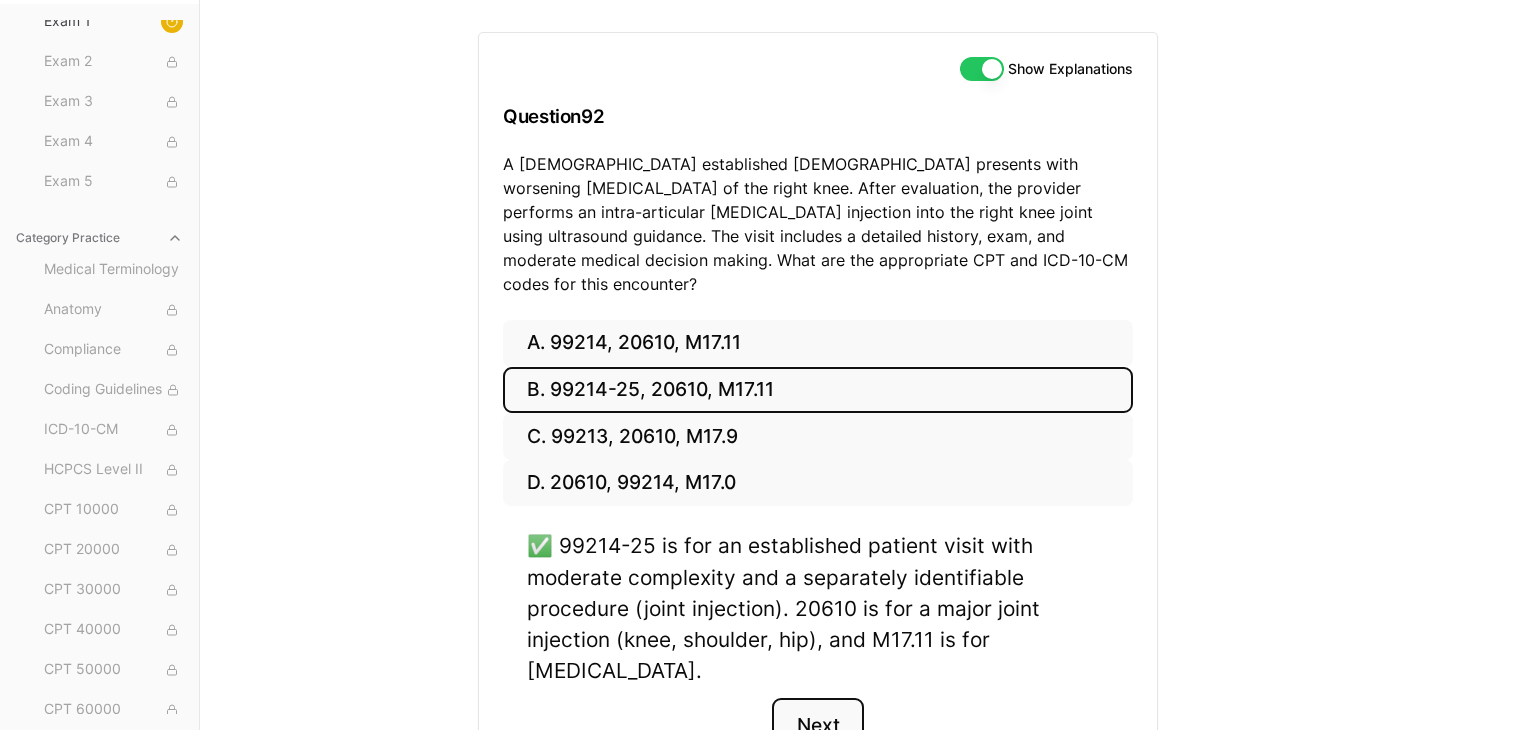 click on "Next" at bounding box center [817, 725] 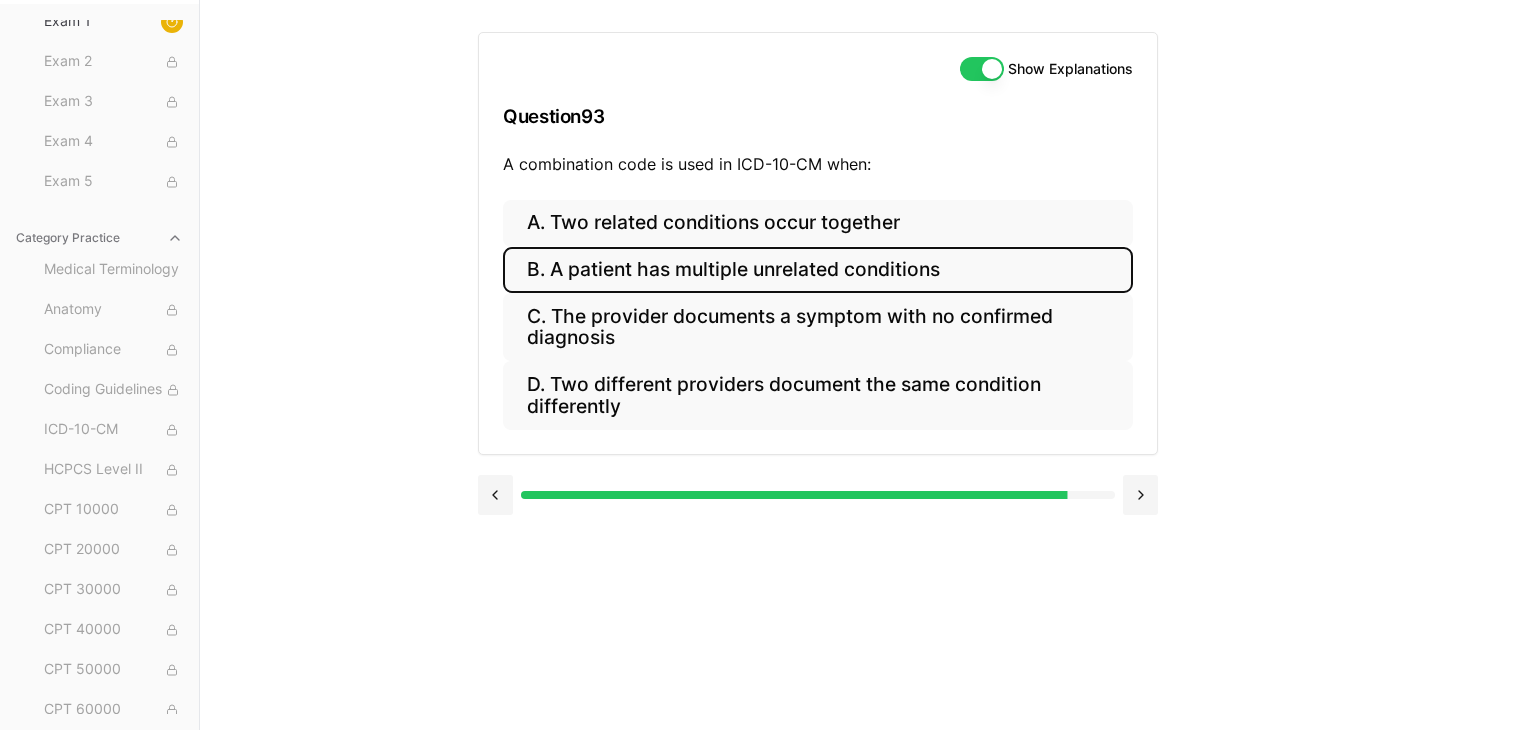 click on "B. A patient has multiple unrelated conditions" at bounding box center [818, 270] 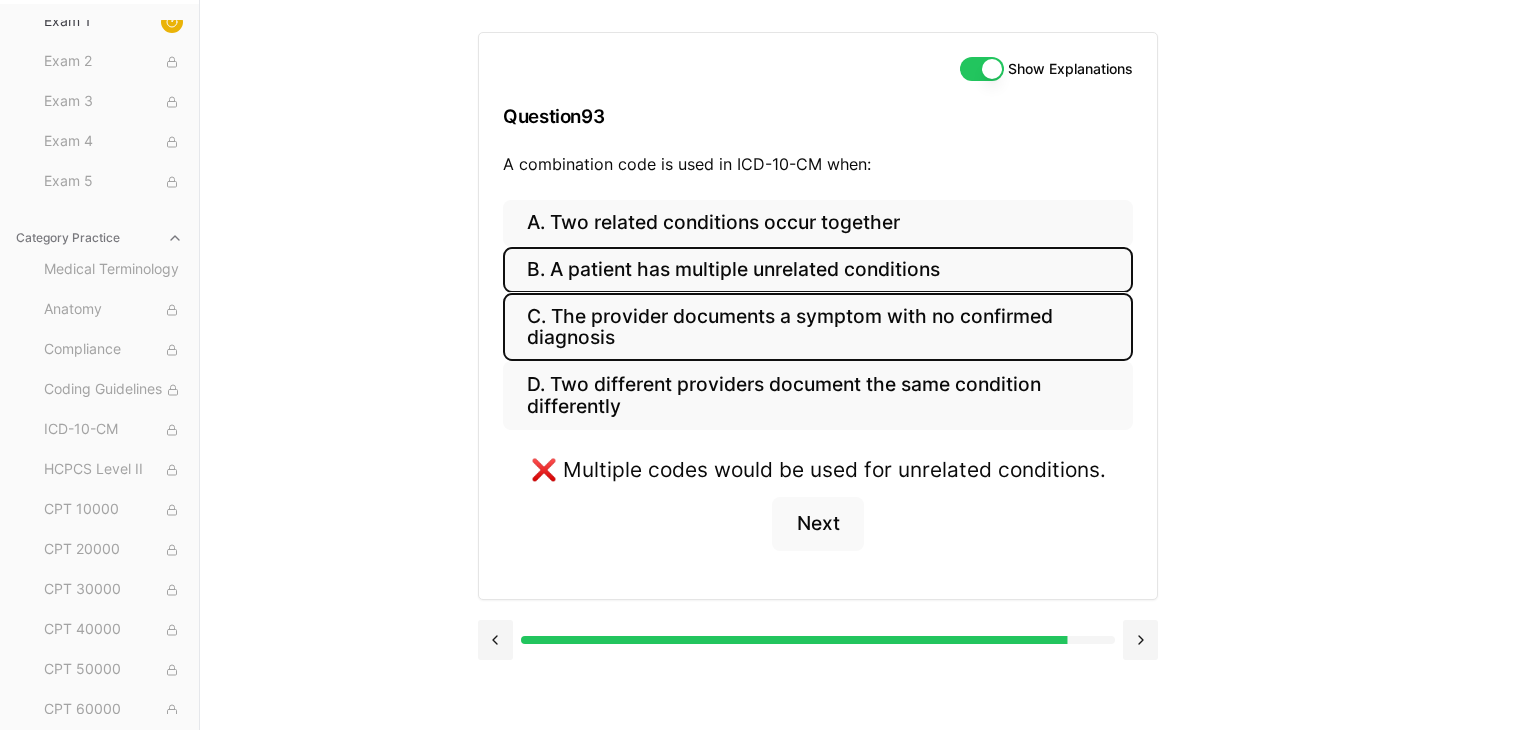 click on "C. The provider documents a symptom with no confirmed diagnosis" at bounding box center (818, 327) 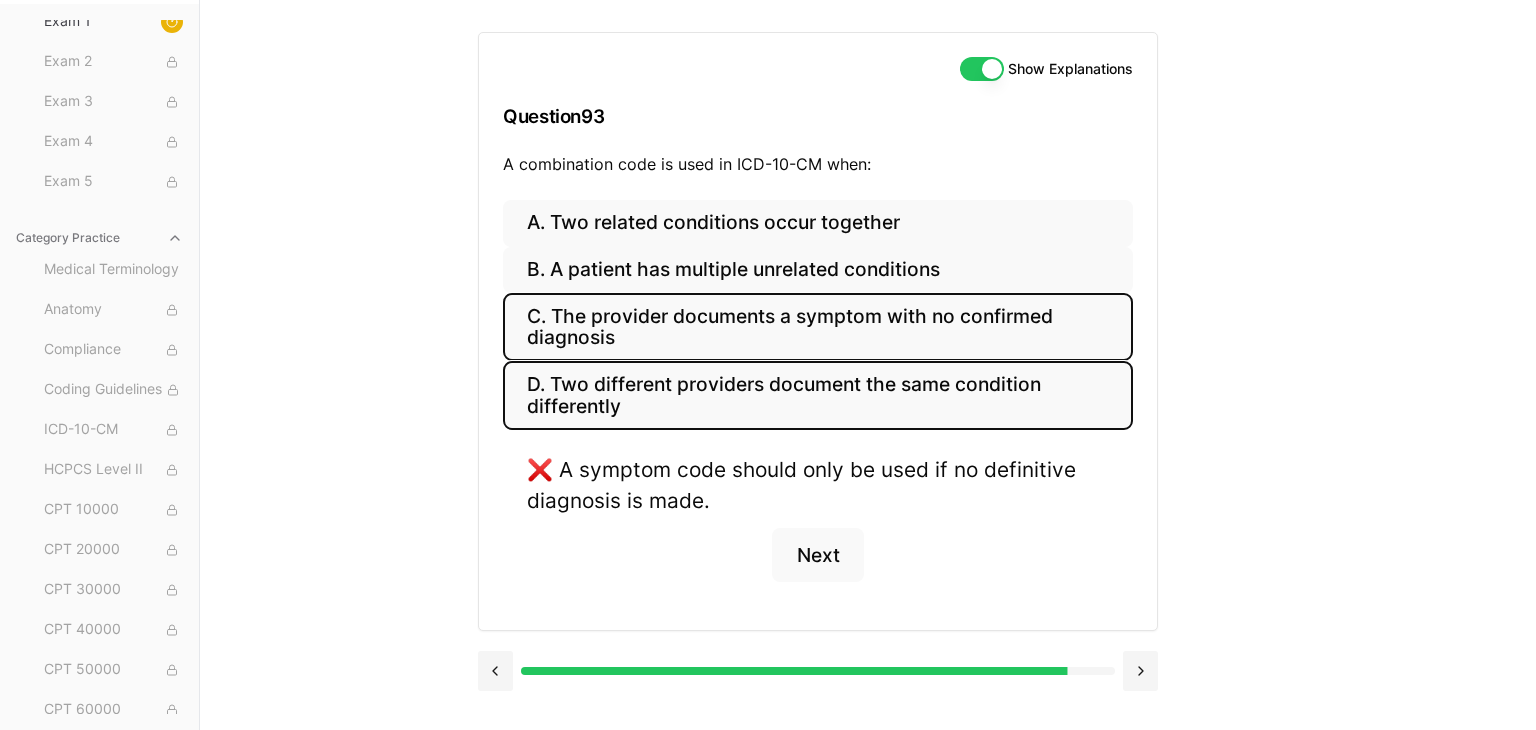 click on "D. Two different providers document the same condition differently" at bounding box center [818, 395] 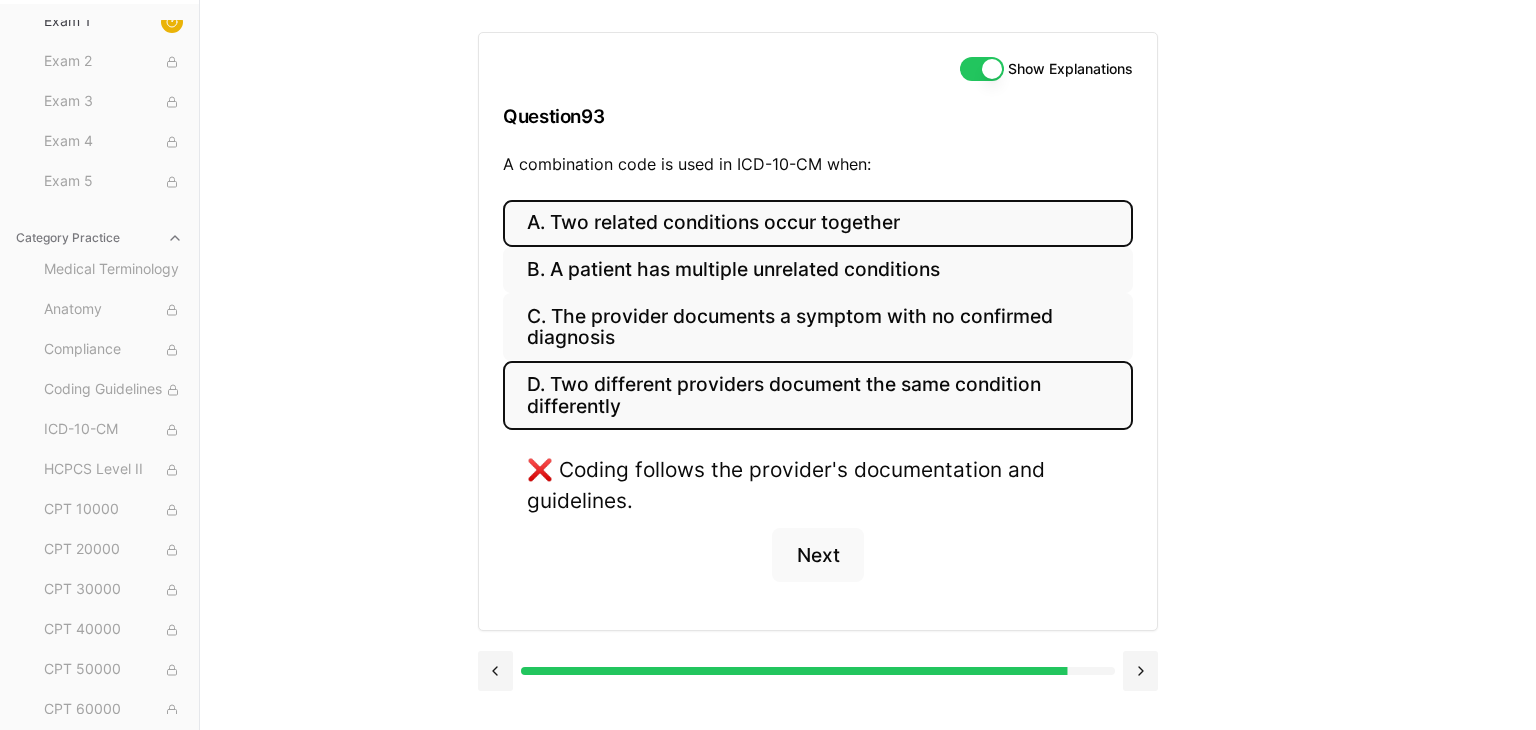 click on "A. Two related conditions occur together" at bounding box center (818, 223) 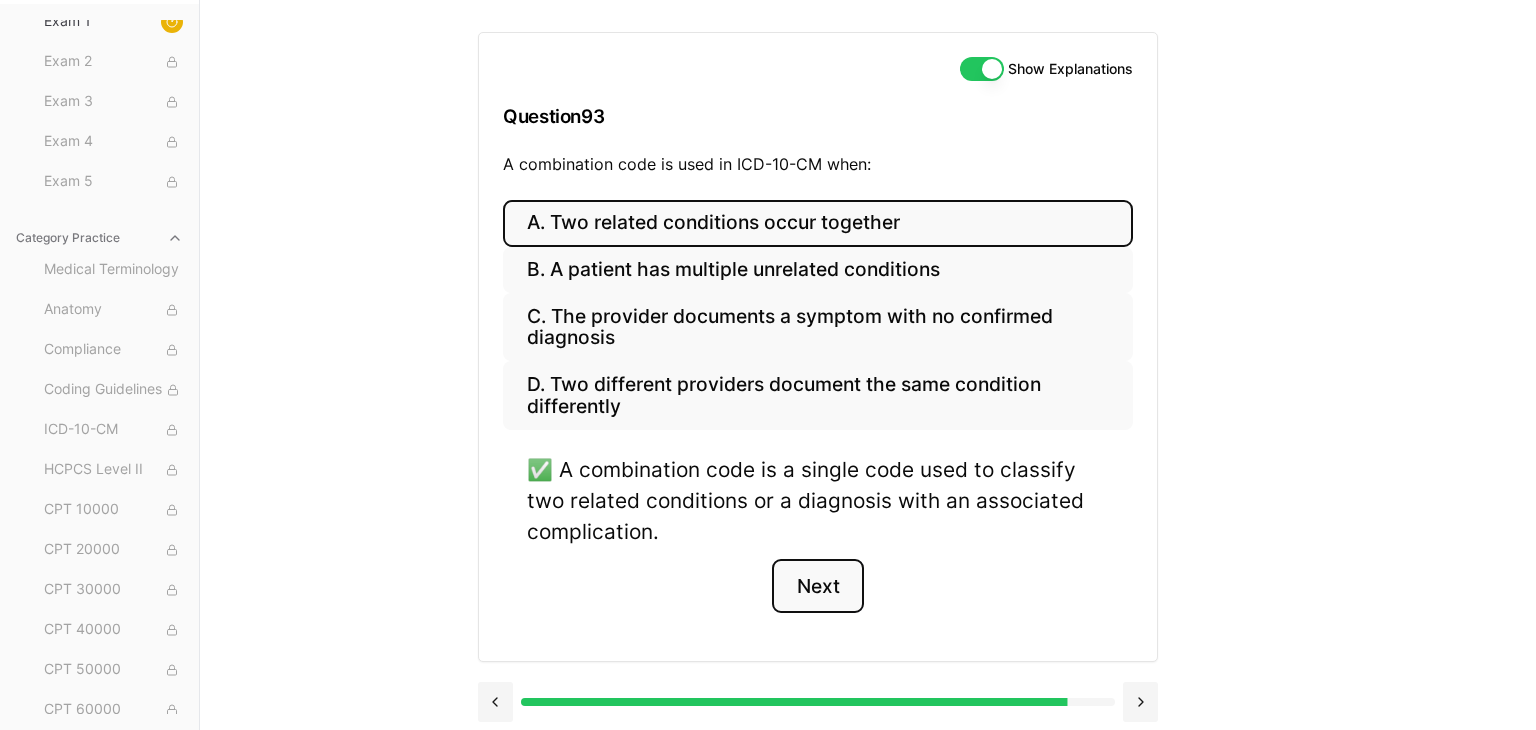 click on "Next" at bounding box center [817, 586] 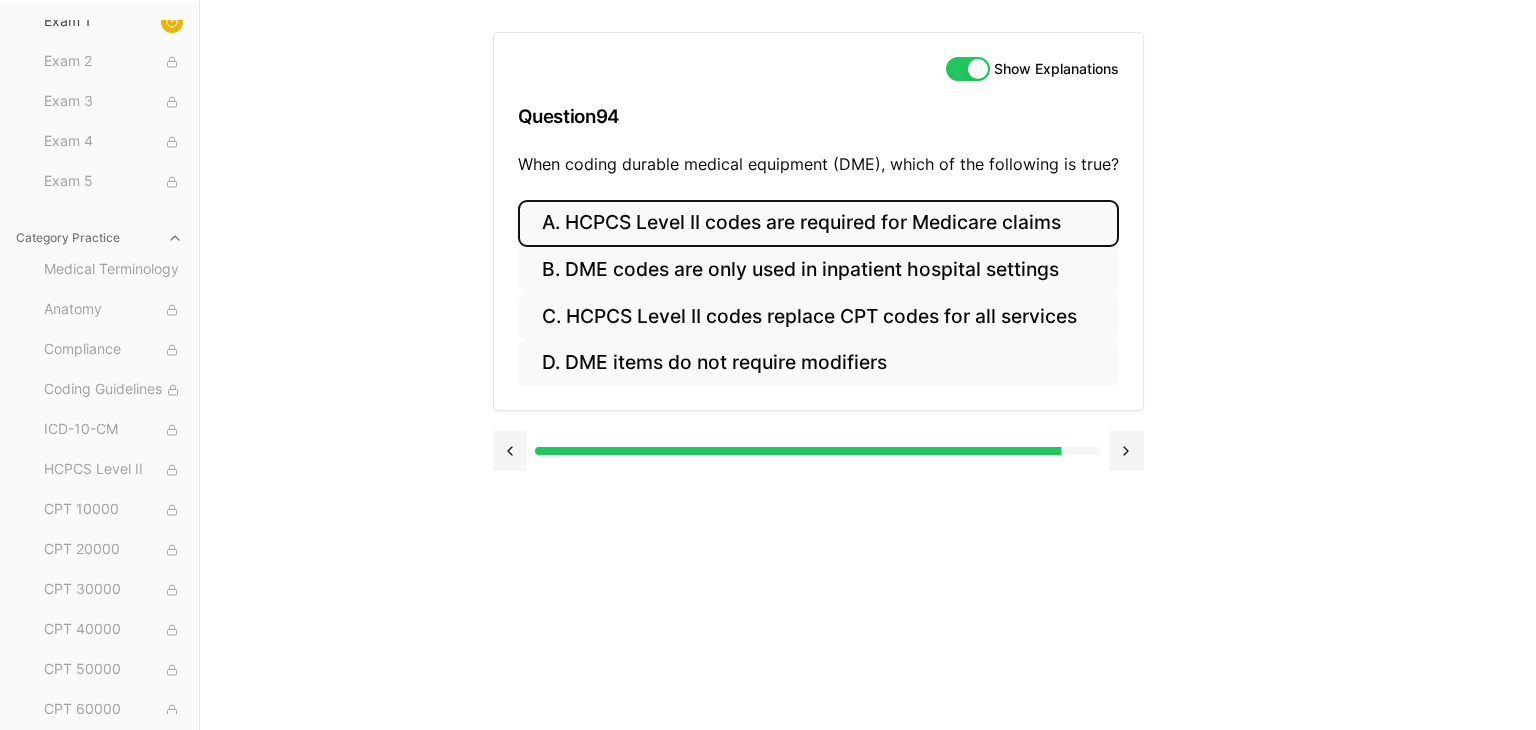 click on "A. HCPCS Level II codes are required for Medicare claims" at bounding box center [818, 223] 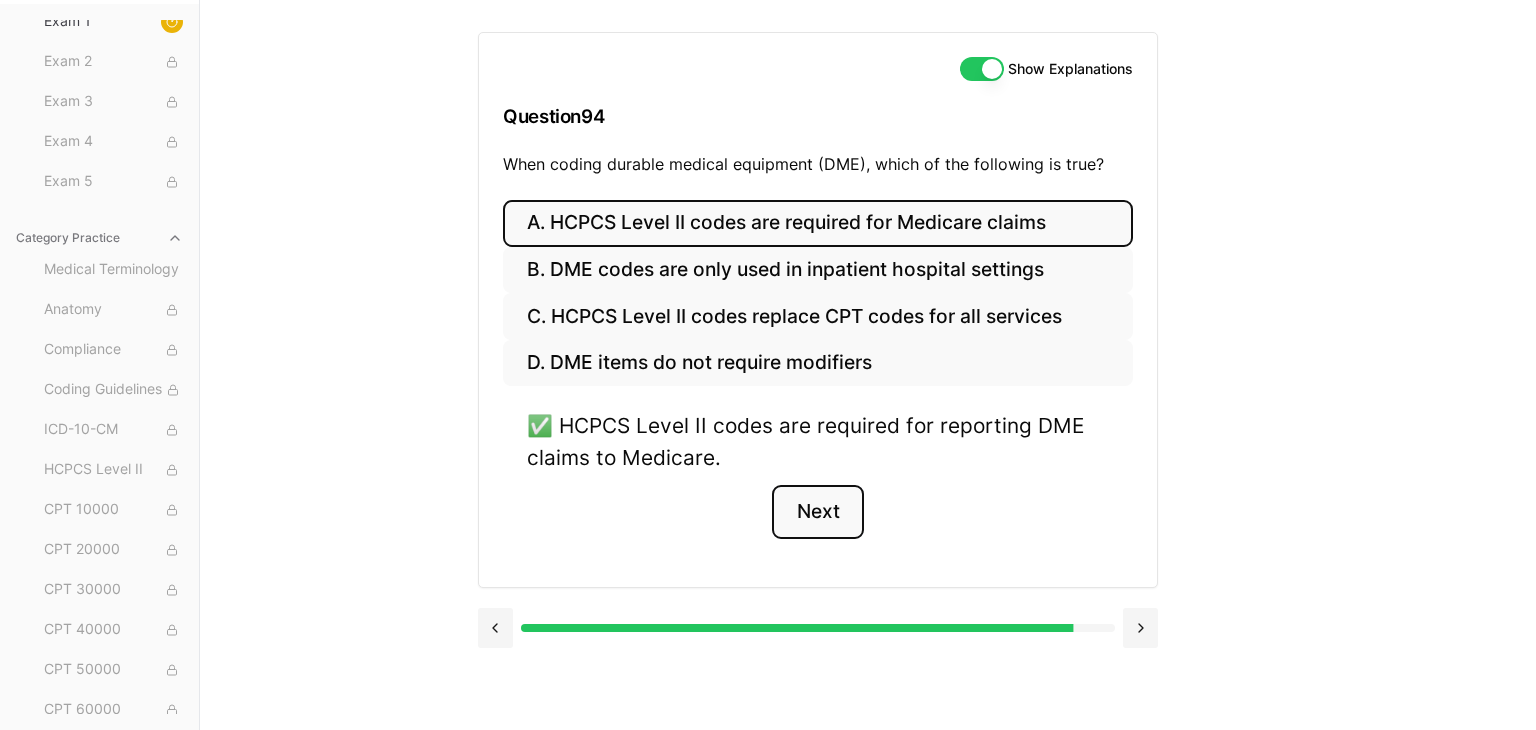 click on "Next" at bounding box center (817, 512) 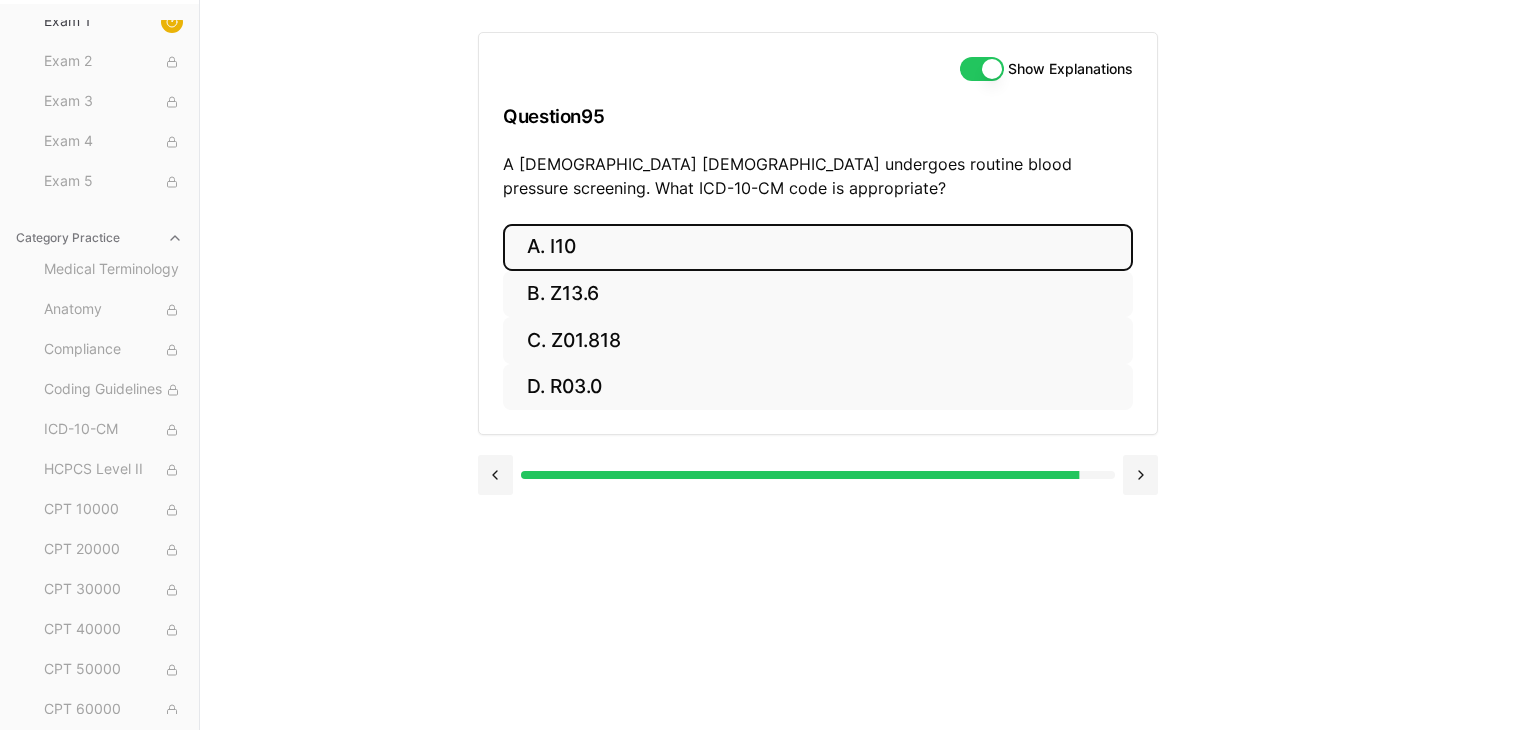 click on "A. I10" at bounding box center (818, 247) 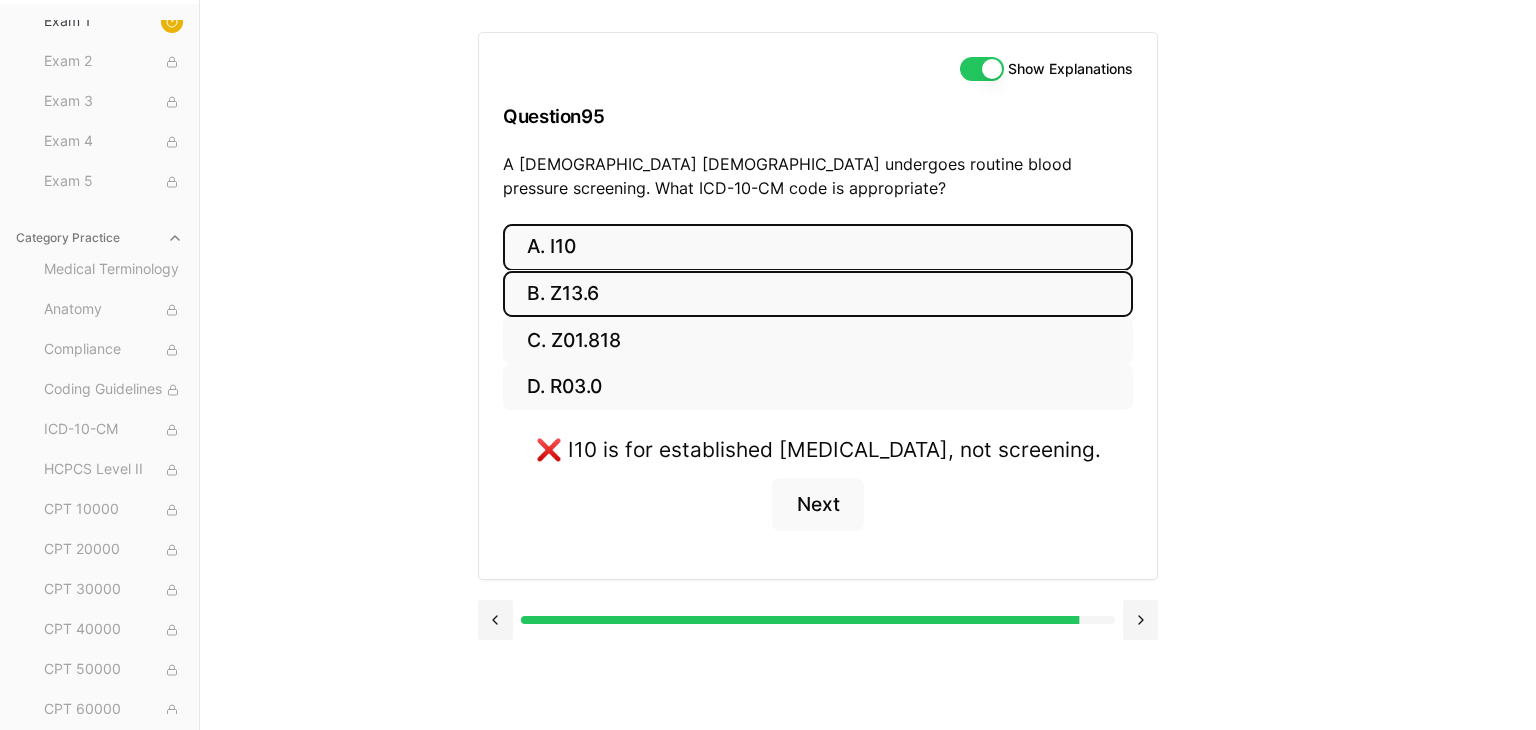 click on "B. Z13.6" at bounding box center [818, 294] 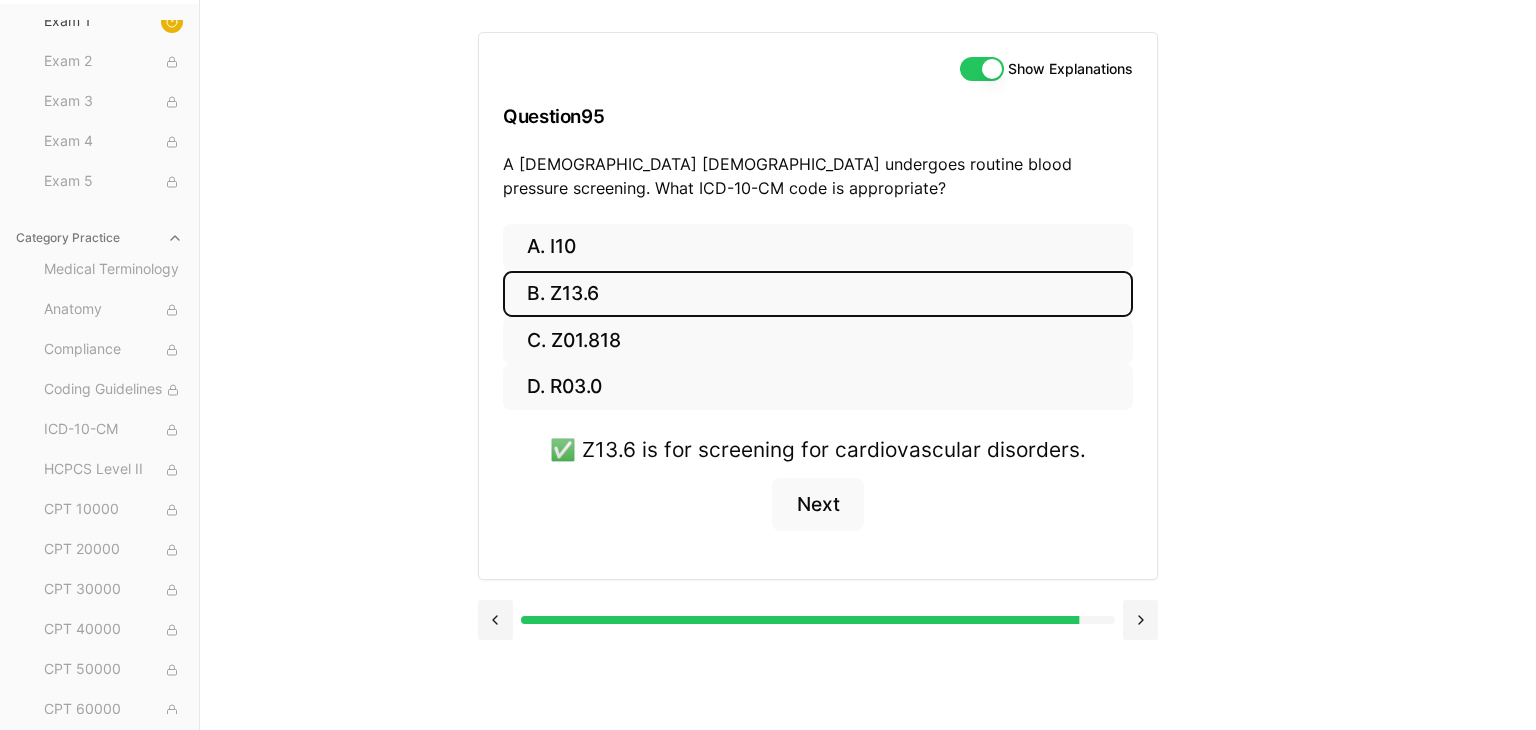 type 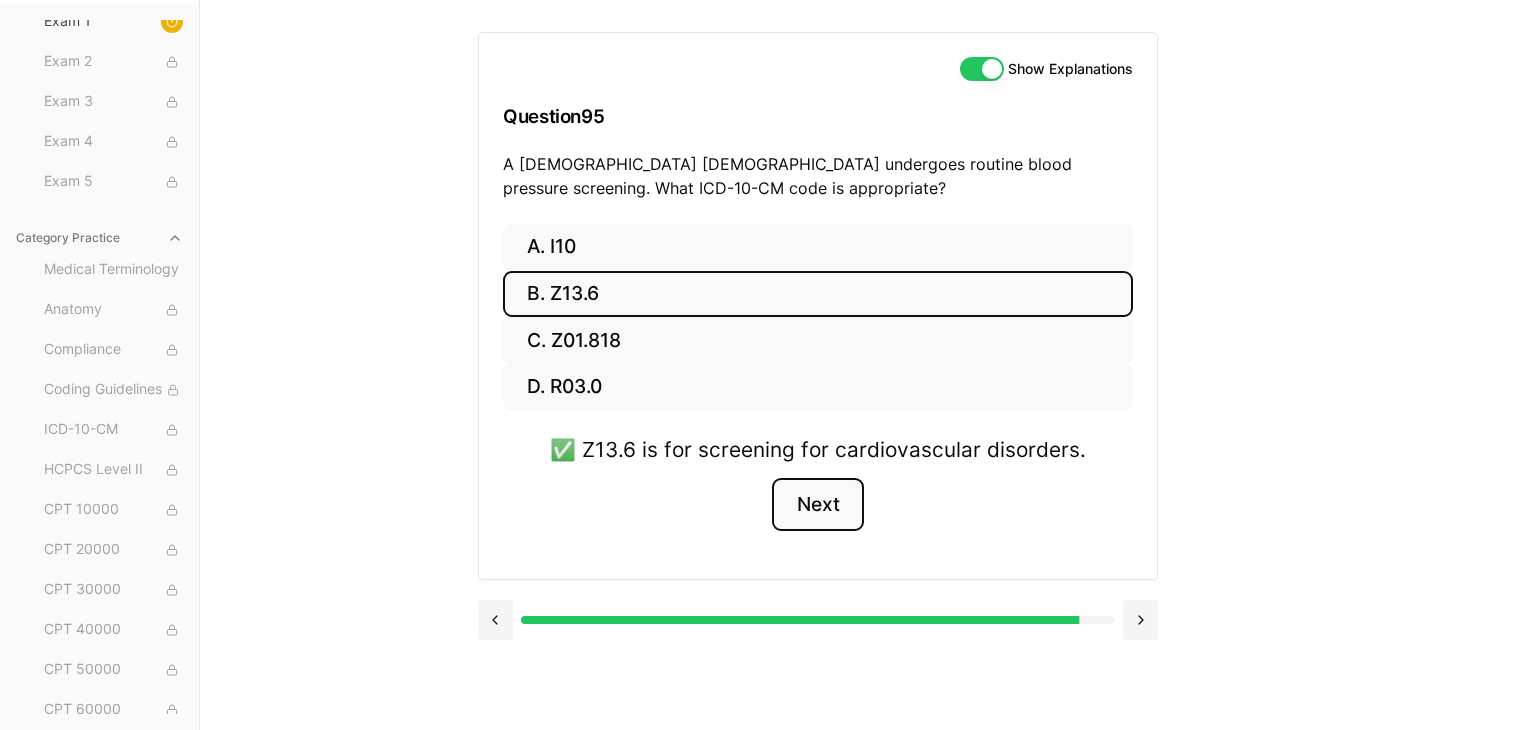 click on "Next" at bounding box center (817, 505) 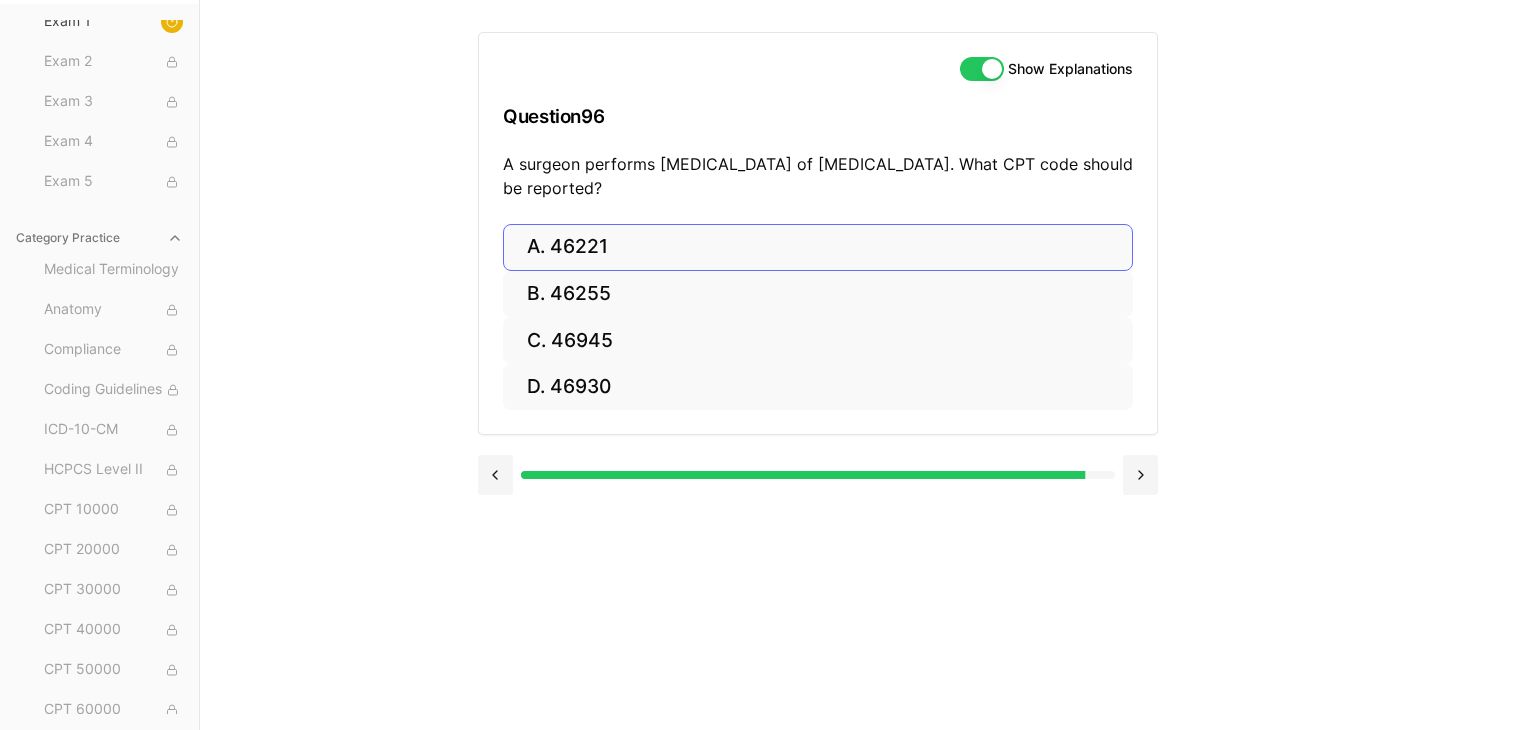 click on "A. 46221" at bounding box center [818, 247] 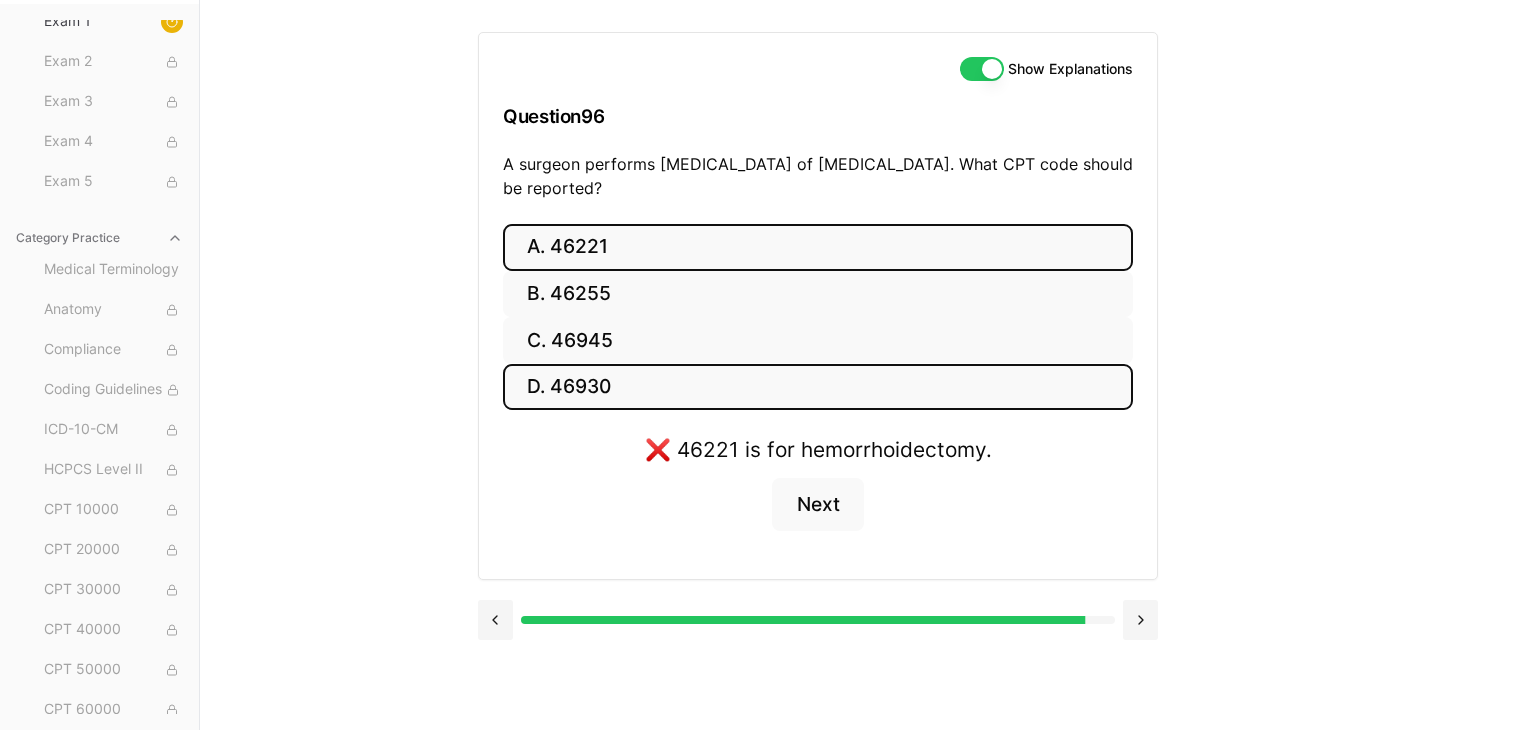 click on "D. 46930" at bounding box center [818, 387] 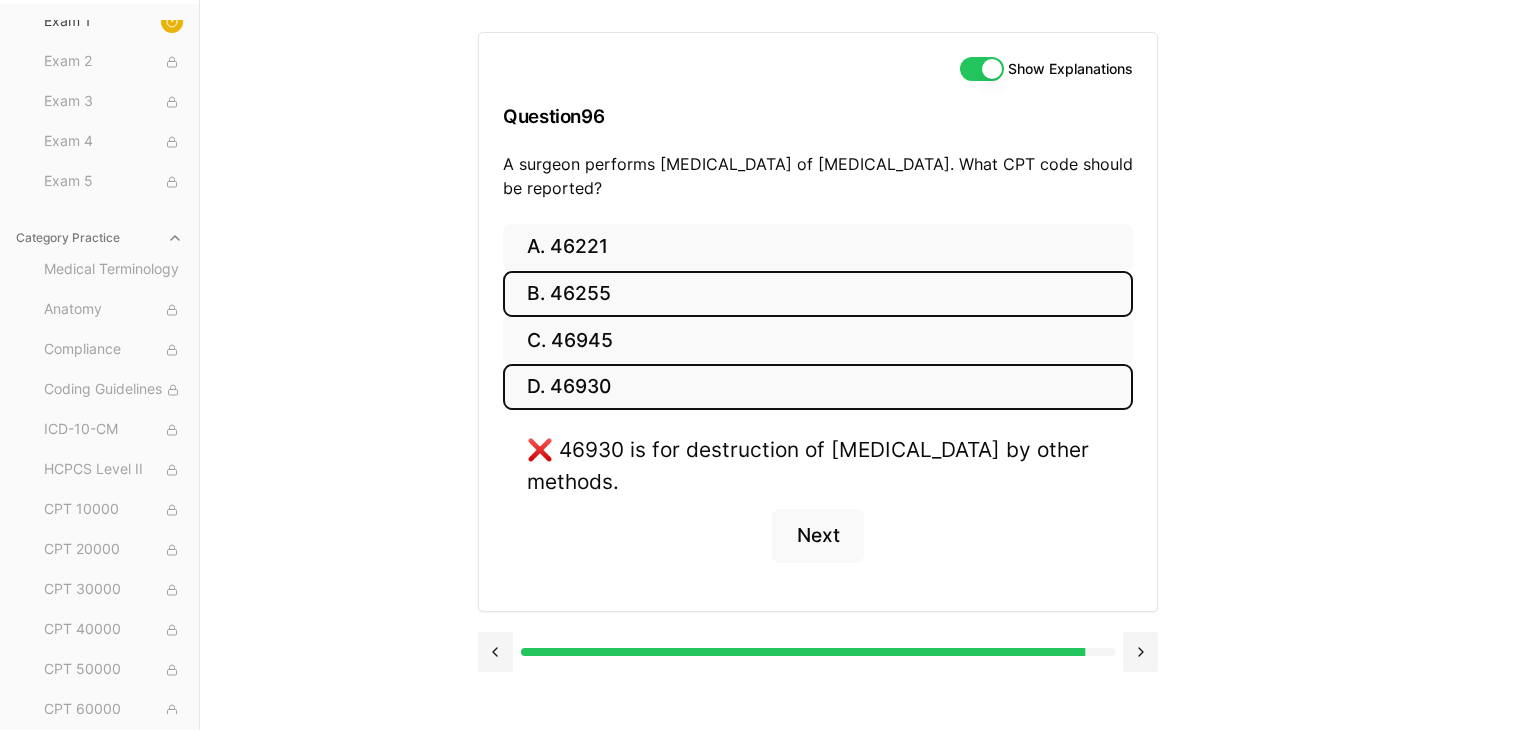 click on "B. 46255" at bounding box center [818, 294] 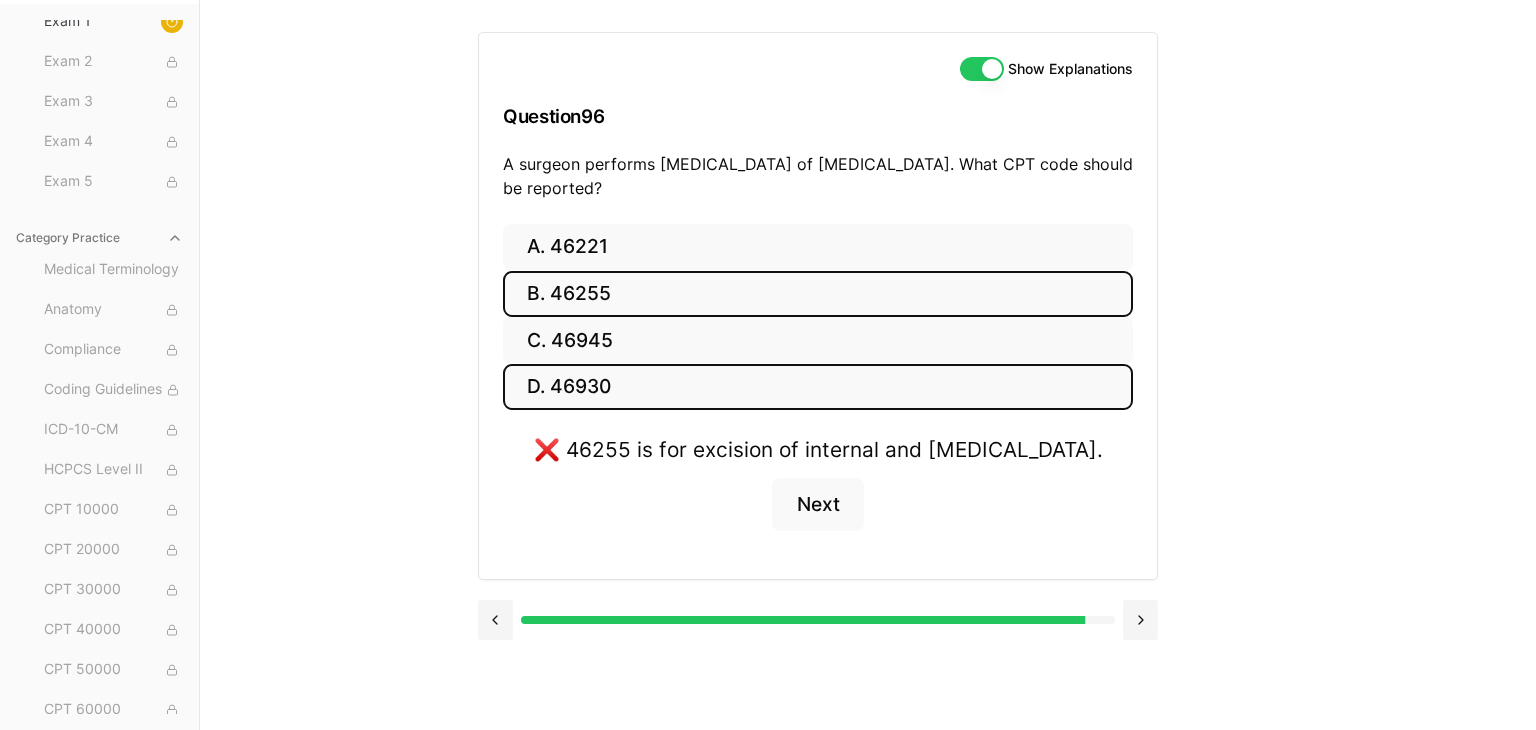 click on "D. 46930" at bounding box center (818, 387) 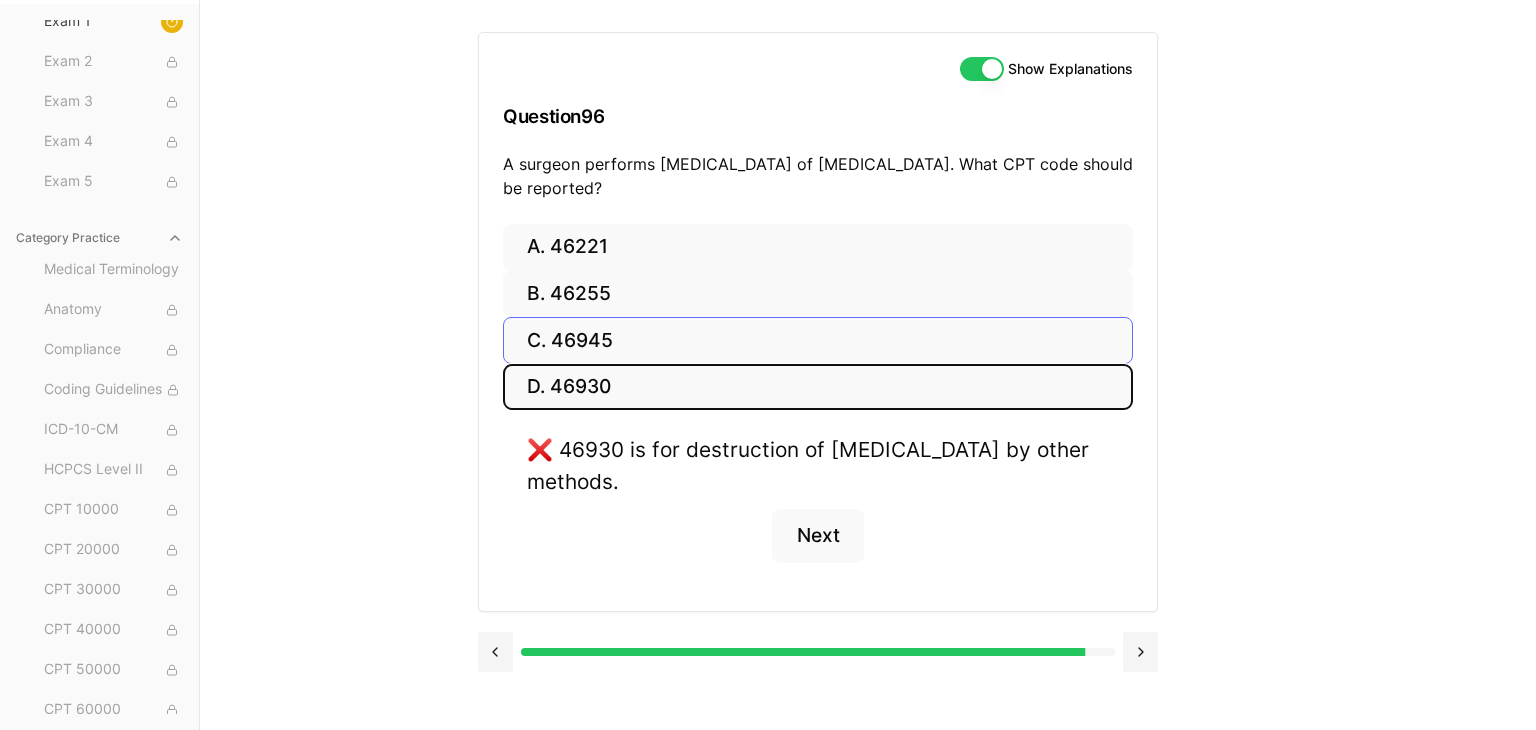 click on "C. 46945" at bounding box center (818, 340) 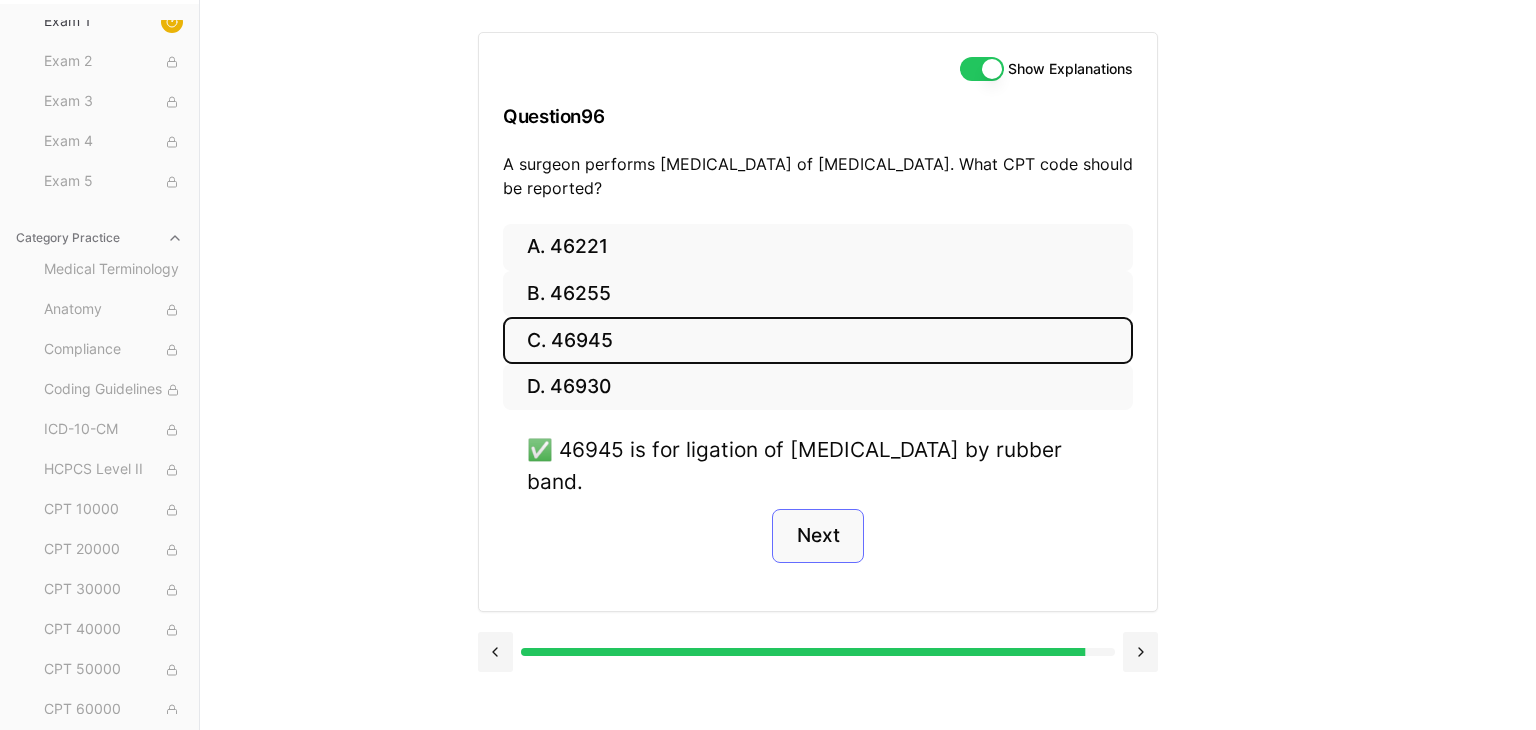click on "Next" at bounding box center [817, 536] 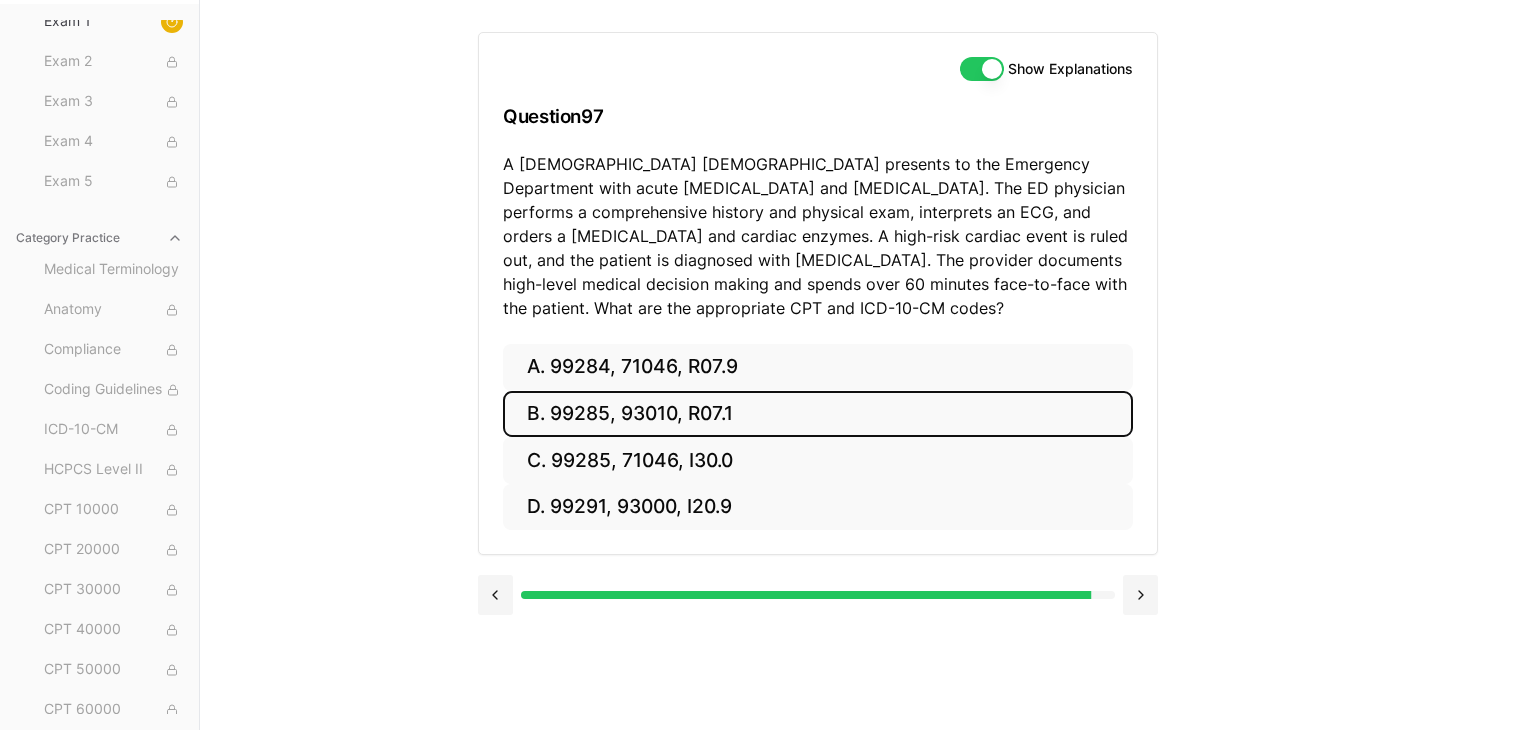 click on "B. 99285, 93010, R07.1" at bounding box center [818, 414] 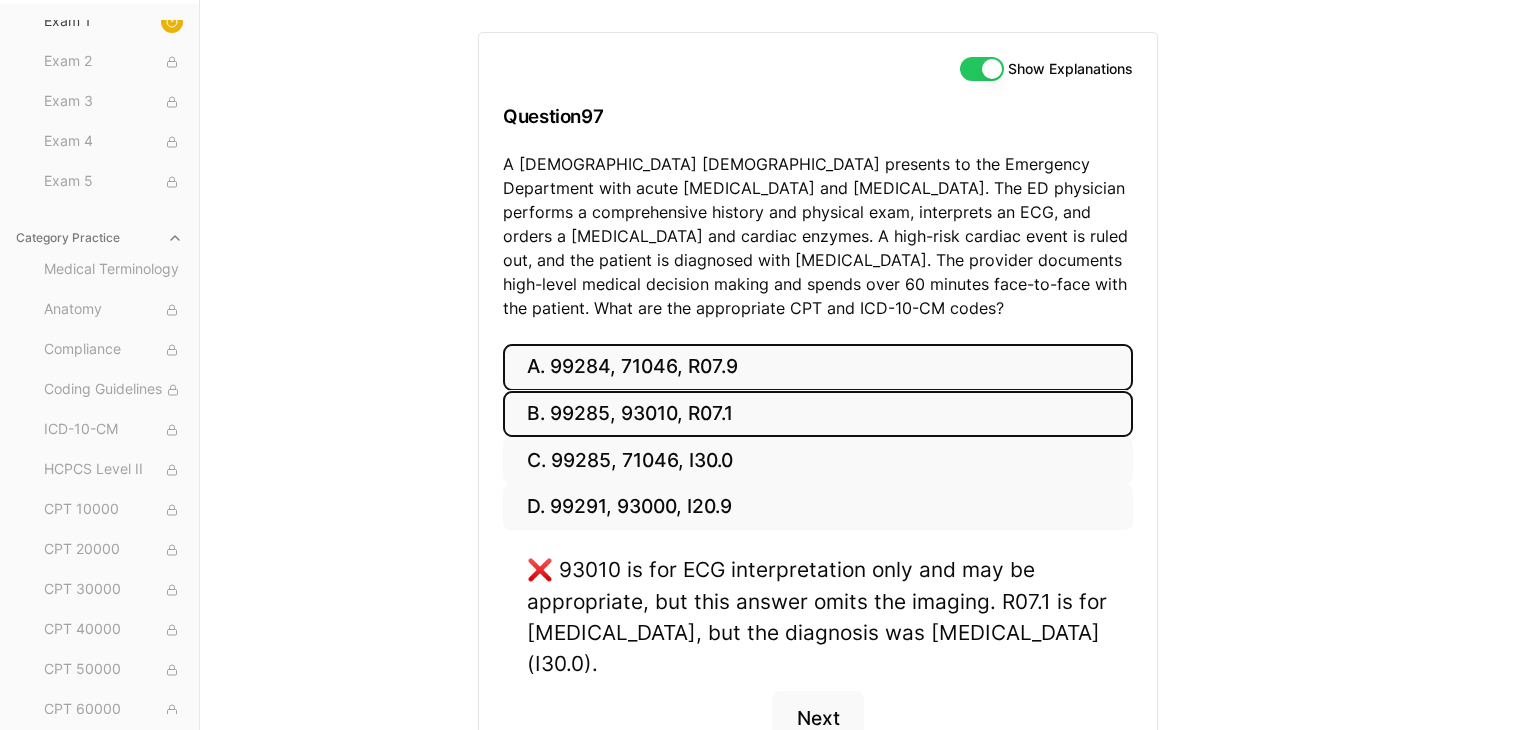 click on "A. 99284, 71046, R07.9" at bounding box center (818, 367) 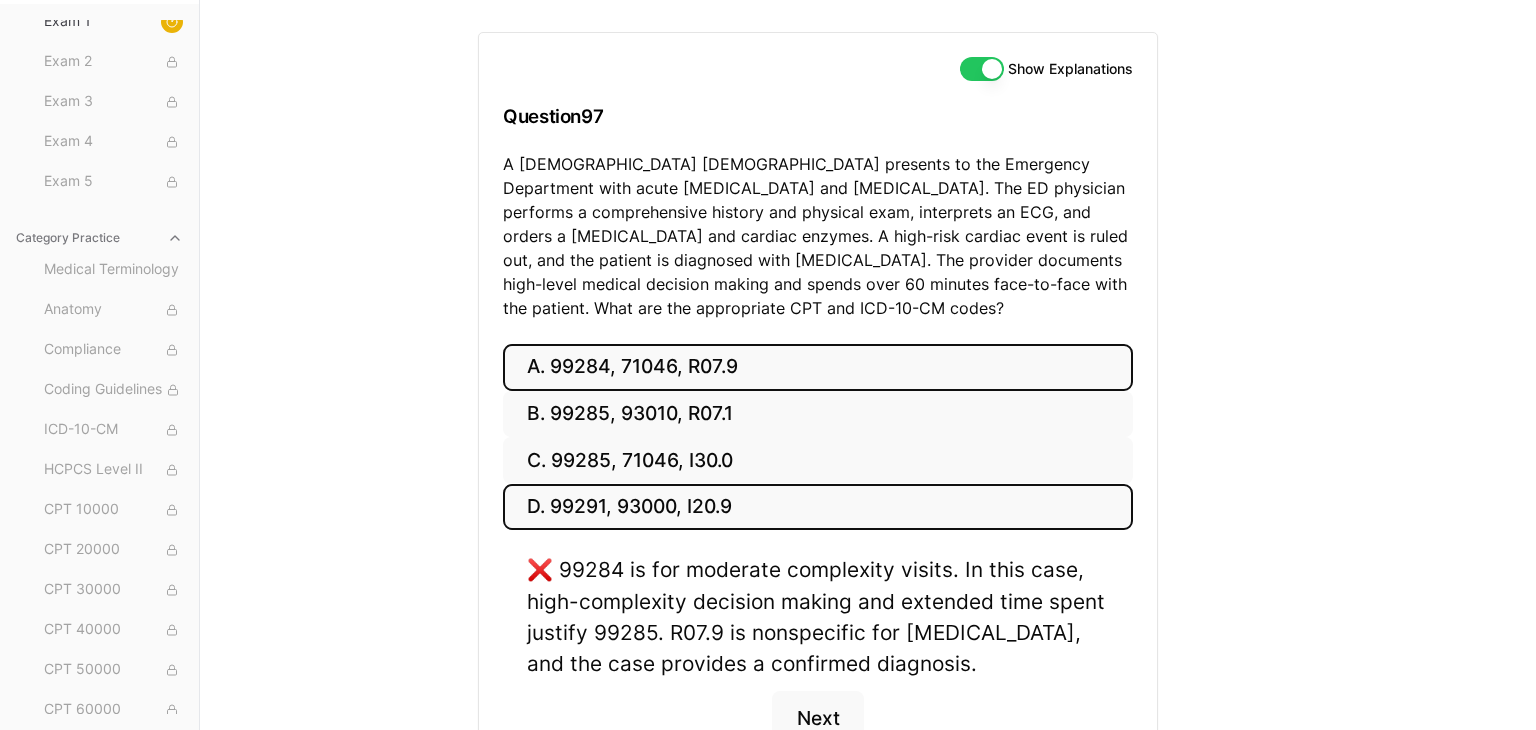 click on "D. 99291, 93000, I20.9" at bounding box center [818, 507] 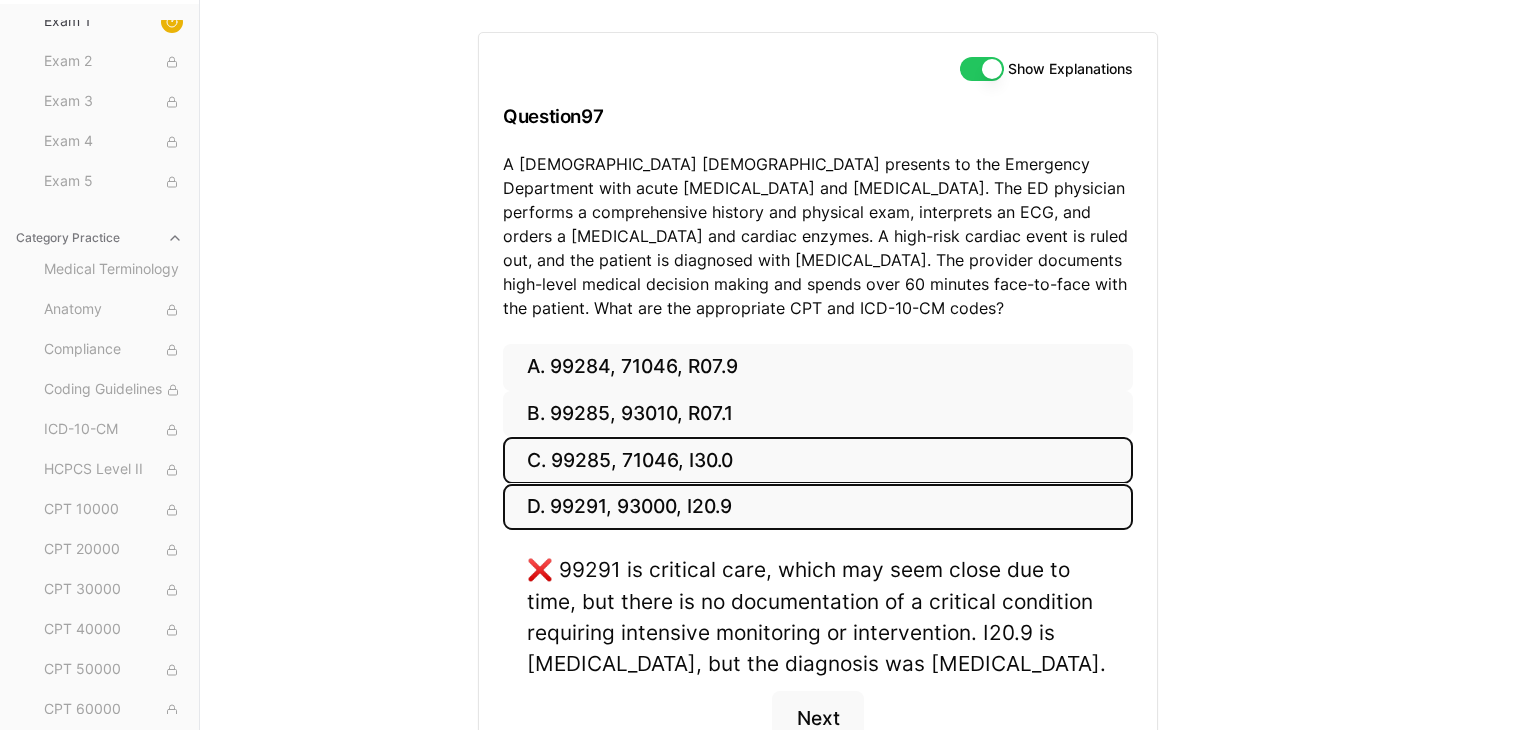 click on "C. 99285, 71046, I30.0" at bounding box center (818, 460) 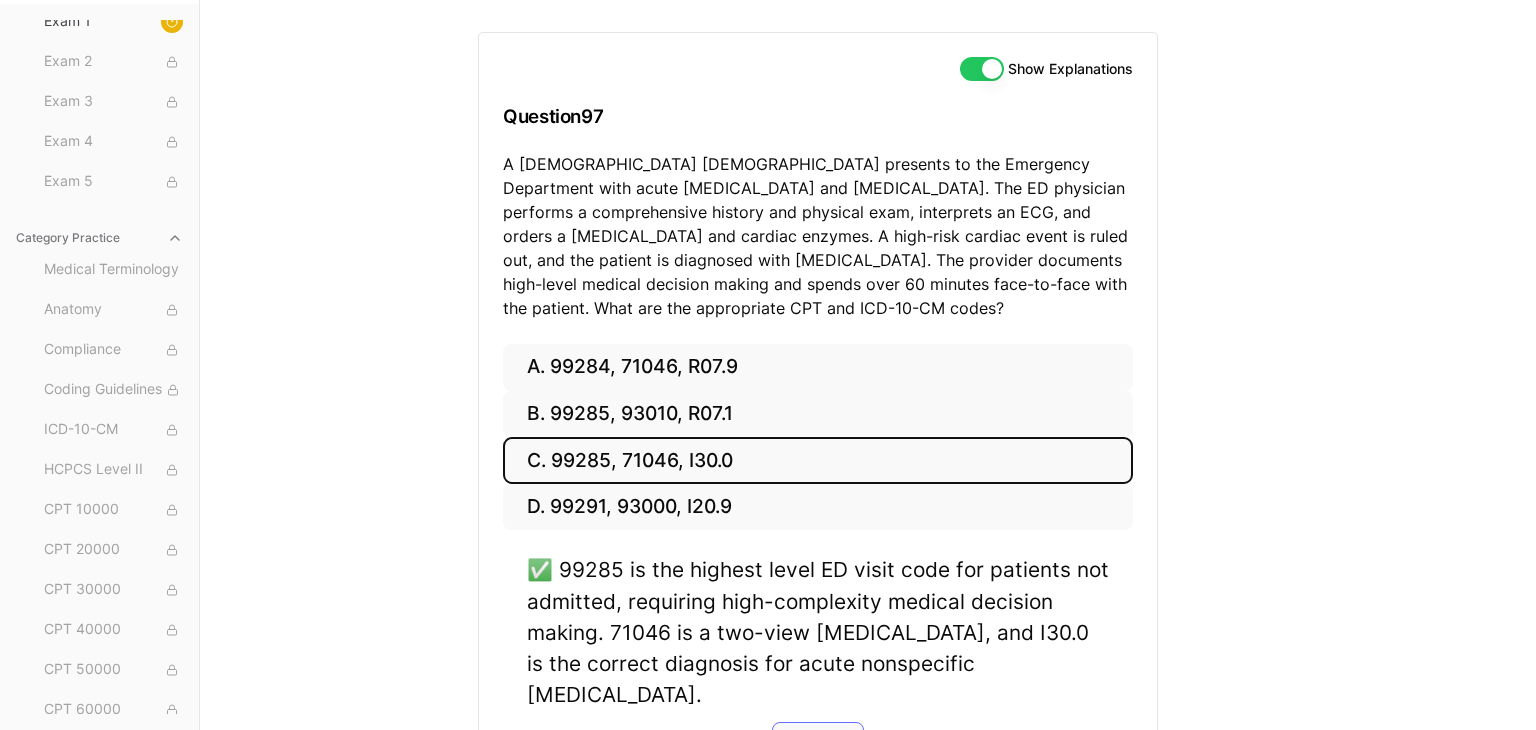 click on "Next" at bounding box center (817, 749) 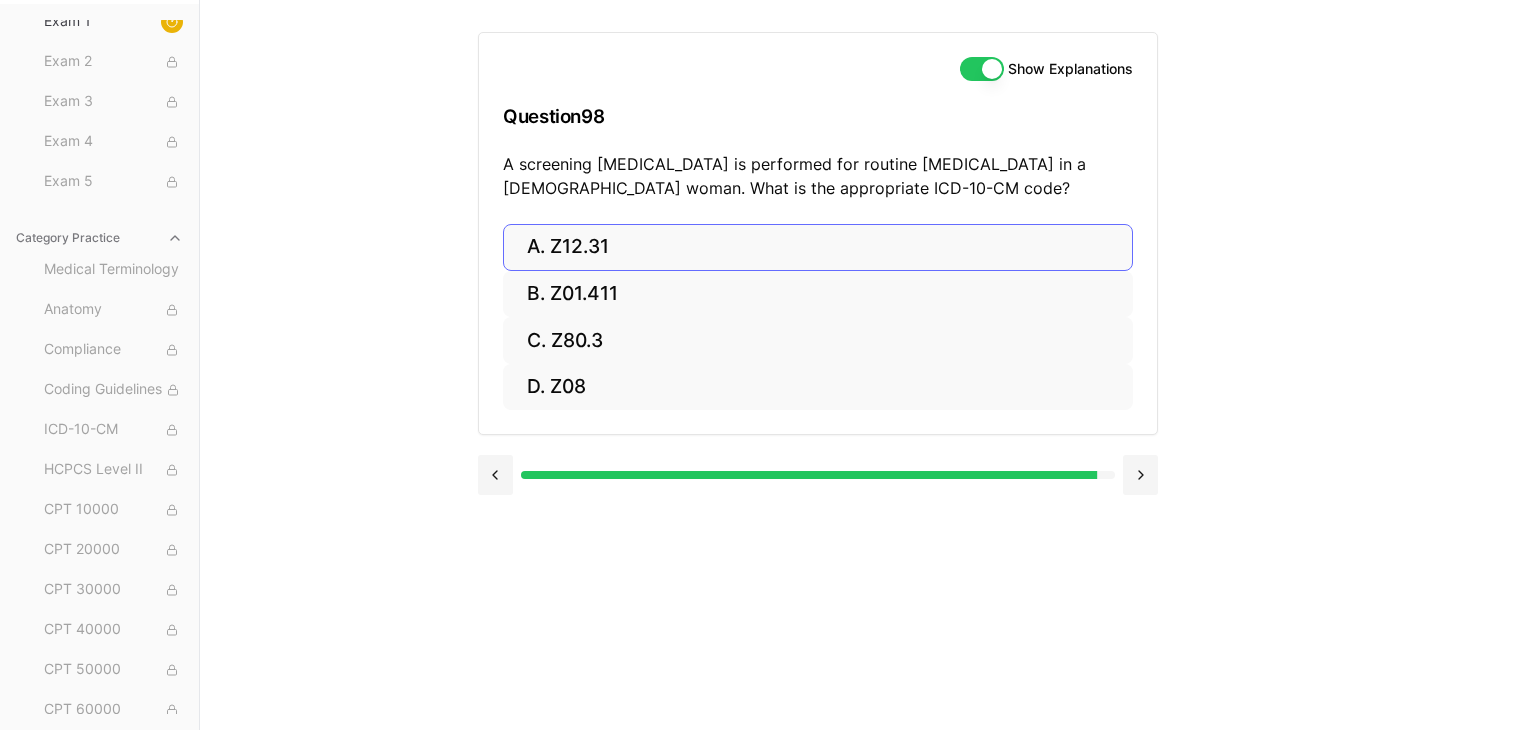 click on "A. Z12.31" at bounding box center [818, 247] 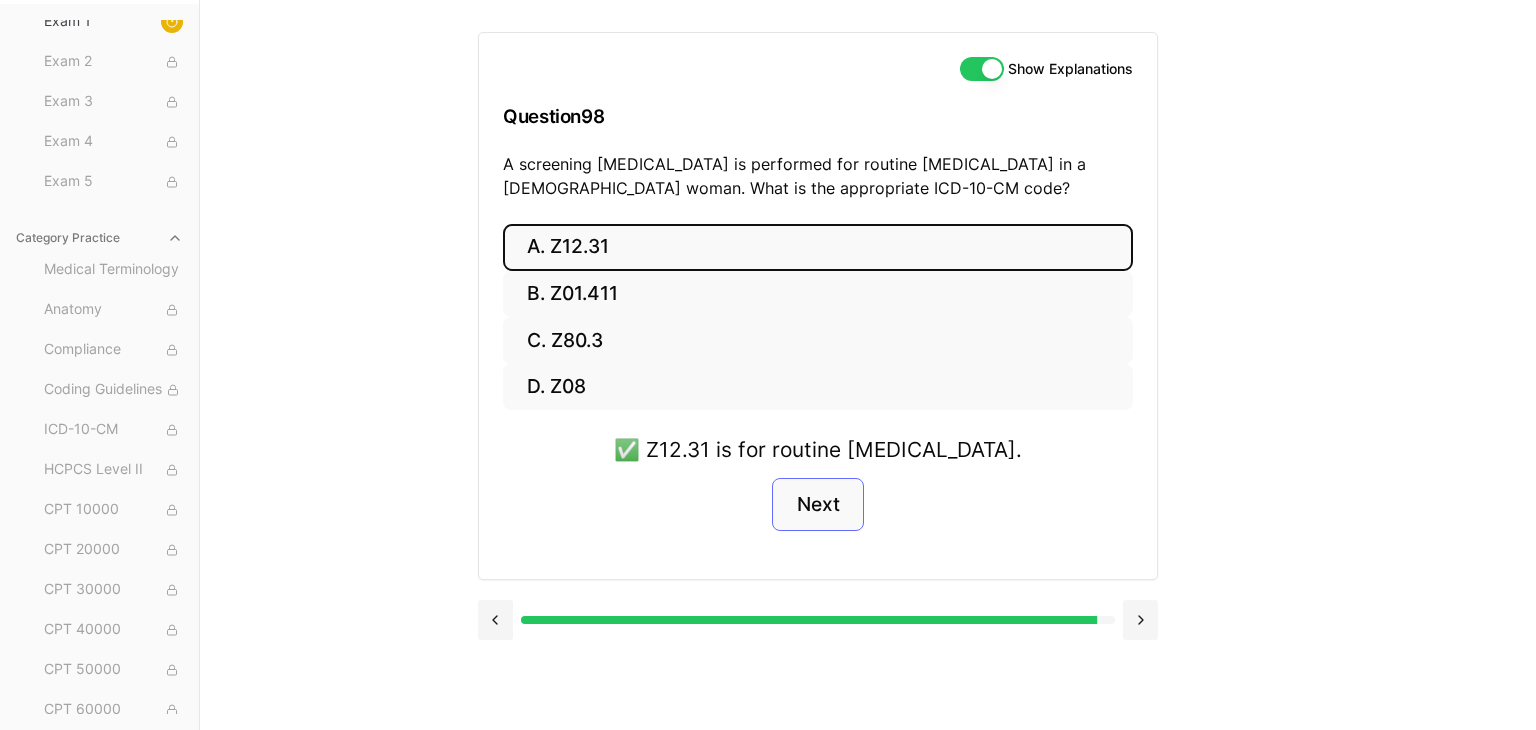 click on "Next" at bounding box center (817, 505) 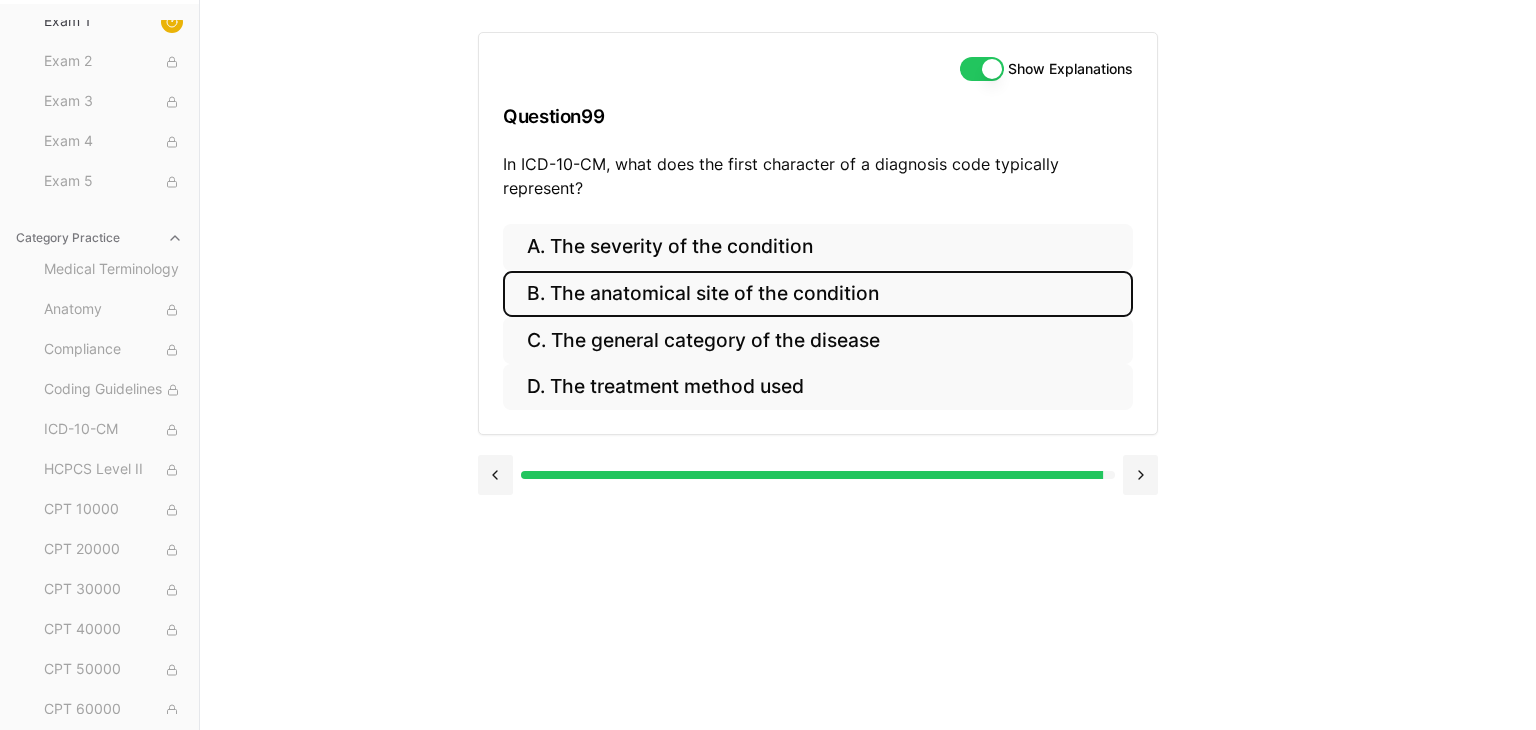 click on "B. The anatomical site of the condition" at bounding box center [818, 294] 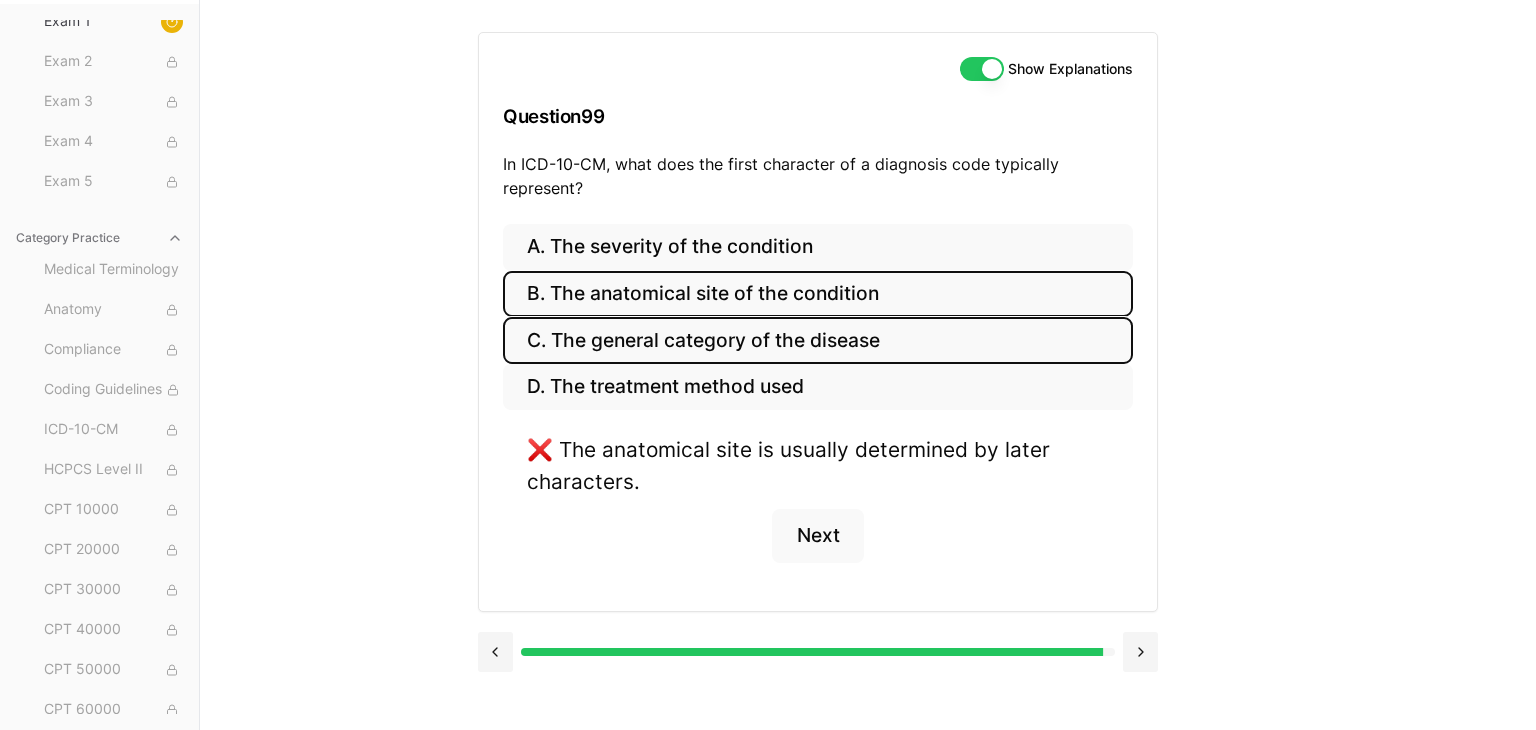 click on "C. The general category of the disease" at bounding box center (818, 340) 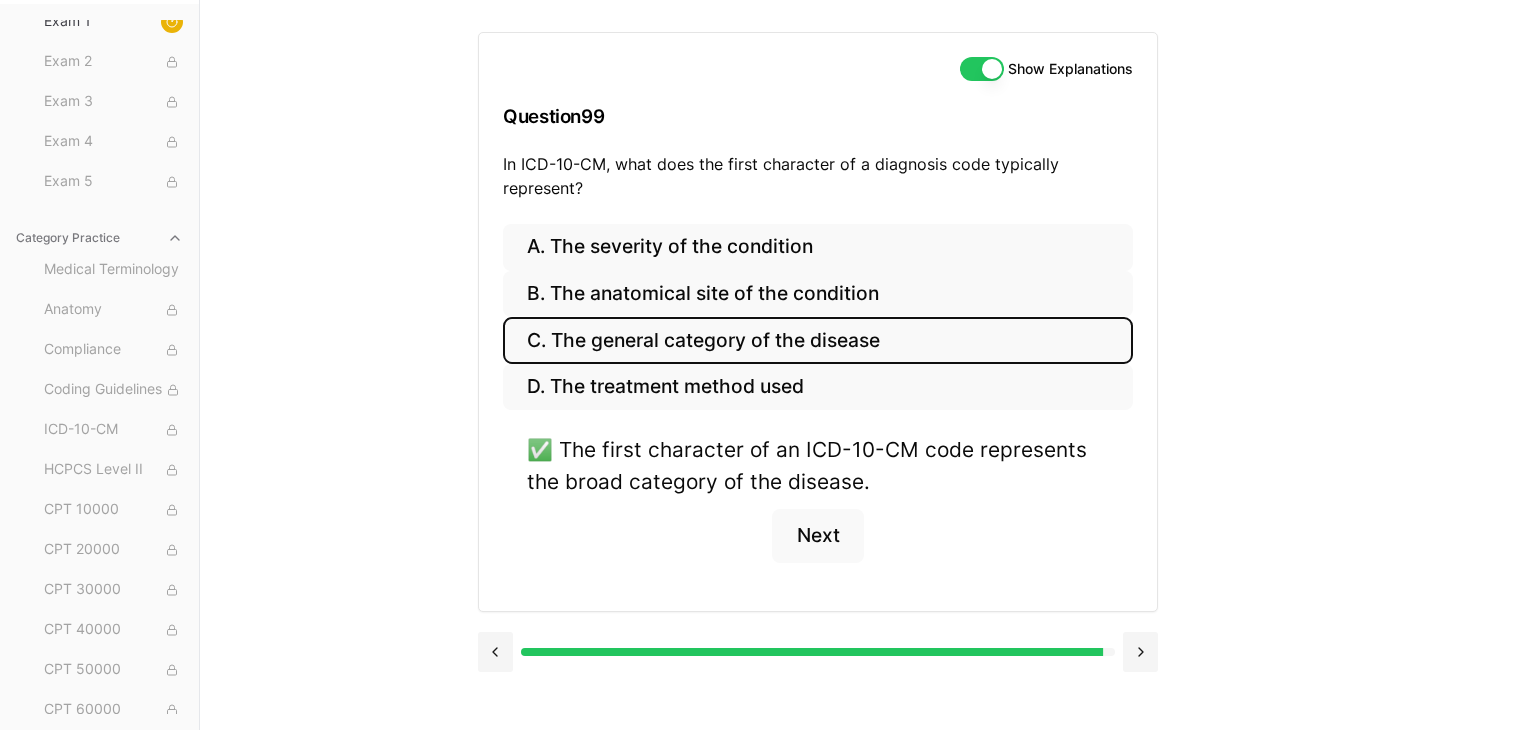 click on "C. The general category of the disease" at bounding box center [818, 340] 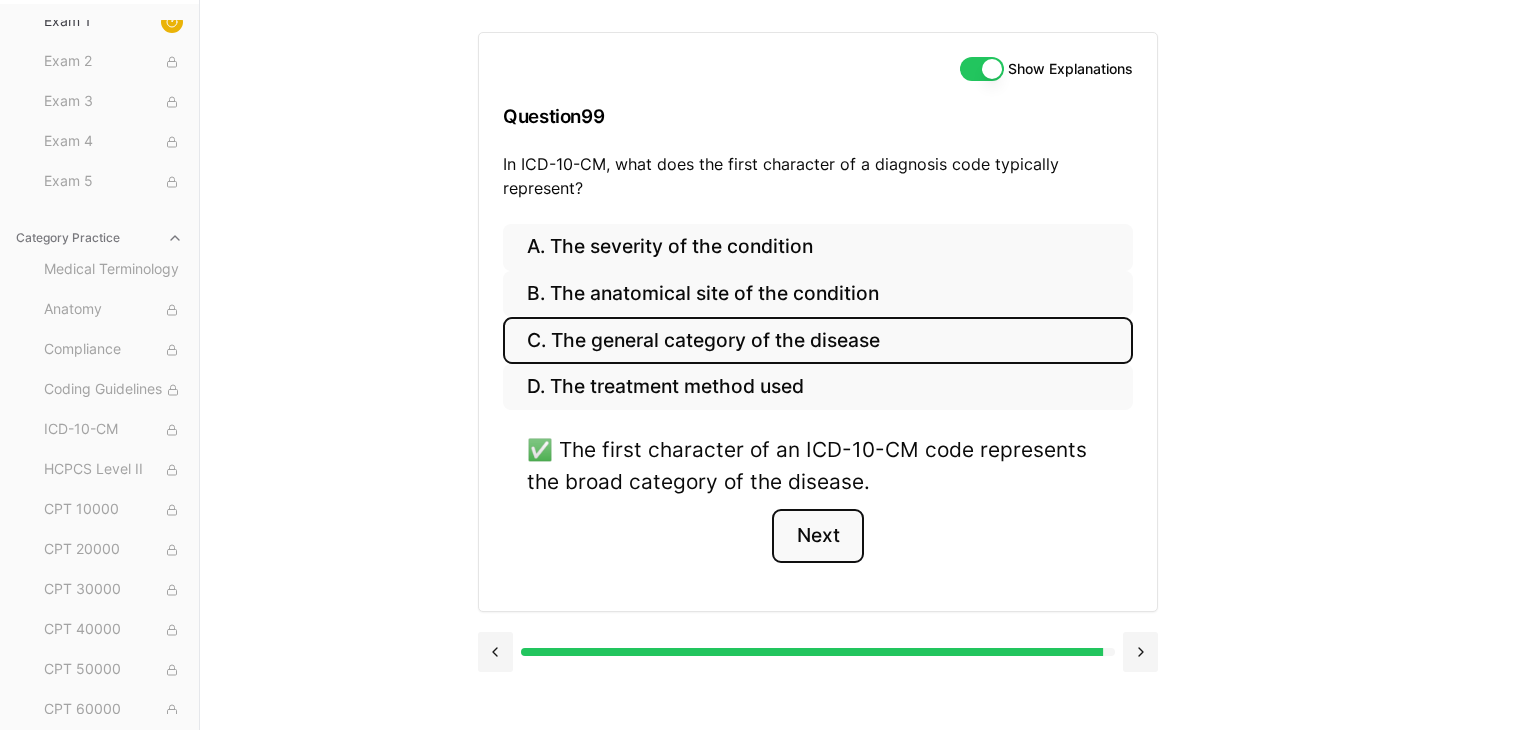 click on "Next" at bounding box center [817, 536] 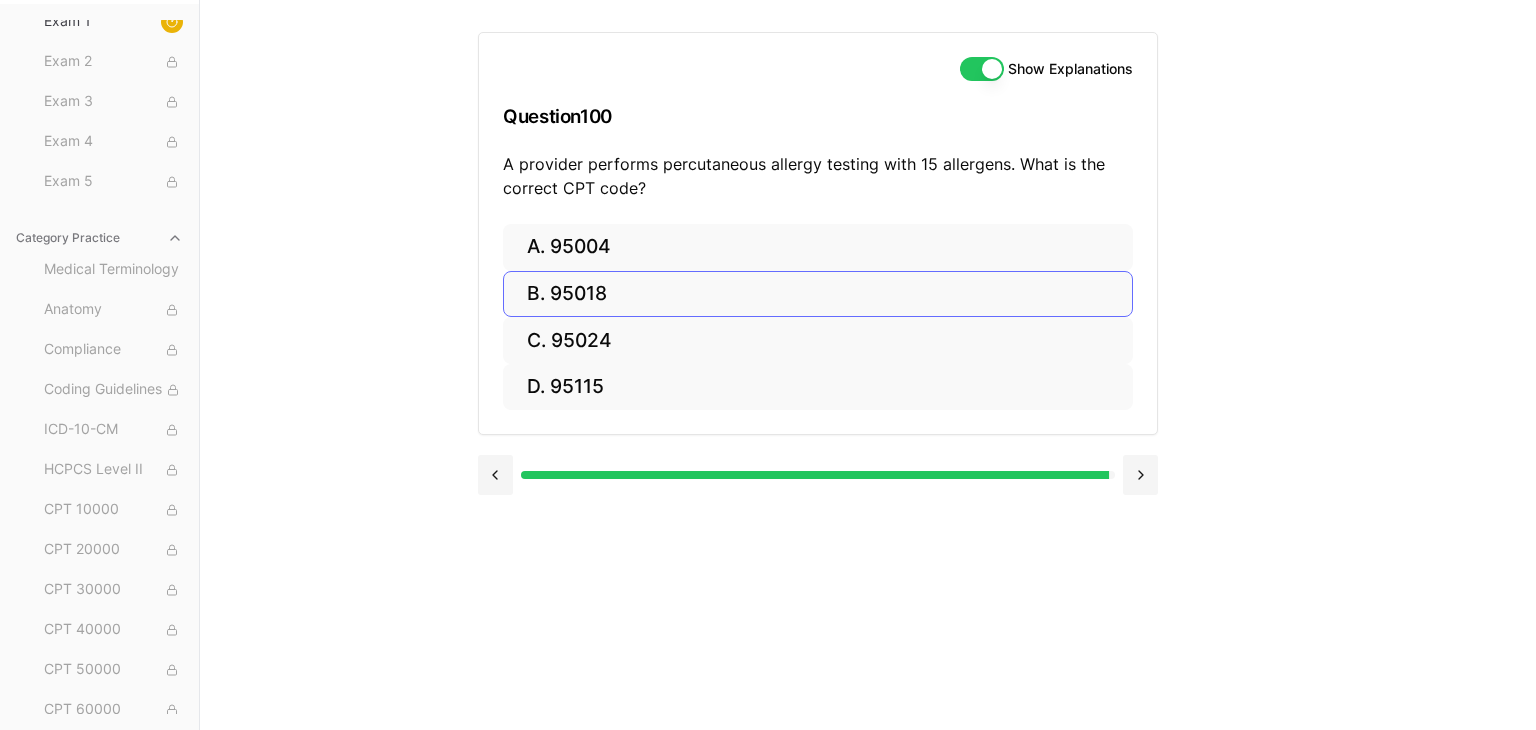 click on "B. 95018" at bounding box center [818, 294] 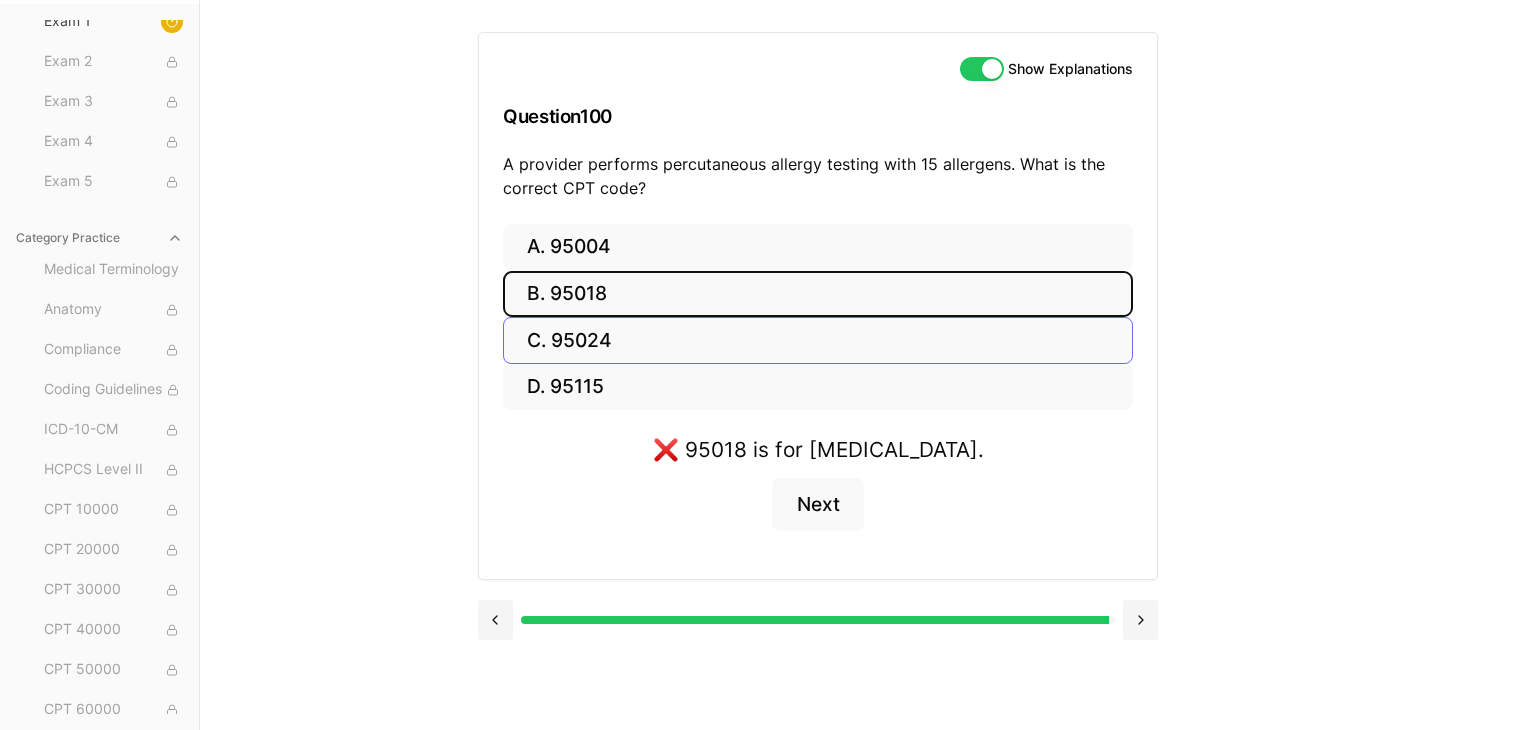 click on "C. 95024" at bounding box center (818, 340) 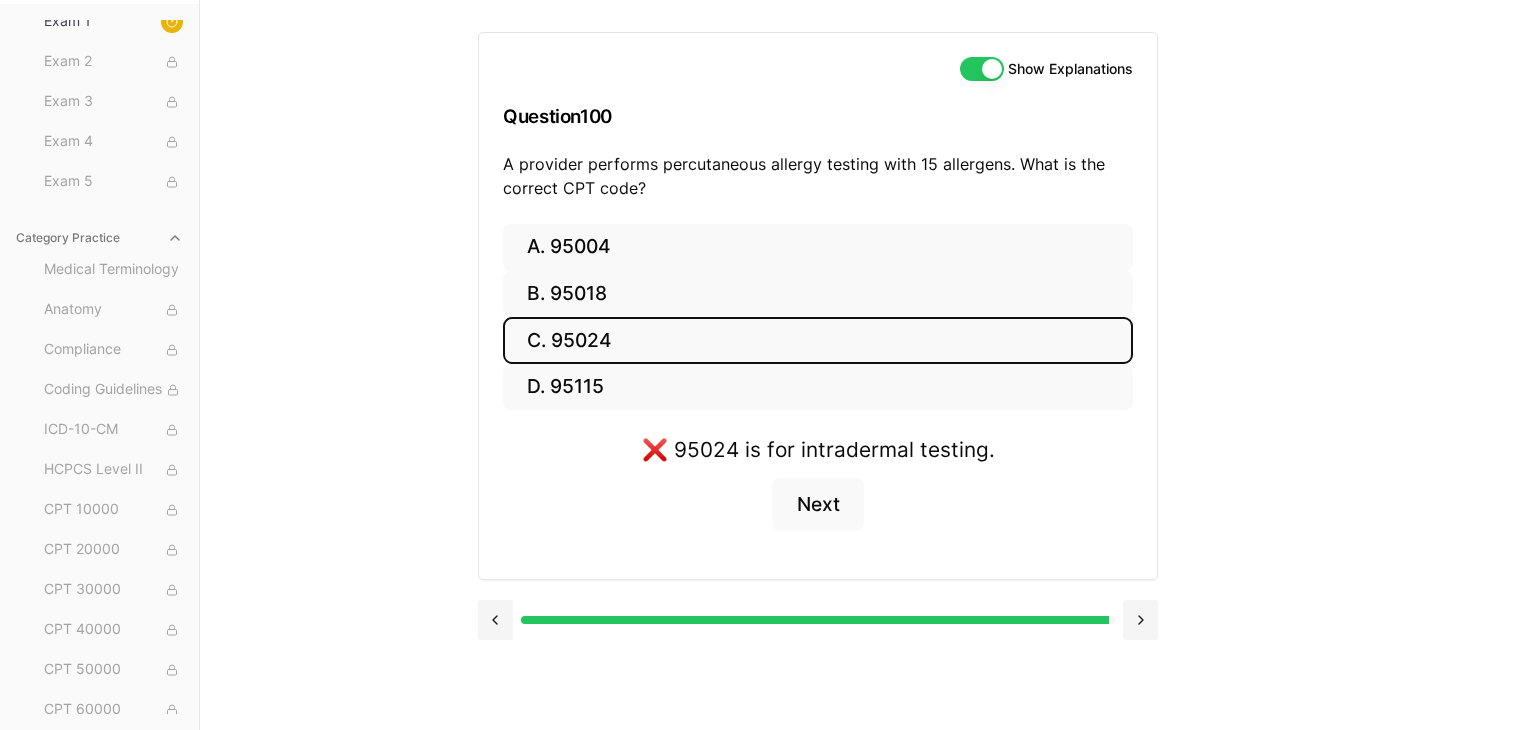 click on "❌ 95024 is for intradermal testing." at bounding box center (818, 449) 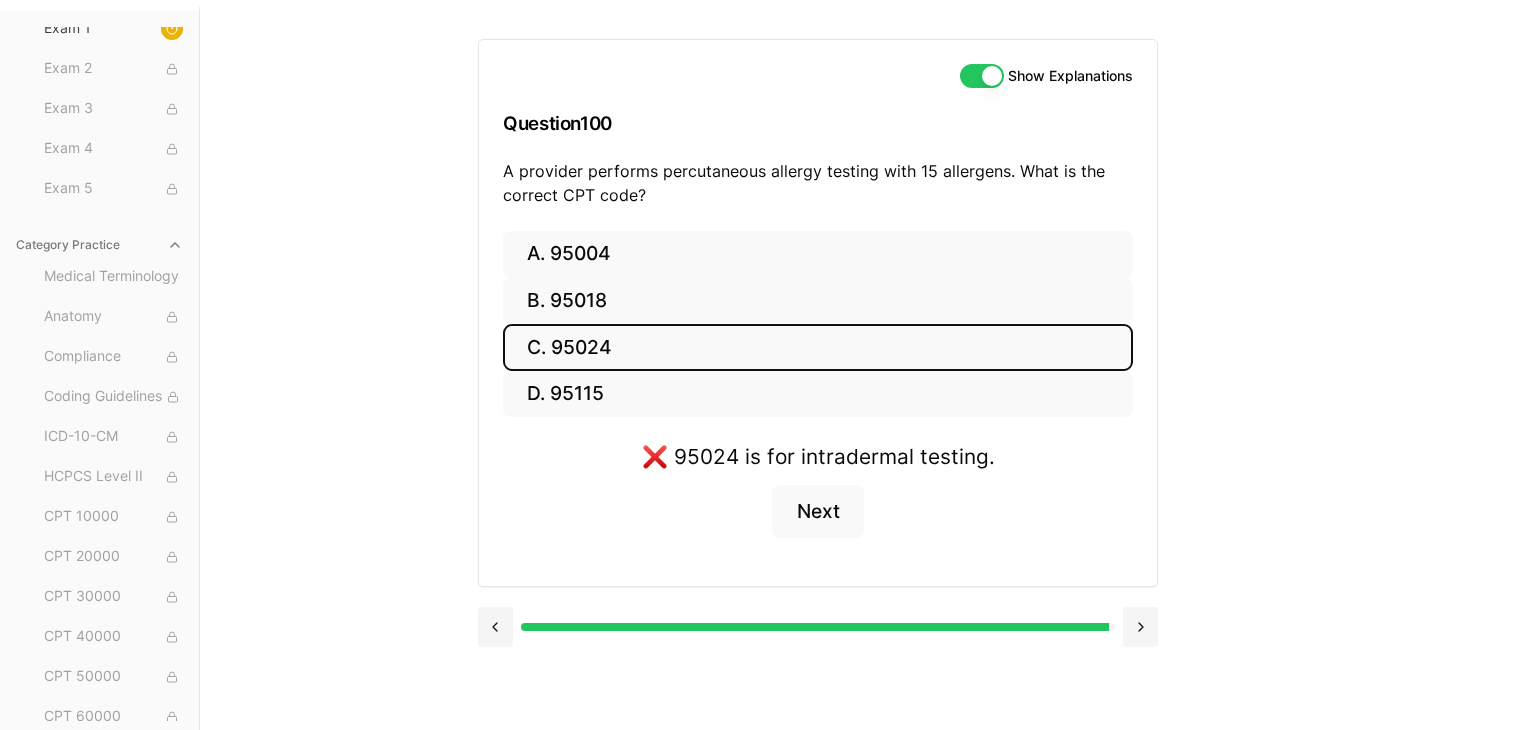 scroll, scrollTop: 176, scrollLeft: 0, axis: vertical 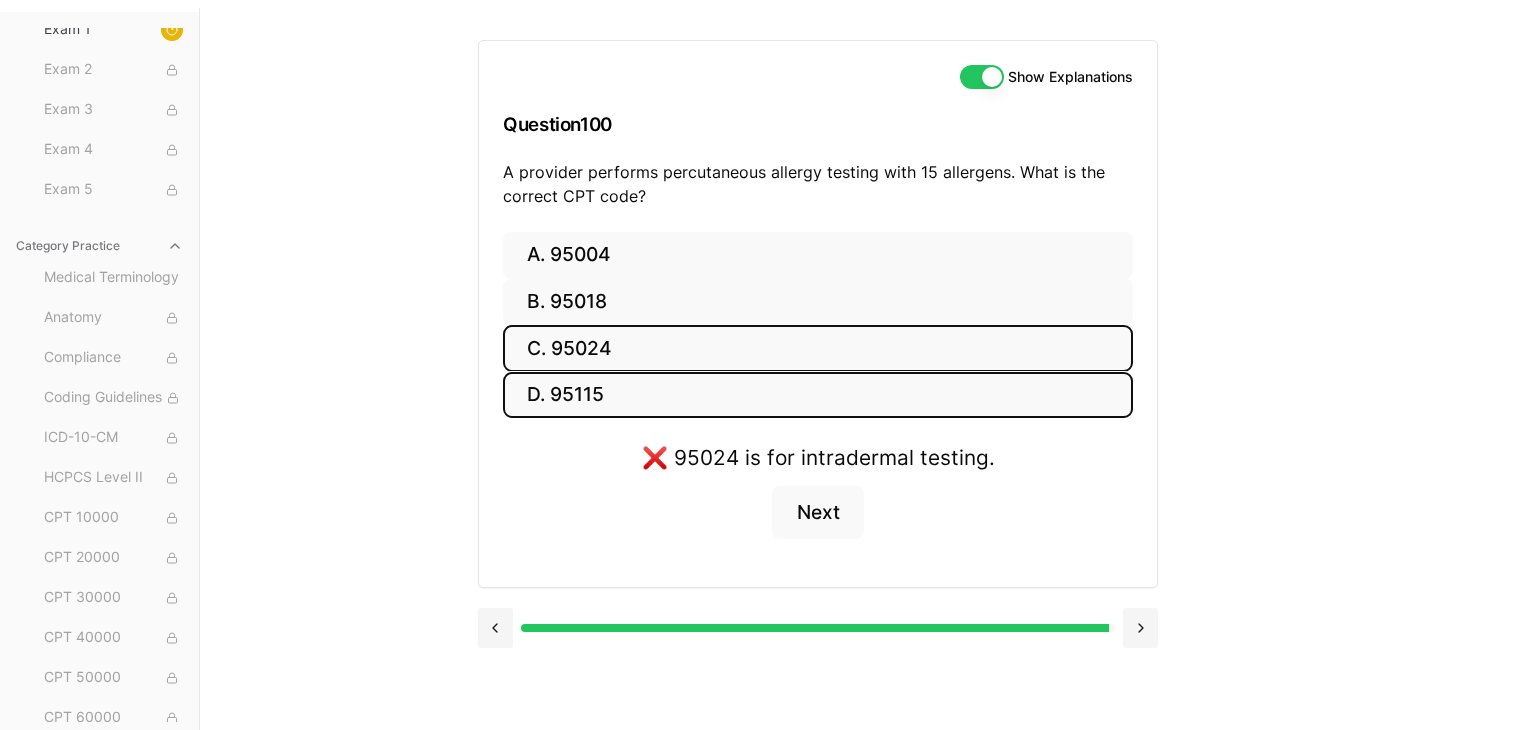 click on "D. 95115" at bounding box center (818, 395) 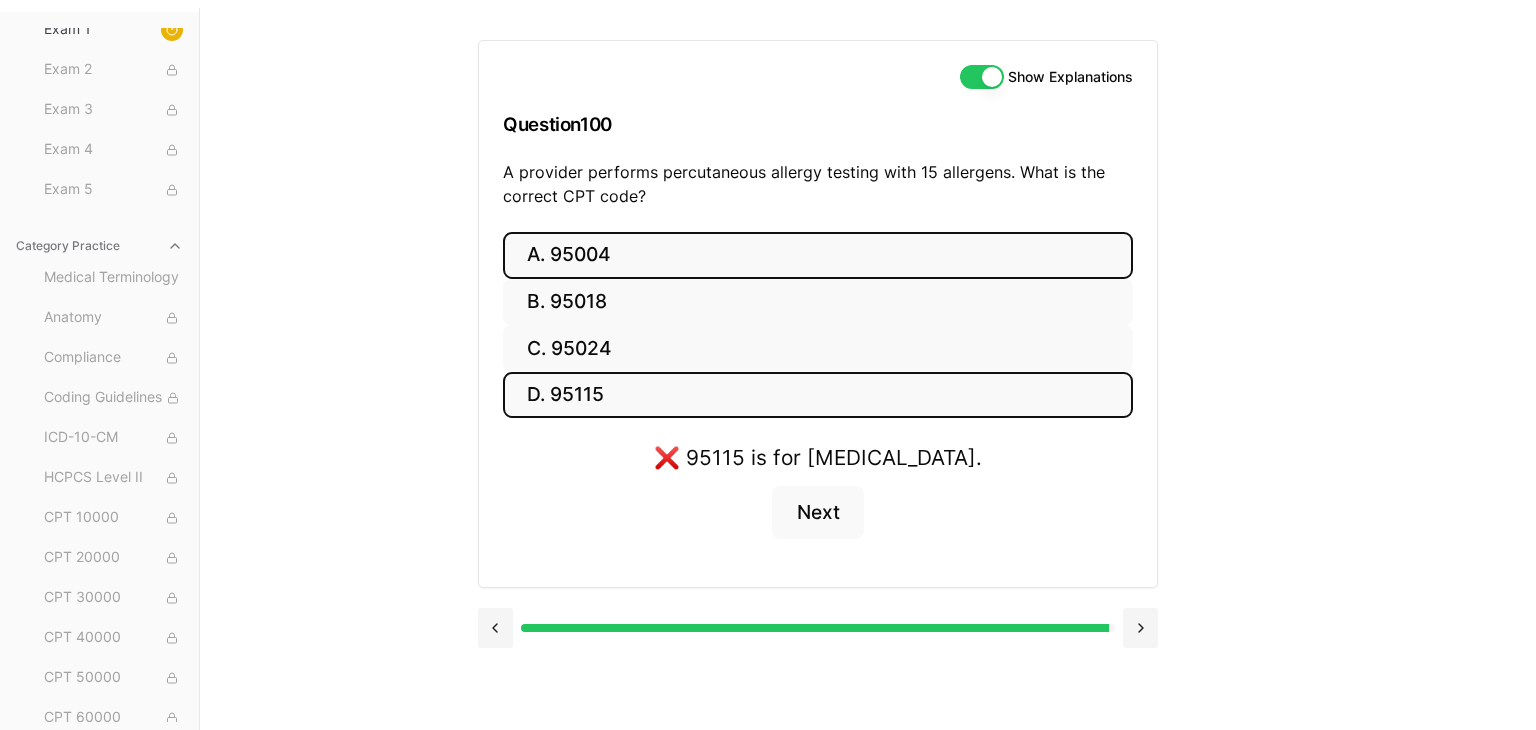 click on "A. 95004" at bounding box center [818, 255] 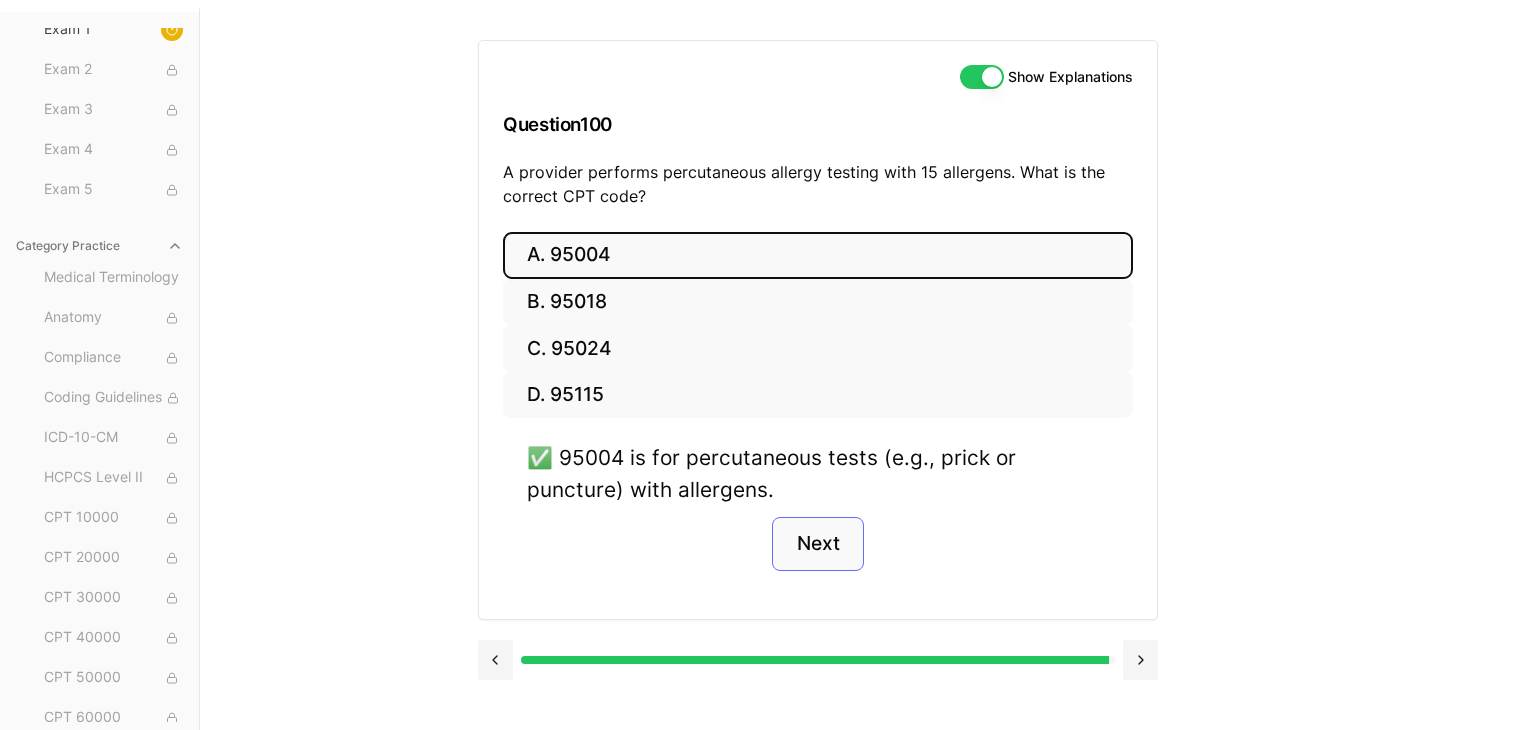 click on "Next" at bounding box center (817, 544) 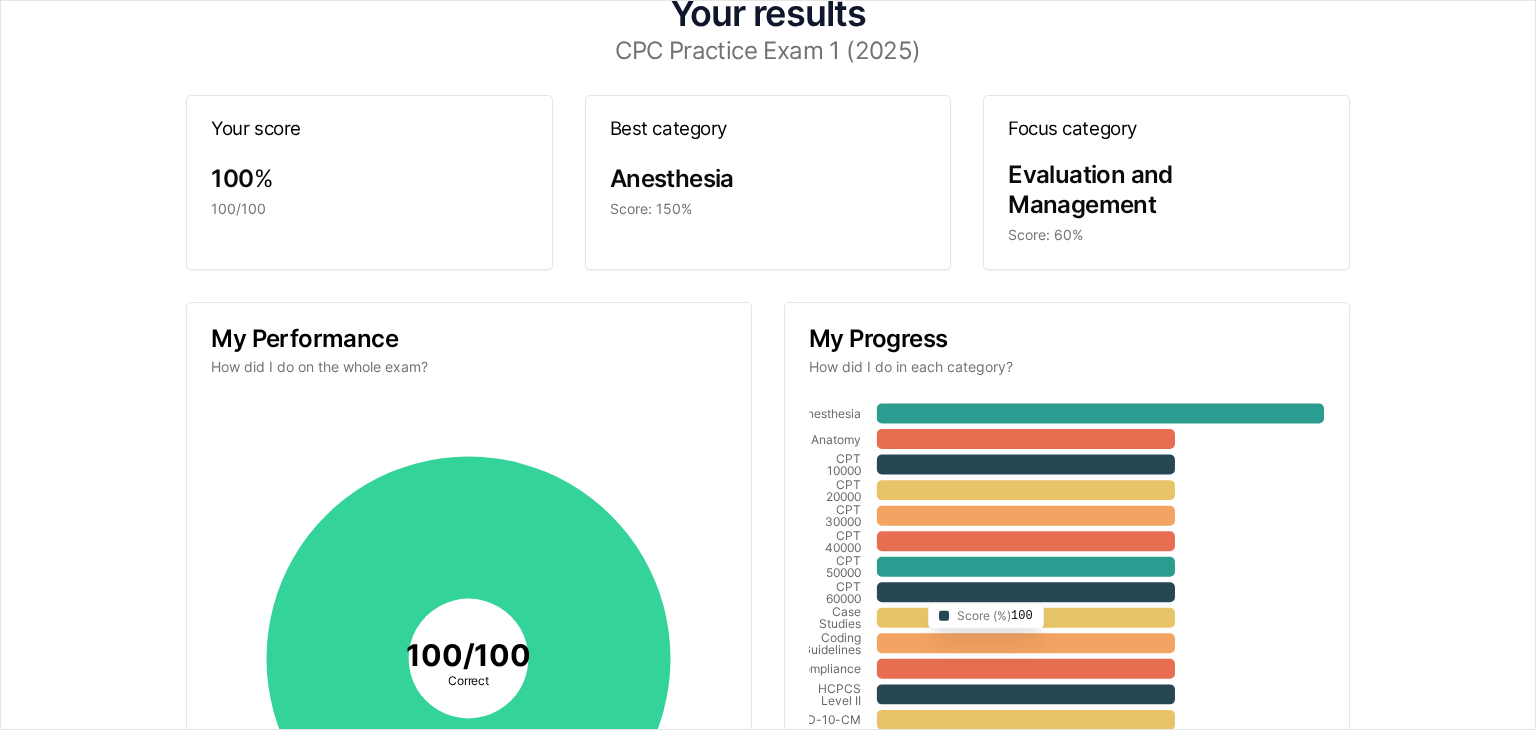 scroll, scrollTop: 0, scrollLeft: 0, axis: both 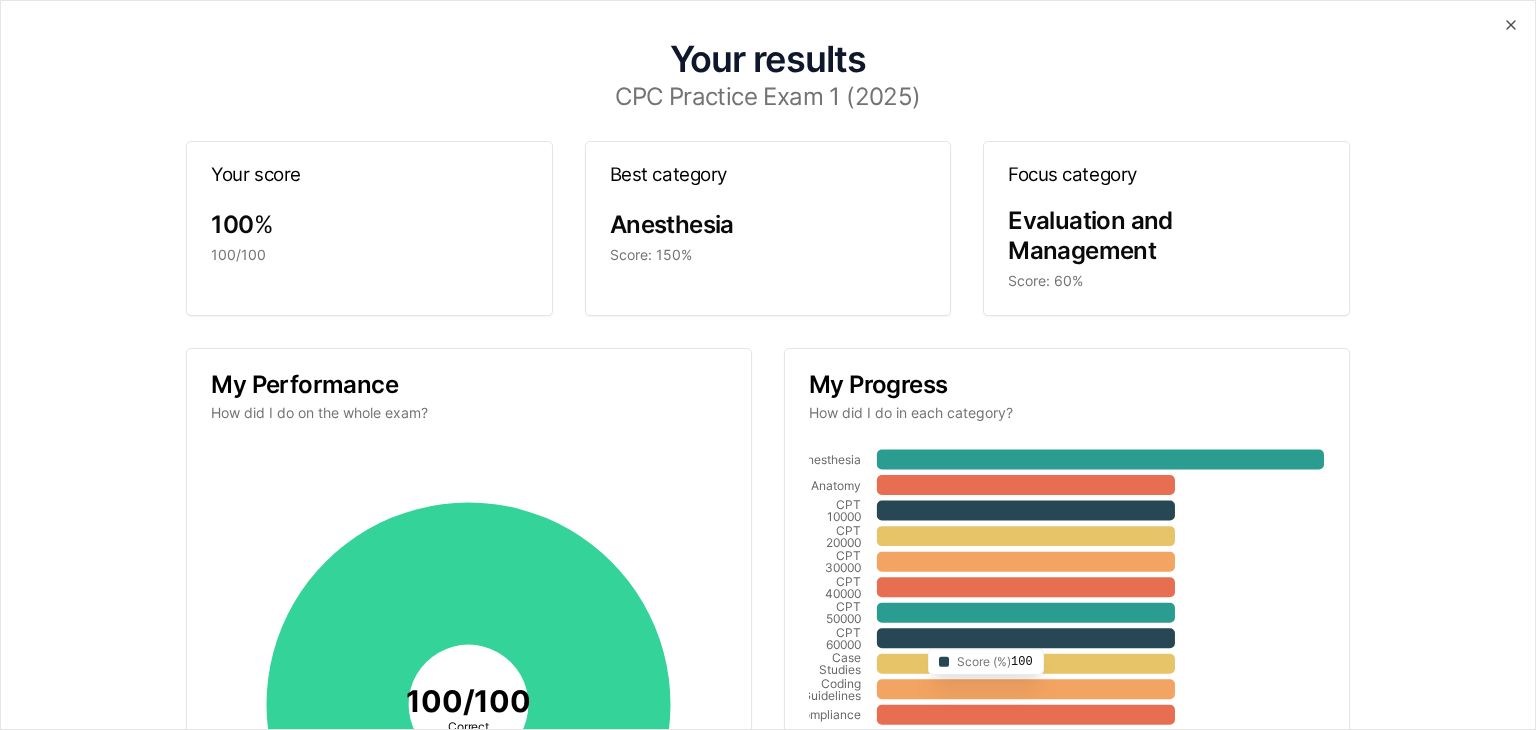 type 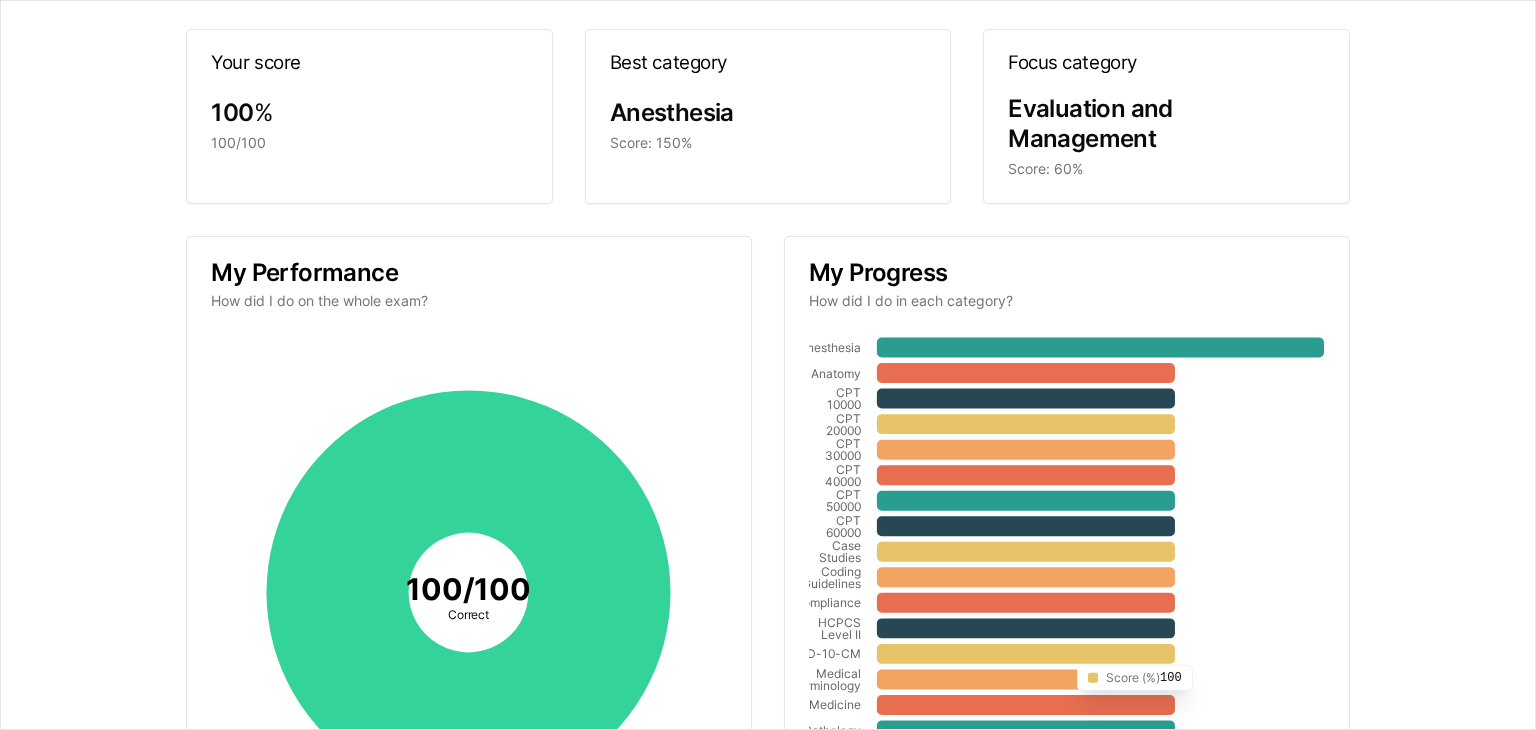 scroll, scrollTop: 0, scrollLeft: 0, axis: both 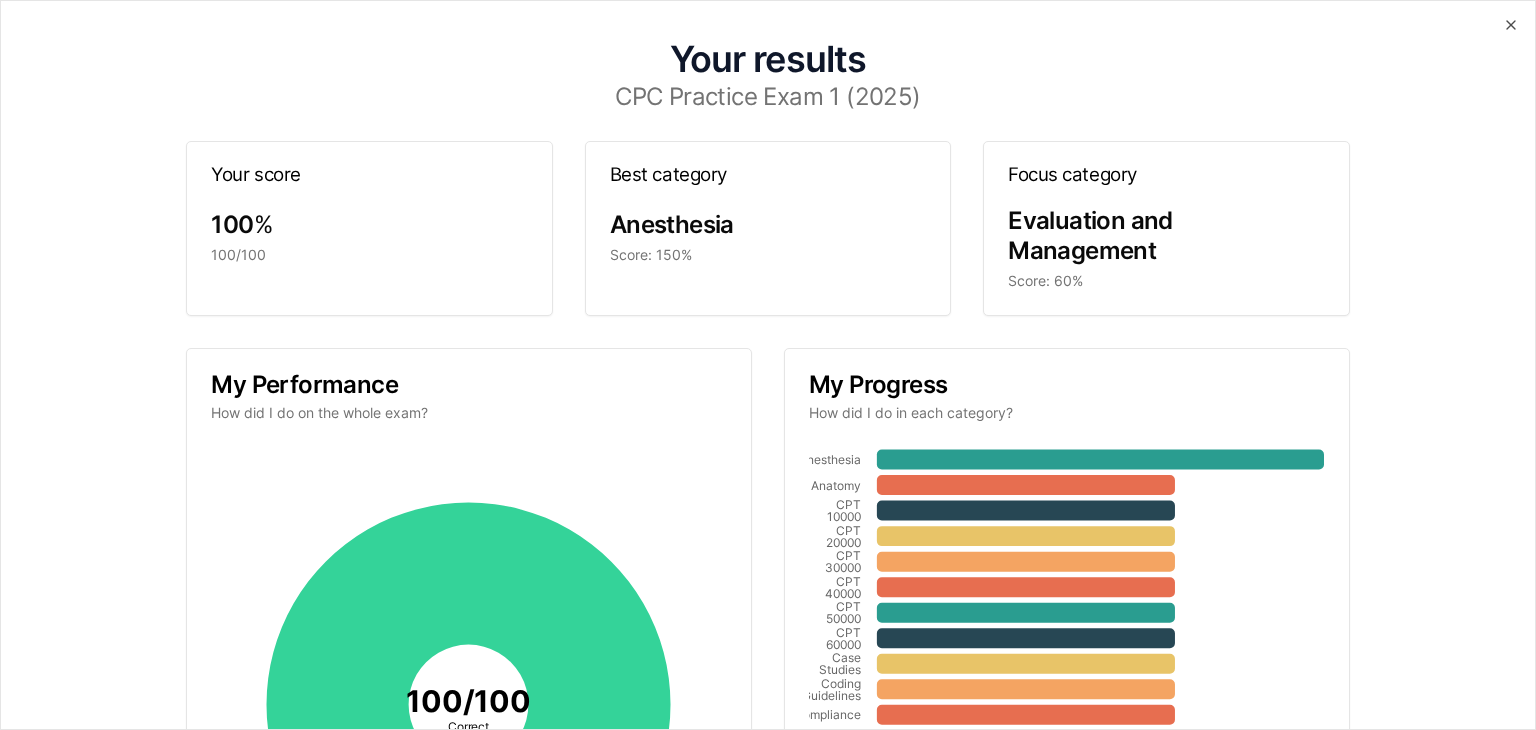 click on "Evaluation and Management Score: 60%" at bounding box center [1166, 262] 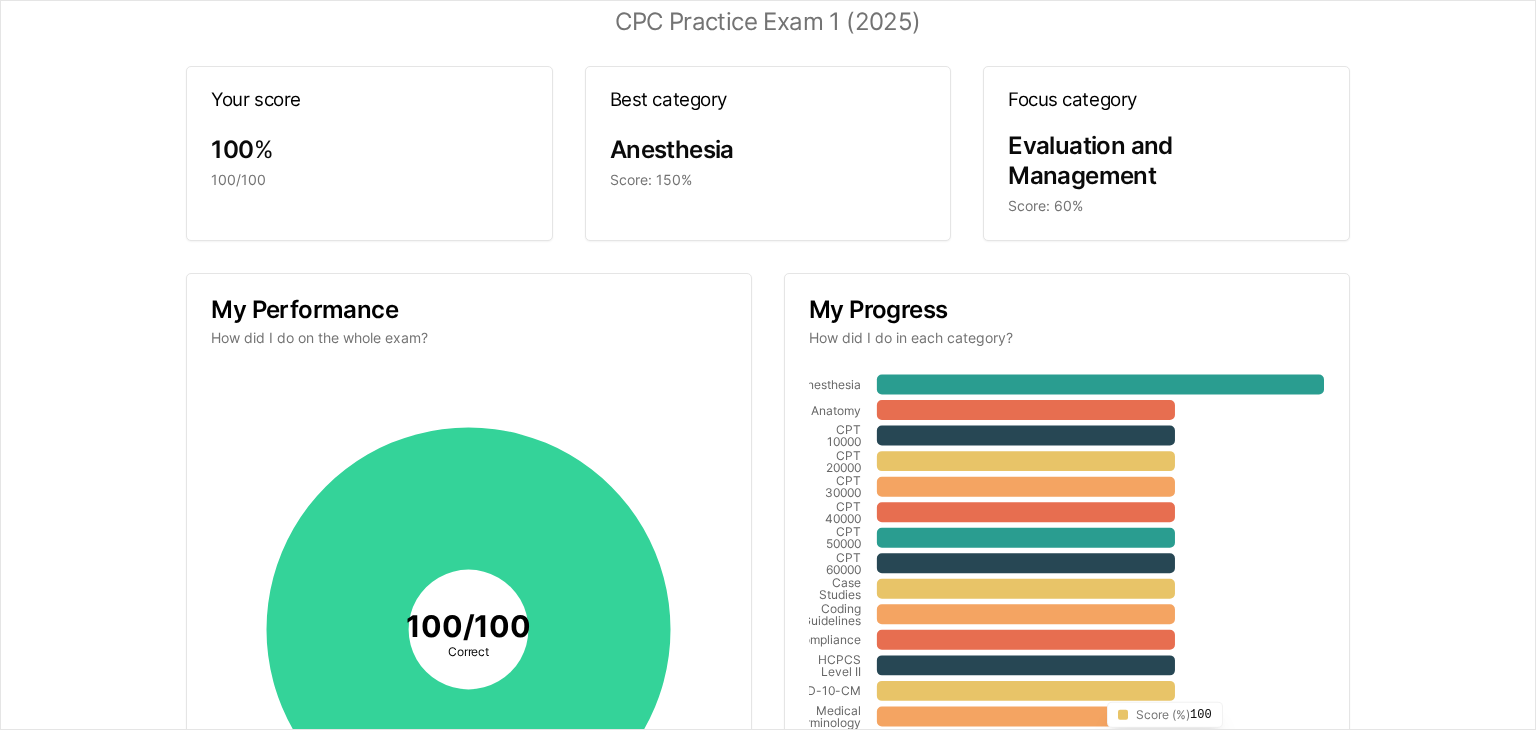 scroll, scrollTop: 0, scrollLeft: 0, axis: both 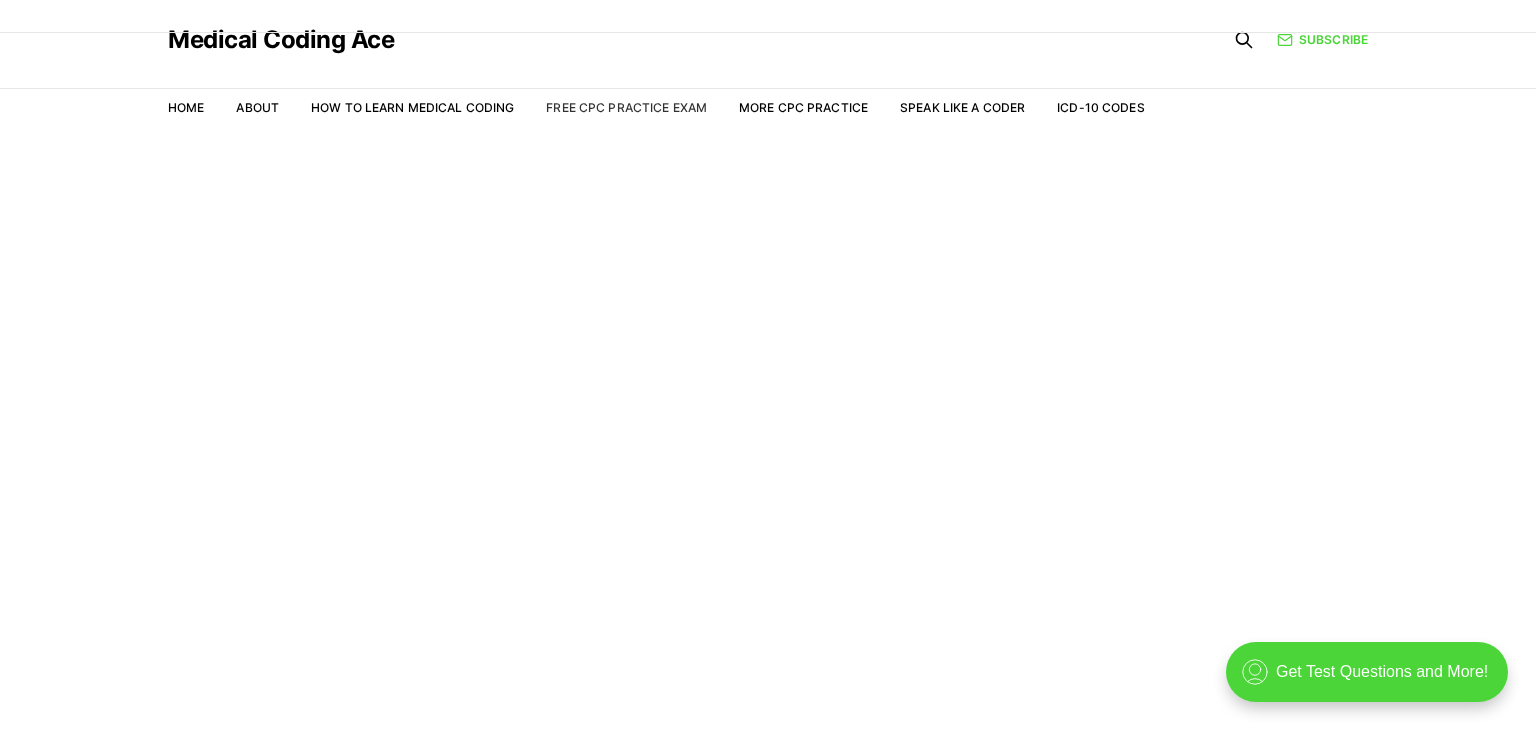 click on "Free CPC Practice Exam" at bounding box center [626, 107] 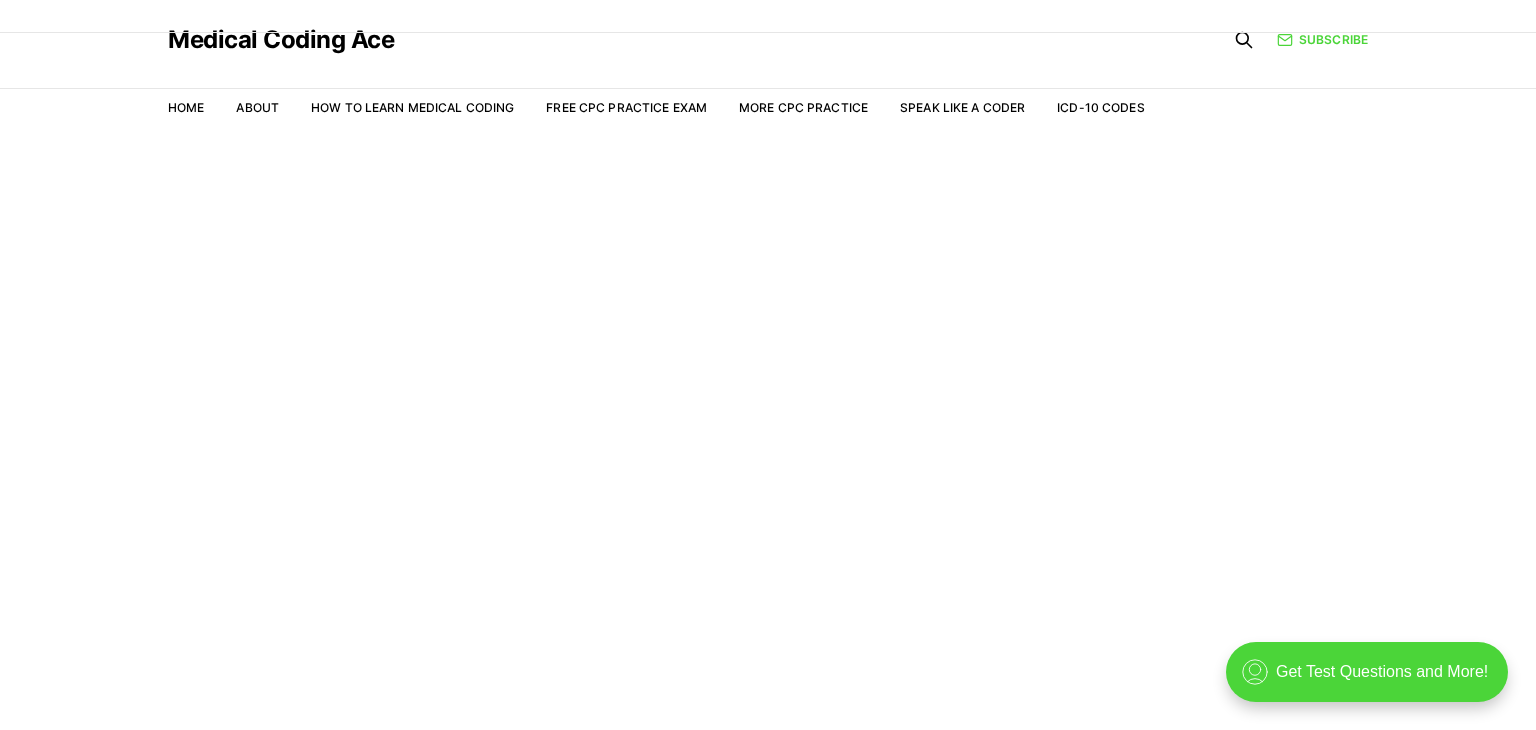 scroll, scrollTop: 0, scrollLeft: 0, axis: both 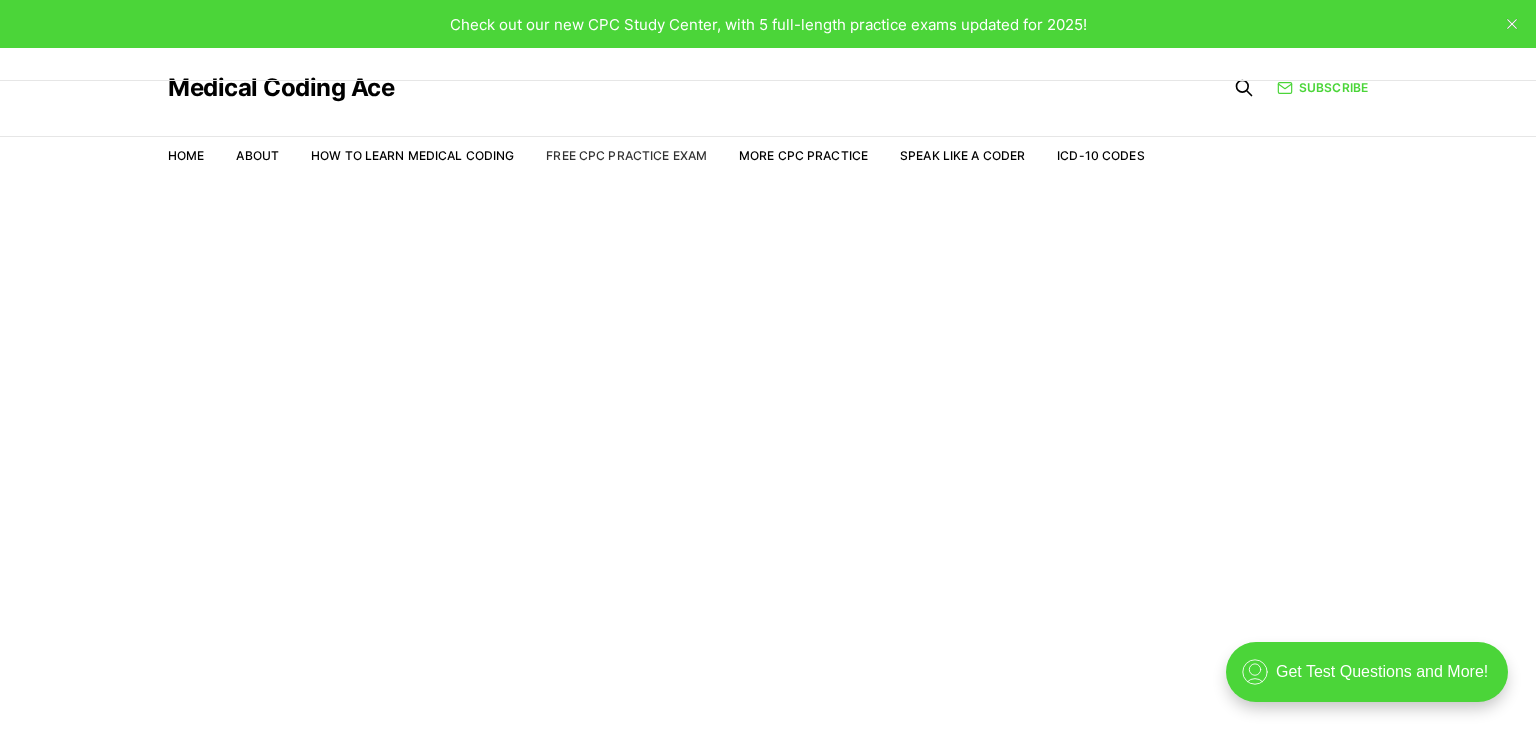 click on "Free CPC Practice Exam" at bounding box center [626, 155] 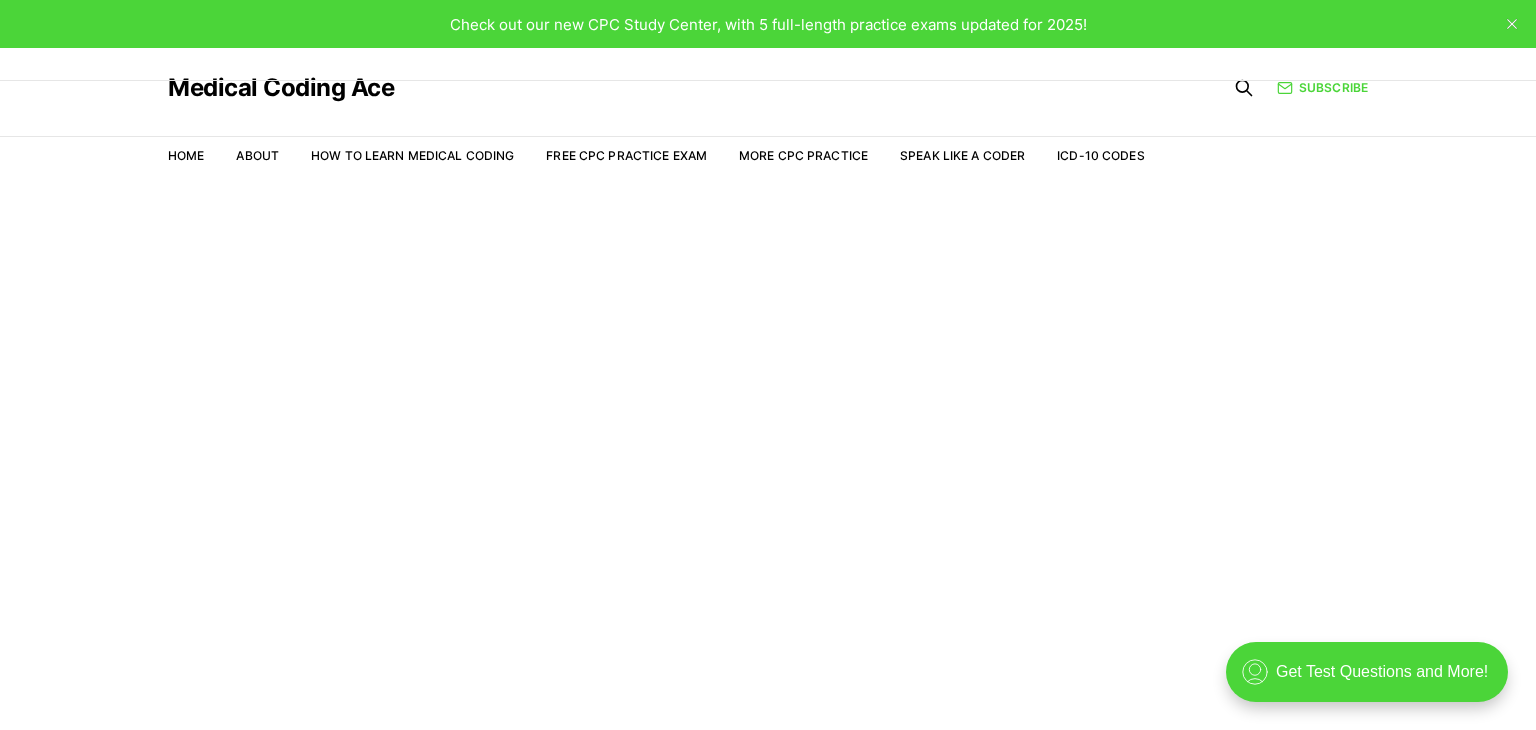 scroll, scrollTop: 0, scrollLeft: 0, axis: both 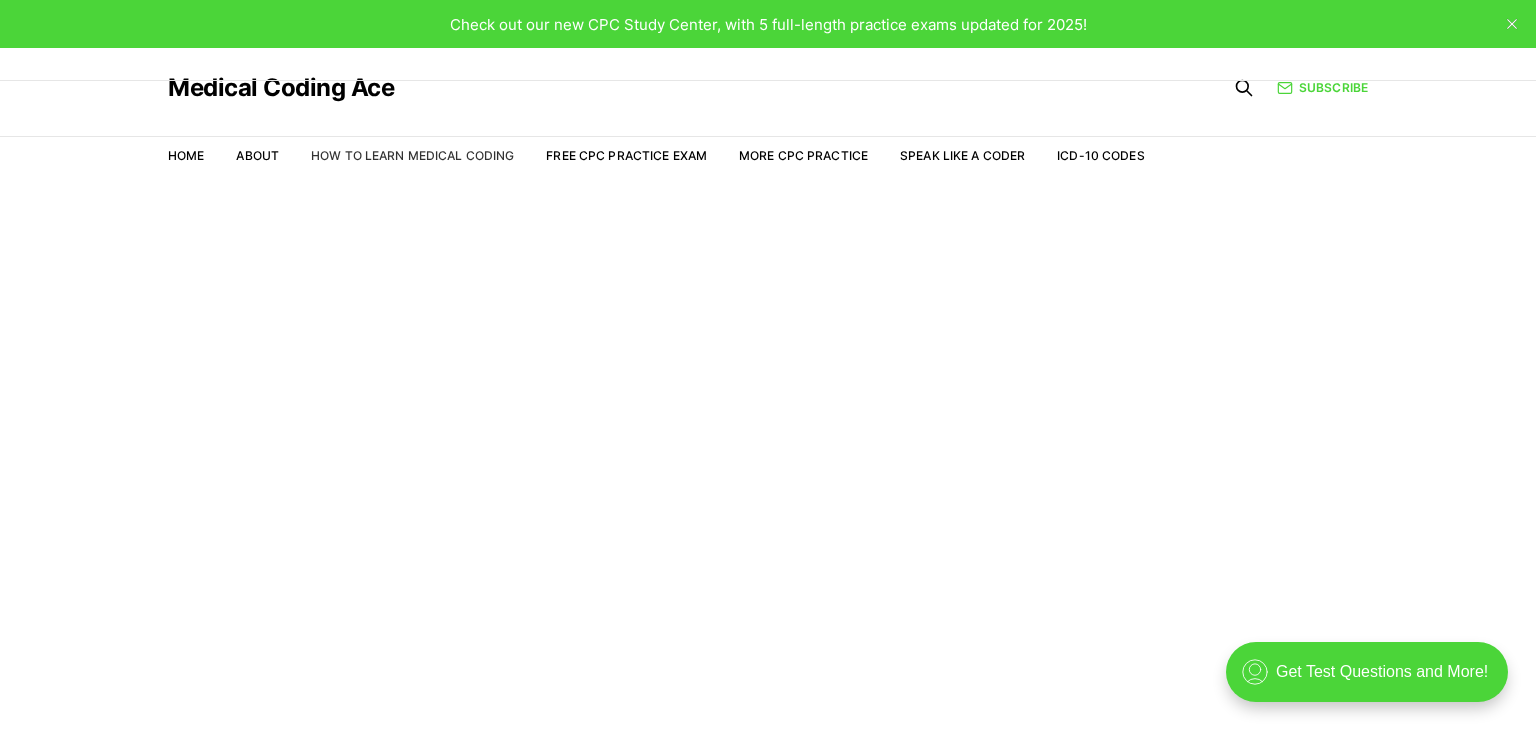 click on "How to Learn Medical Coding" at bounding box center [412, 155] 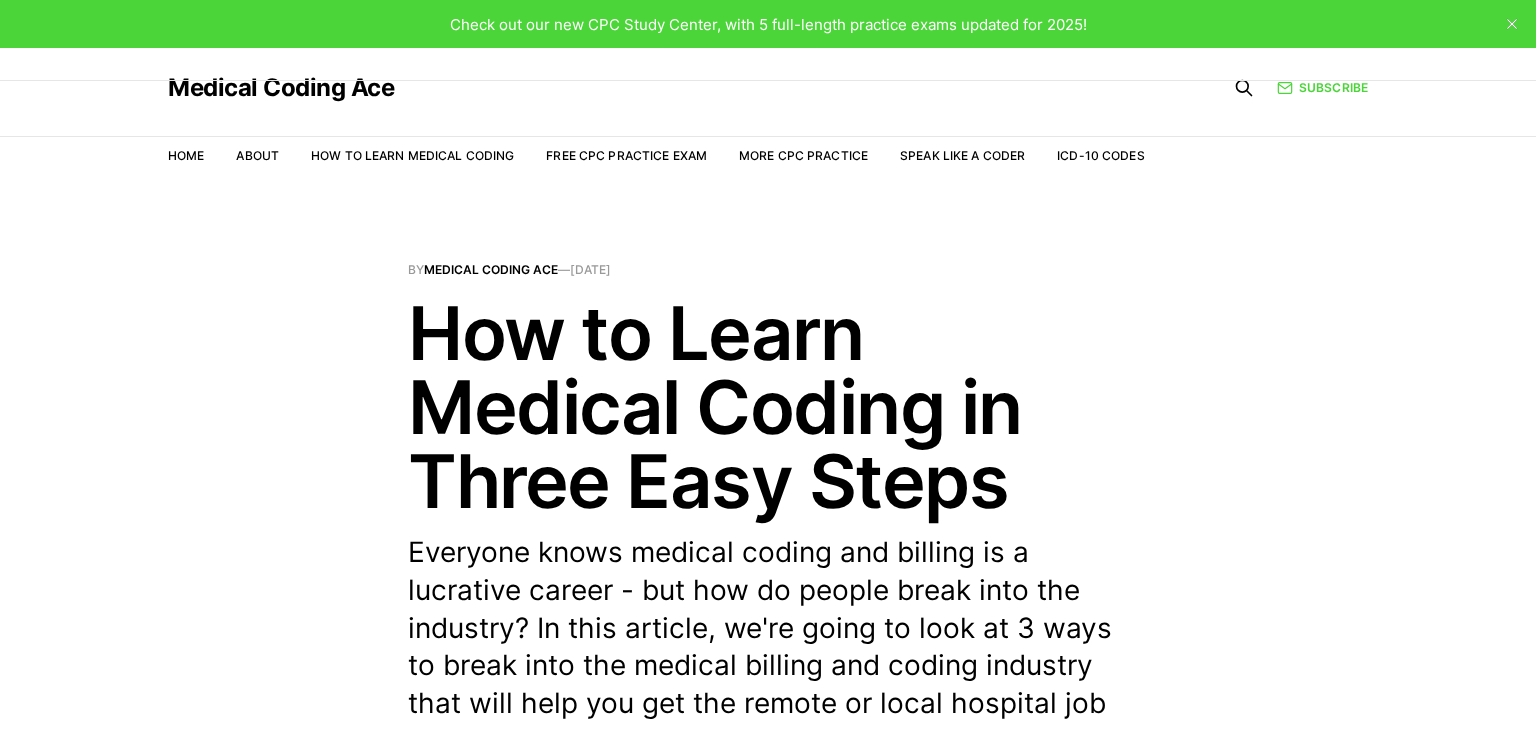 scroll, scrollTop: 0, scrollLeft: 0, axis: both 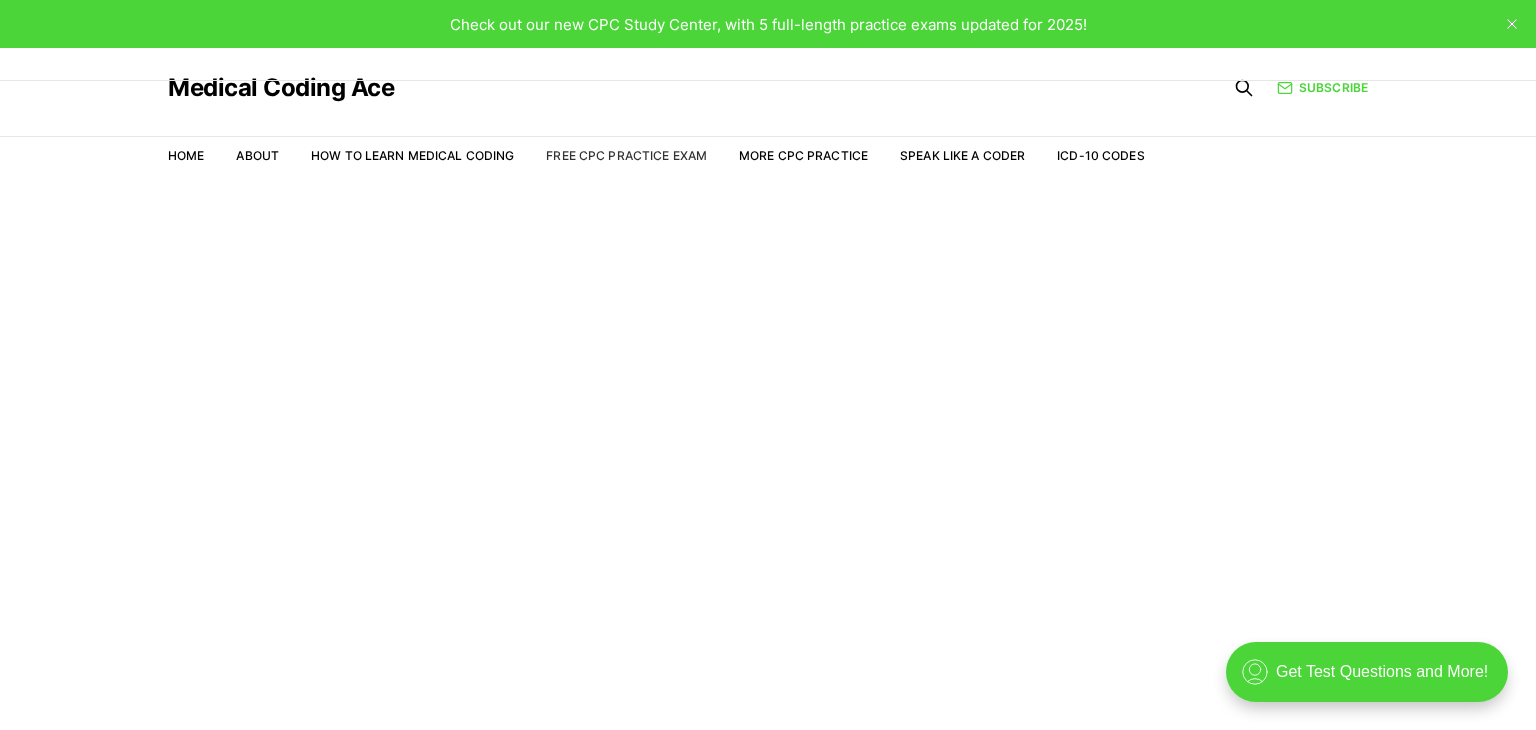 click on "Free CPC Practice Exam" at bounding box center (626, 155) 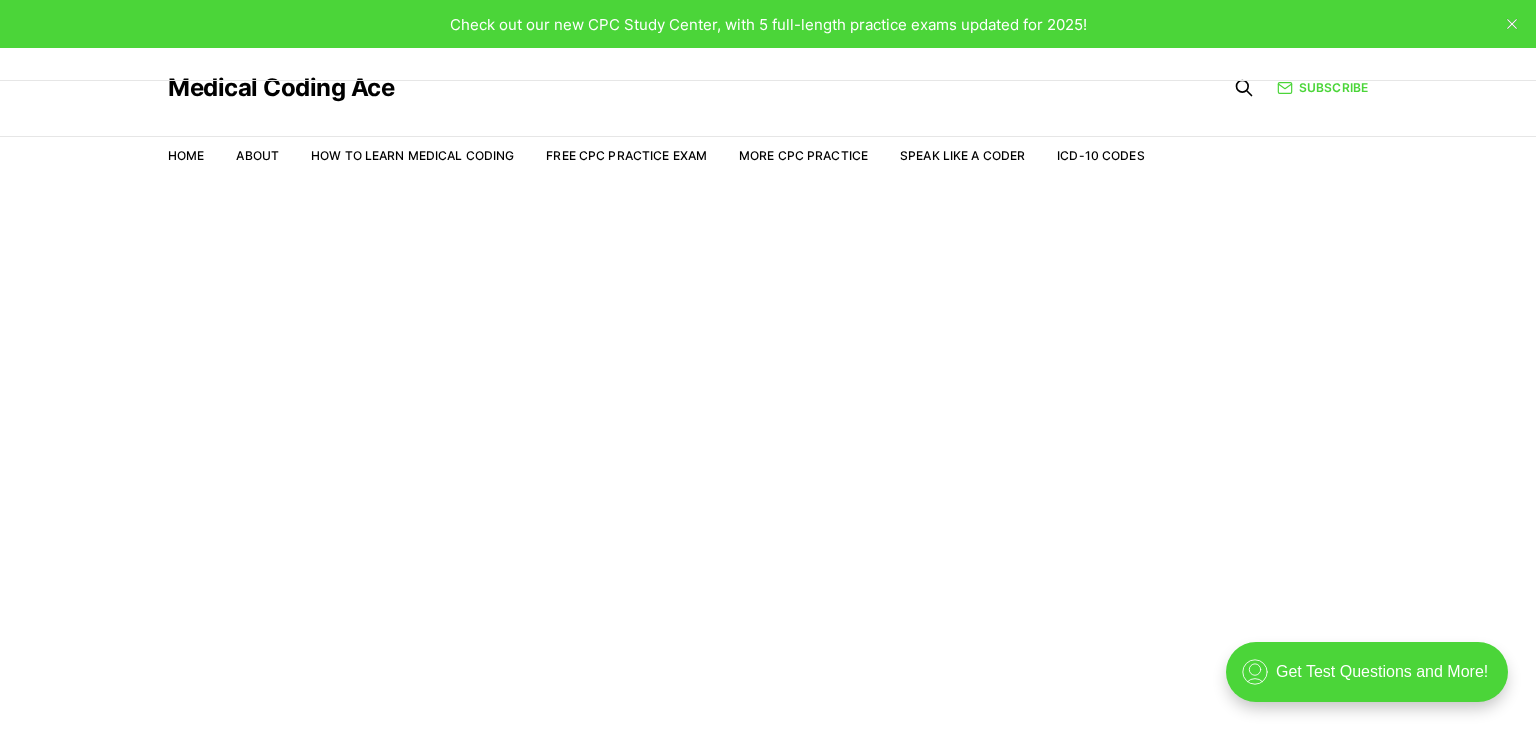 scroll, scrollTop: 0, scrollLeft: 0, axis: both 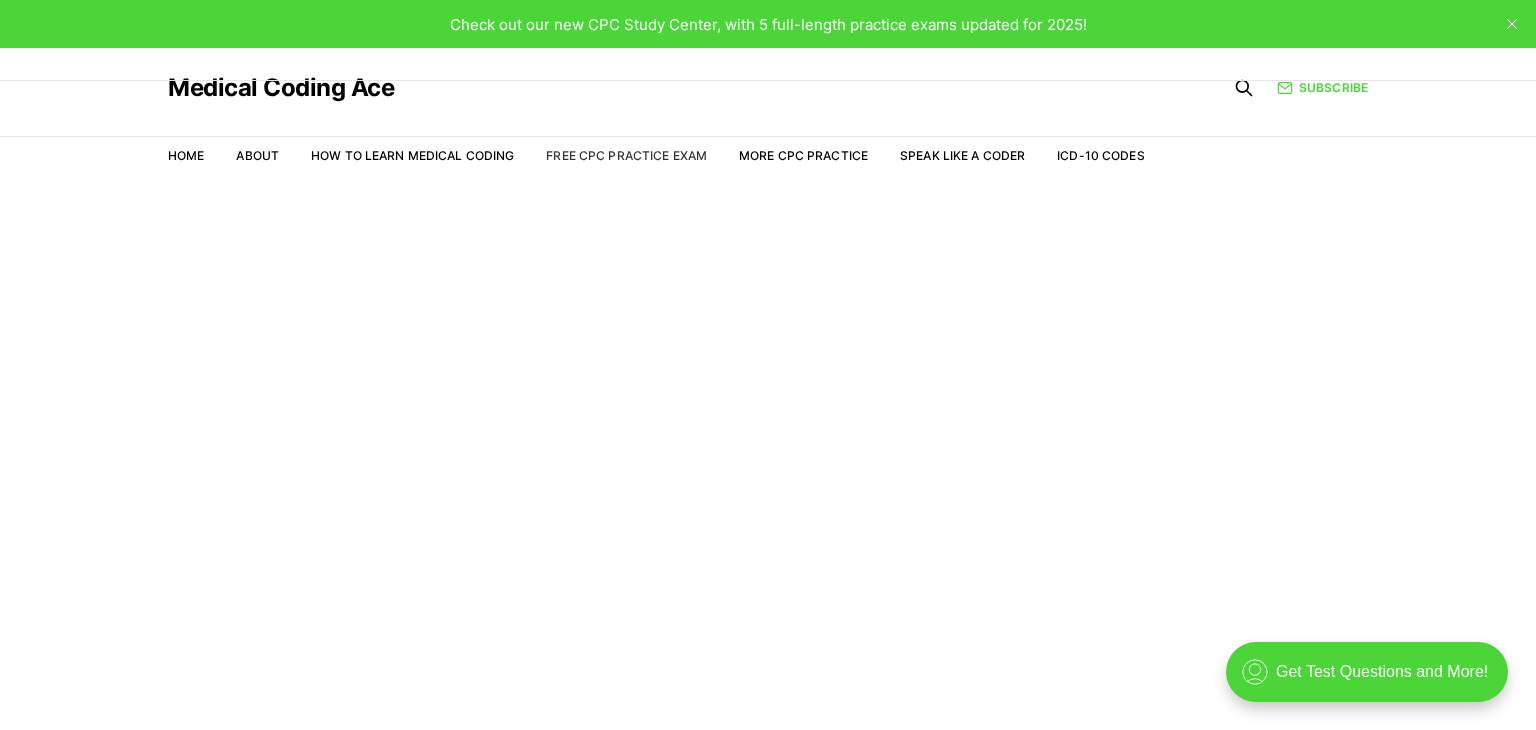 click on "Free CPC Practice Exam" at bounding box center [626, 155] 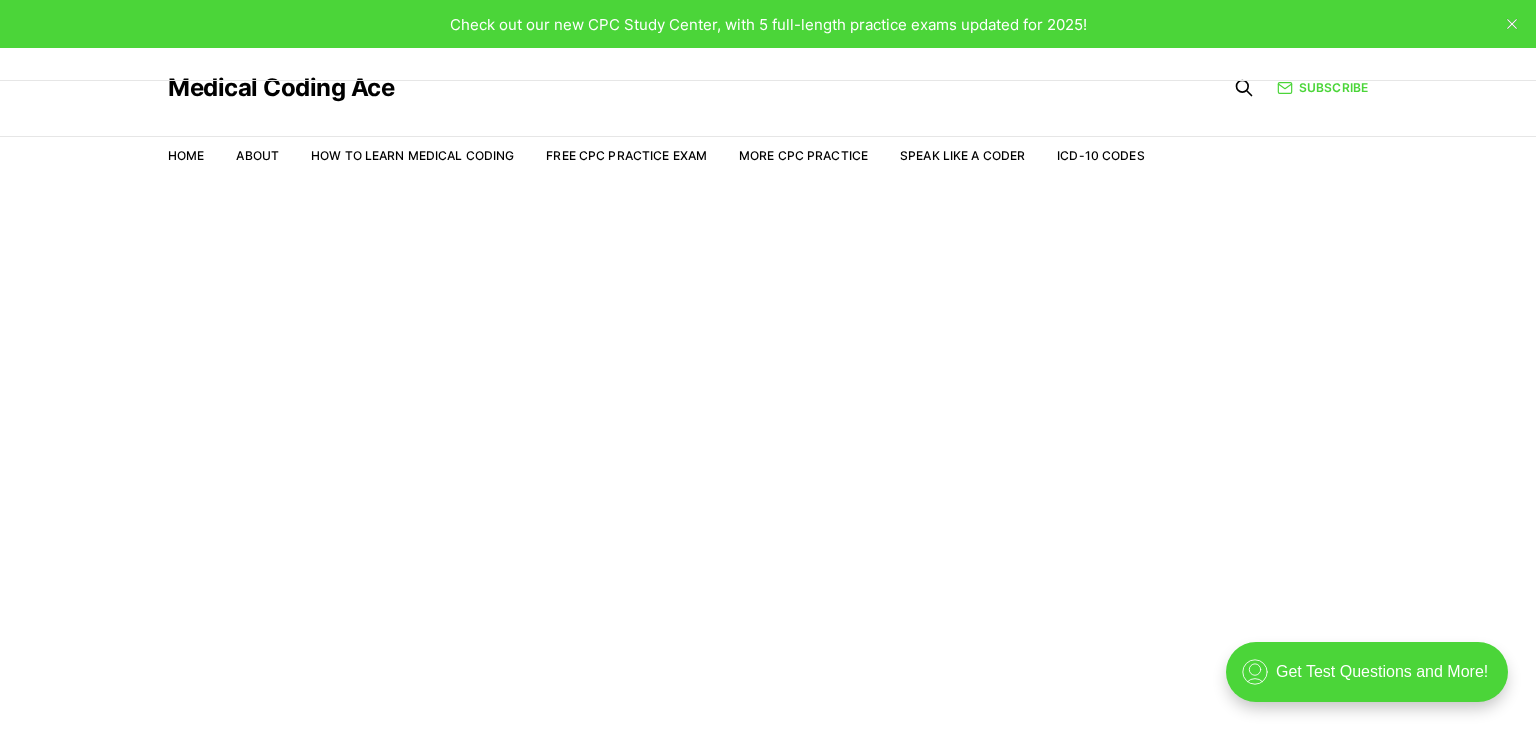 scroll, scrollTop: 0, scrollLeft: 0, axis: both 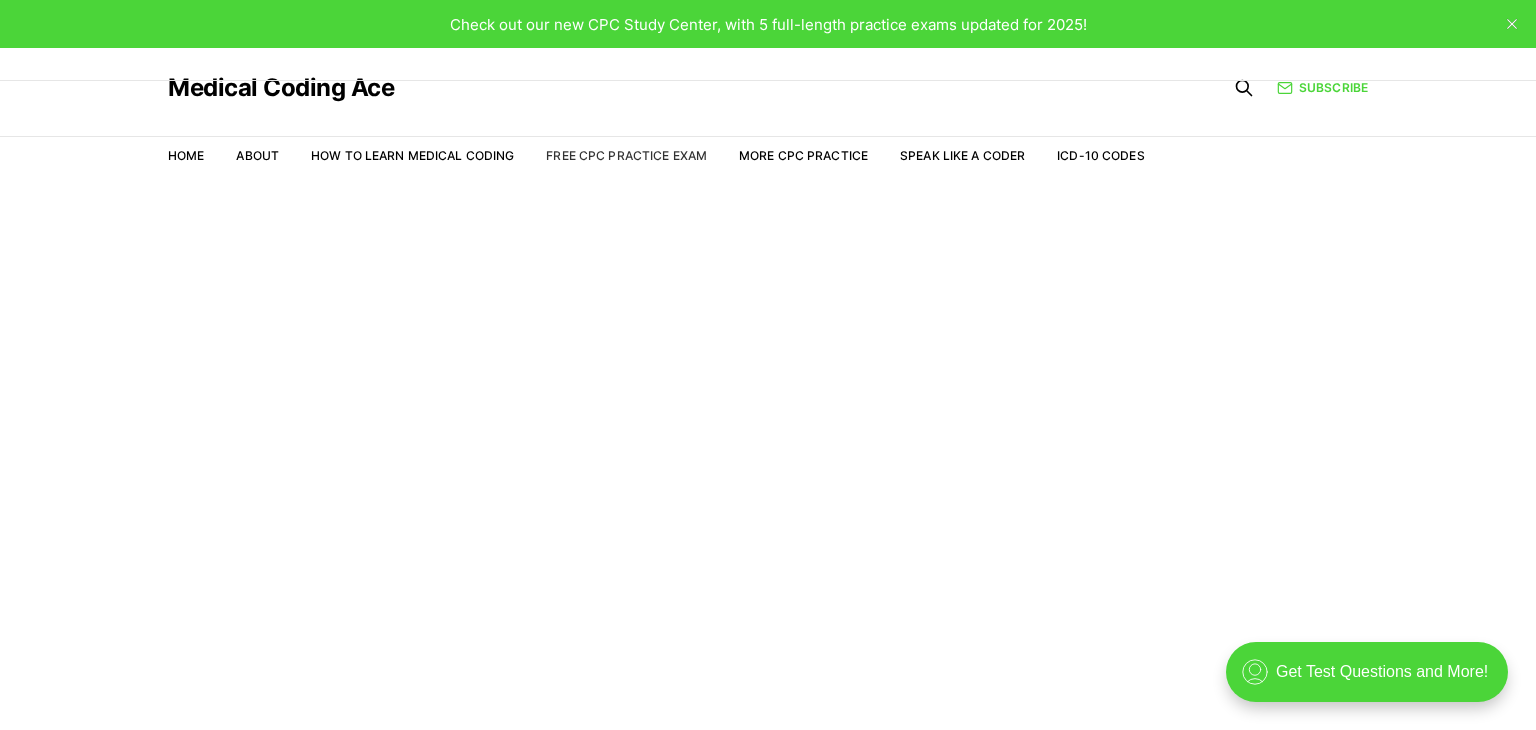 click on "Free CPC Practice Exam" at bounding box center [626, 155] 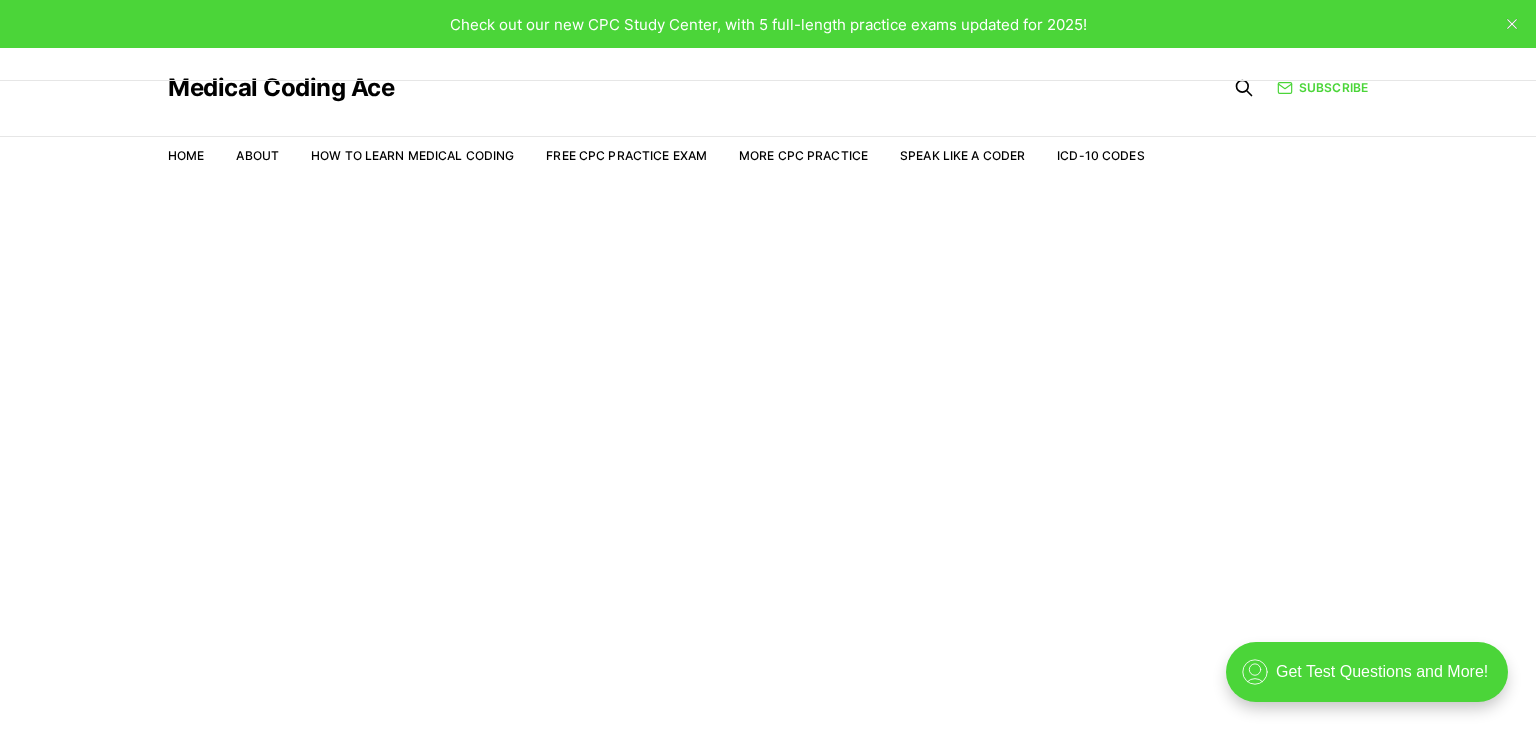 scroll, scrollTop: 0, scrollLeft: 0, axis: both 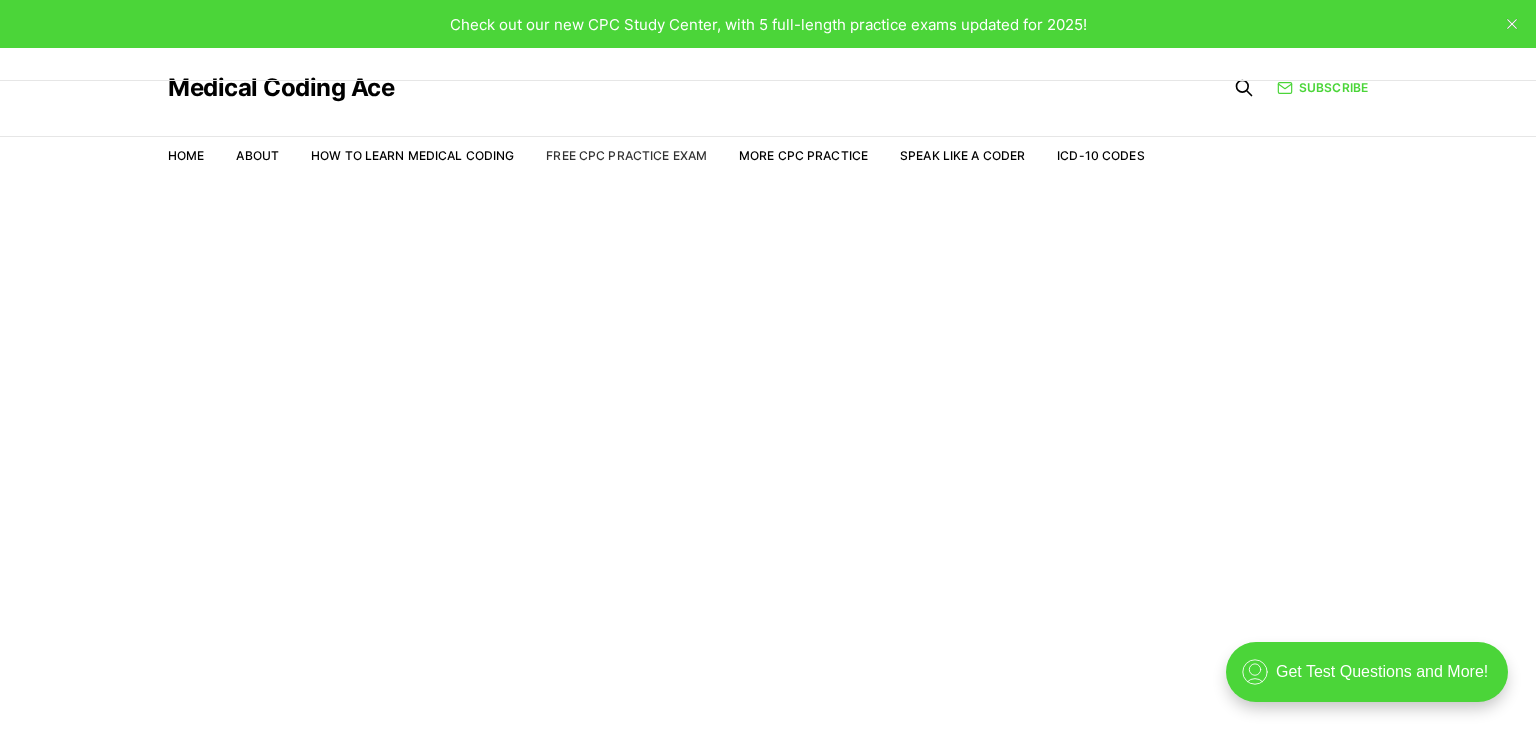 click on "Free CPC Practice Exam" at bounding box center [626, 155] 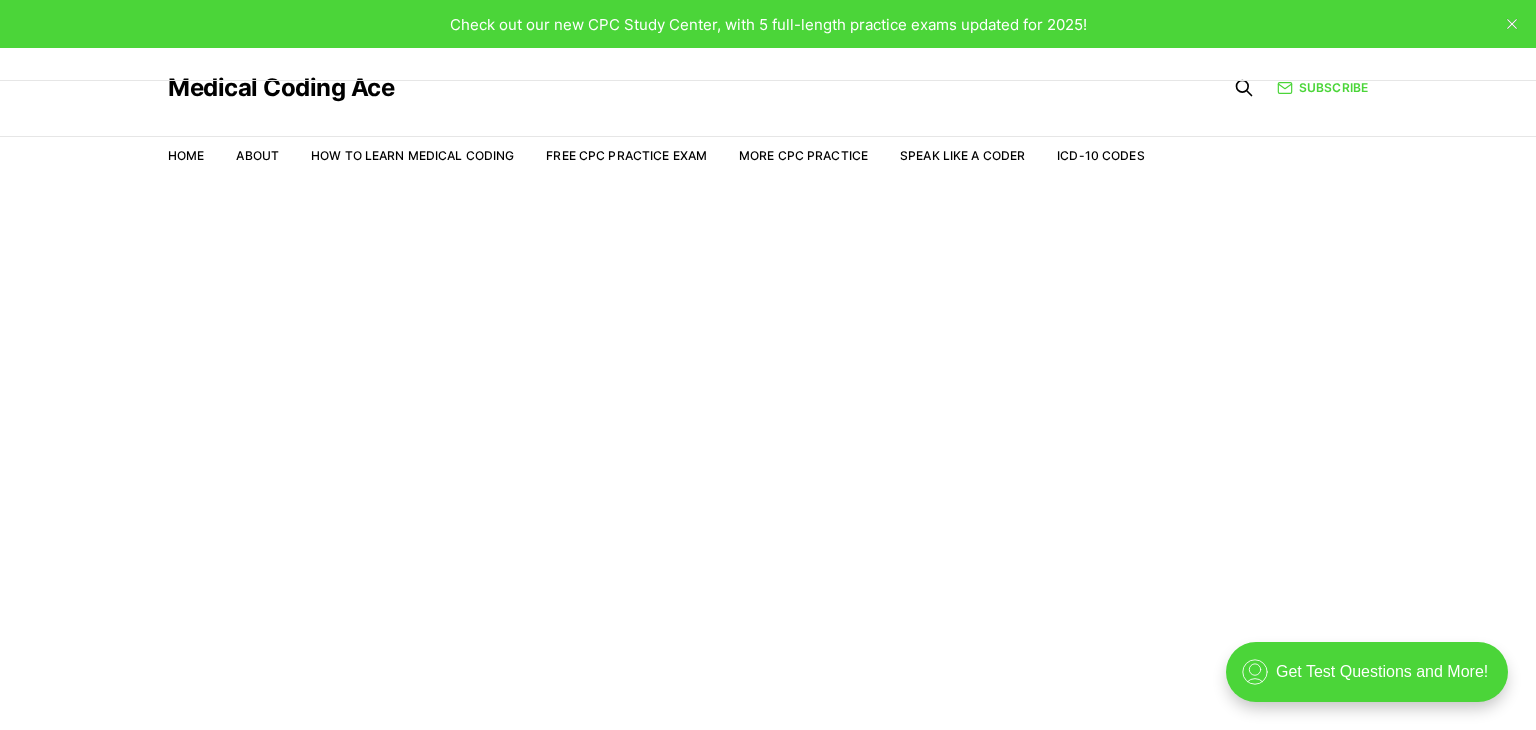 scroll, scrollTop: 0, scrollLeft: 0, axis: both 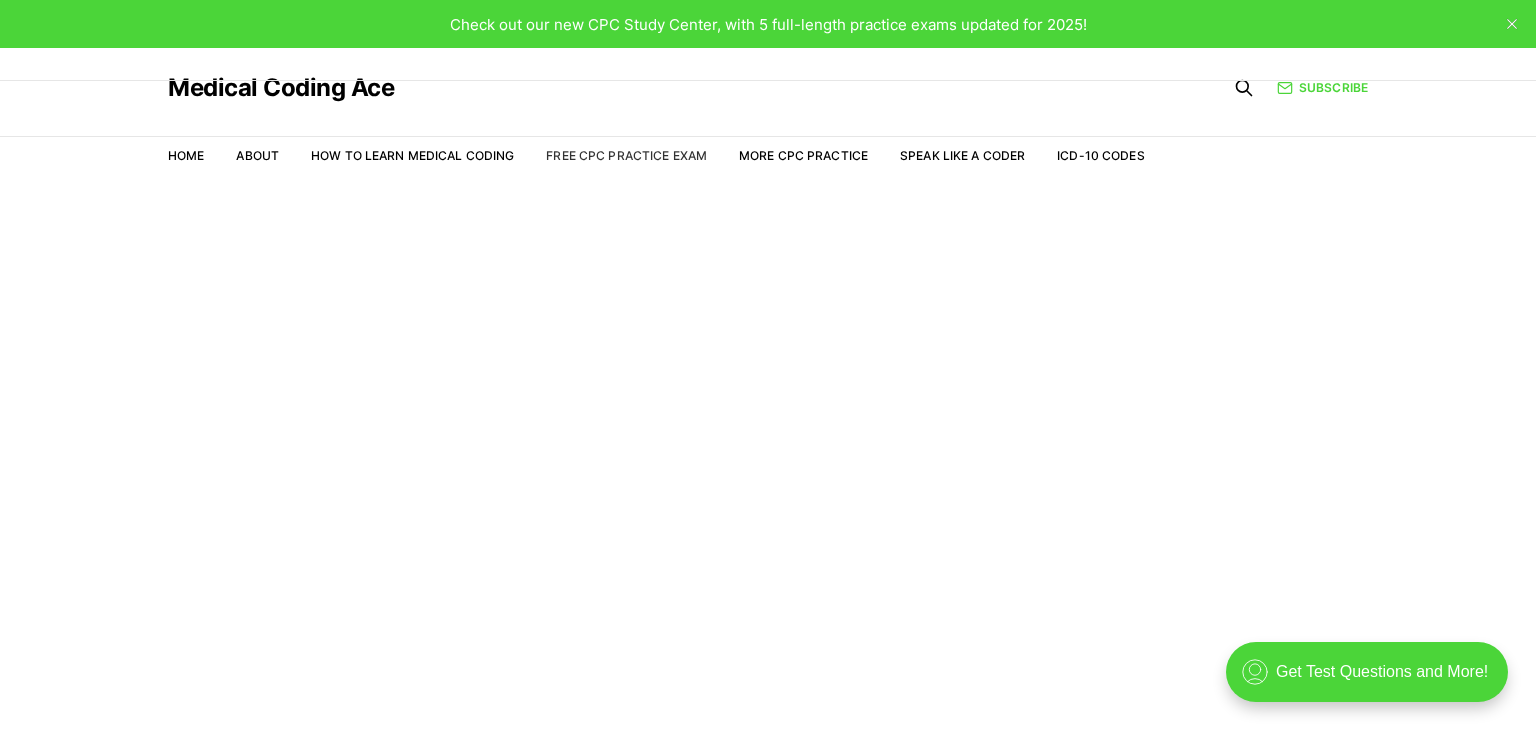 click on "Free CPC Practice Exam" at bounding box center (626, 155) 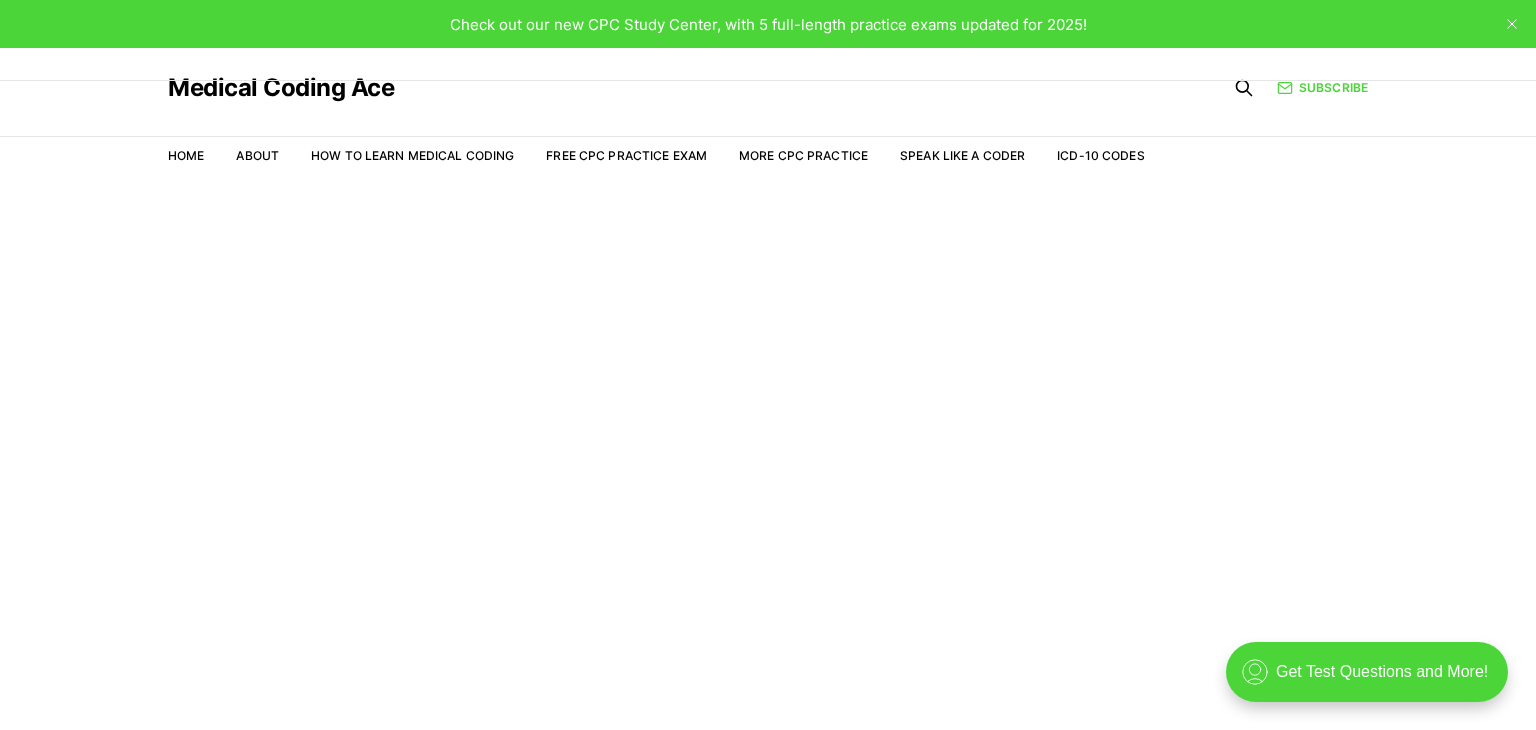 scroll, scrollTop: 0, scrollLeft: 0, axis: both 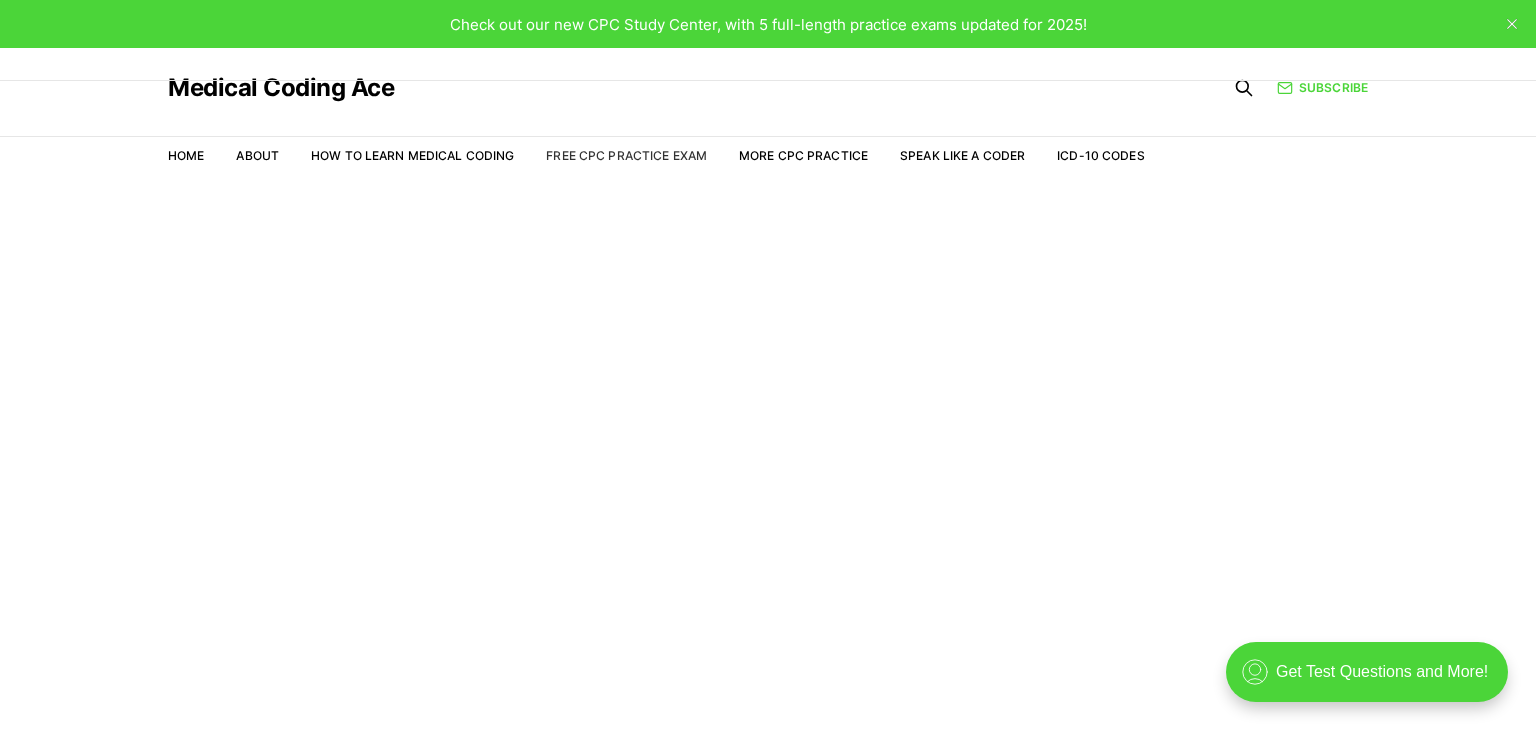 click on "Free CPC Practice Exam" at bounding box center (626, 155) 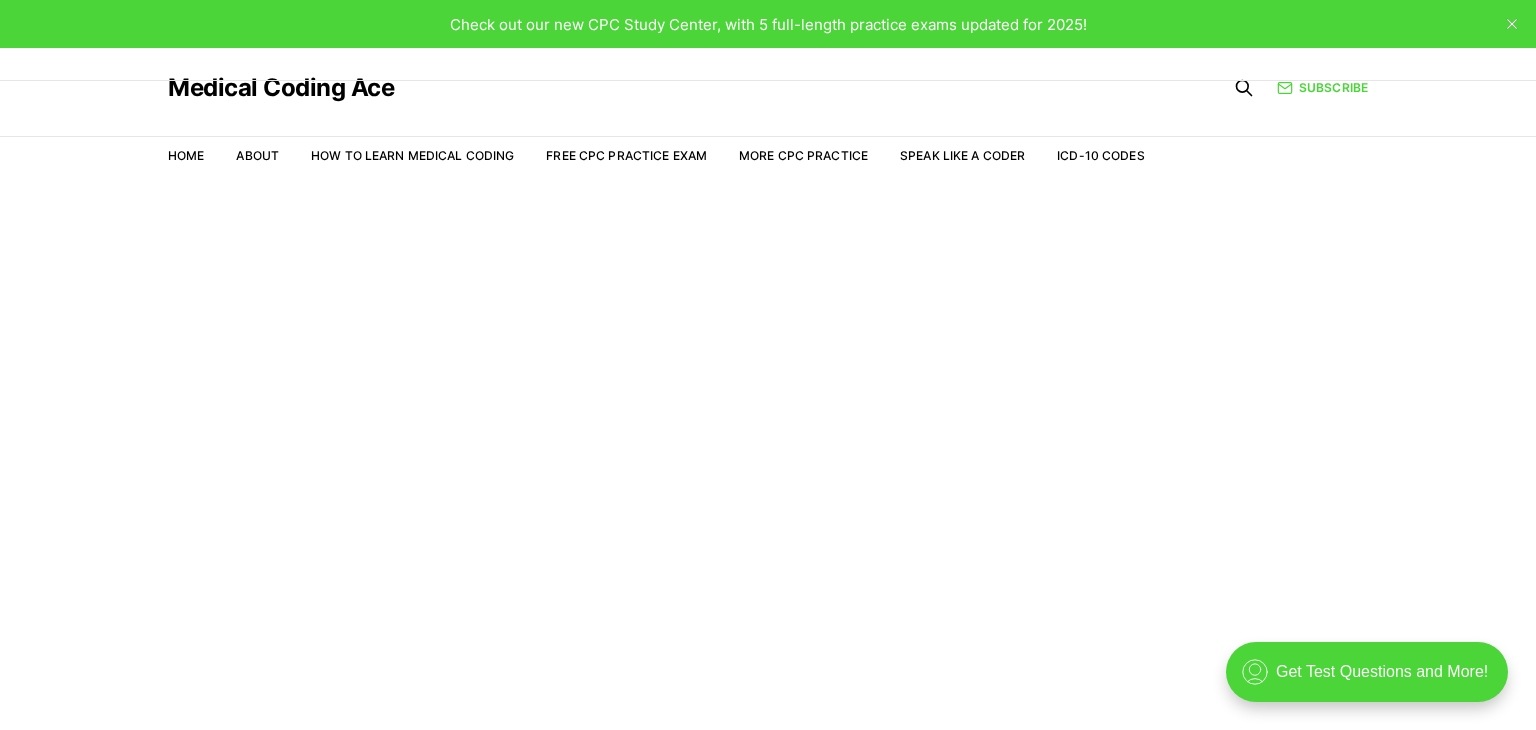 scroll, scrollTop: 0, scrollLeft: 0, axis: both 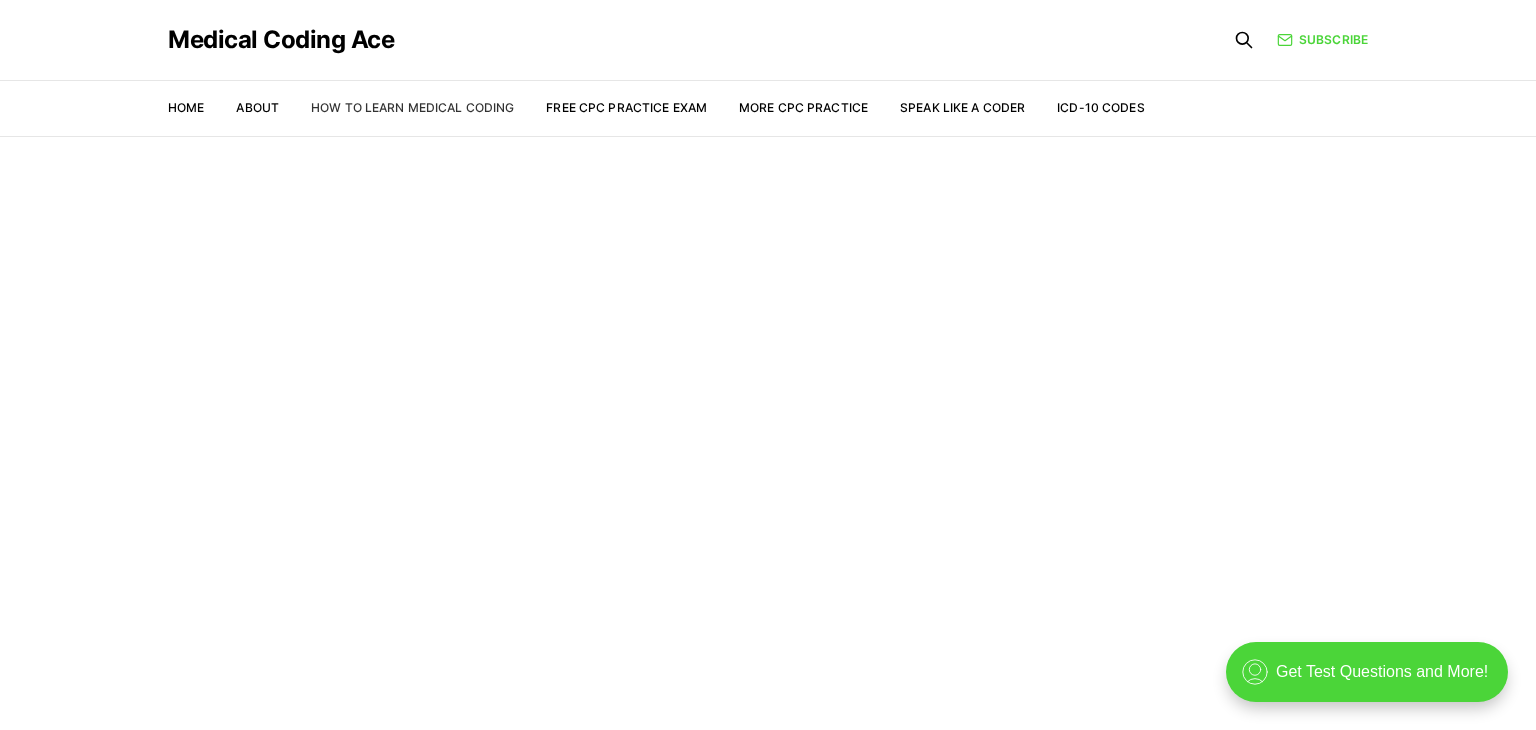 click on "How to Learn Medical Coding" at bounding box center (412, 107) 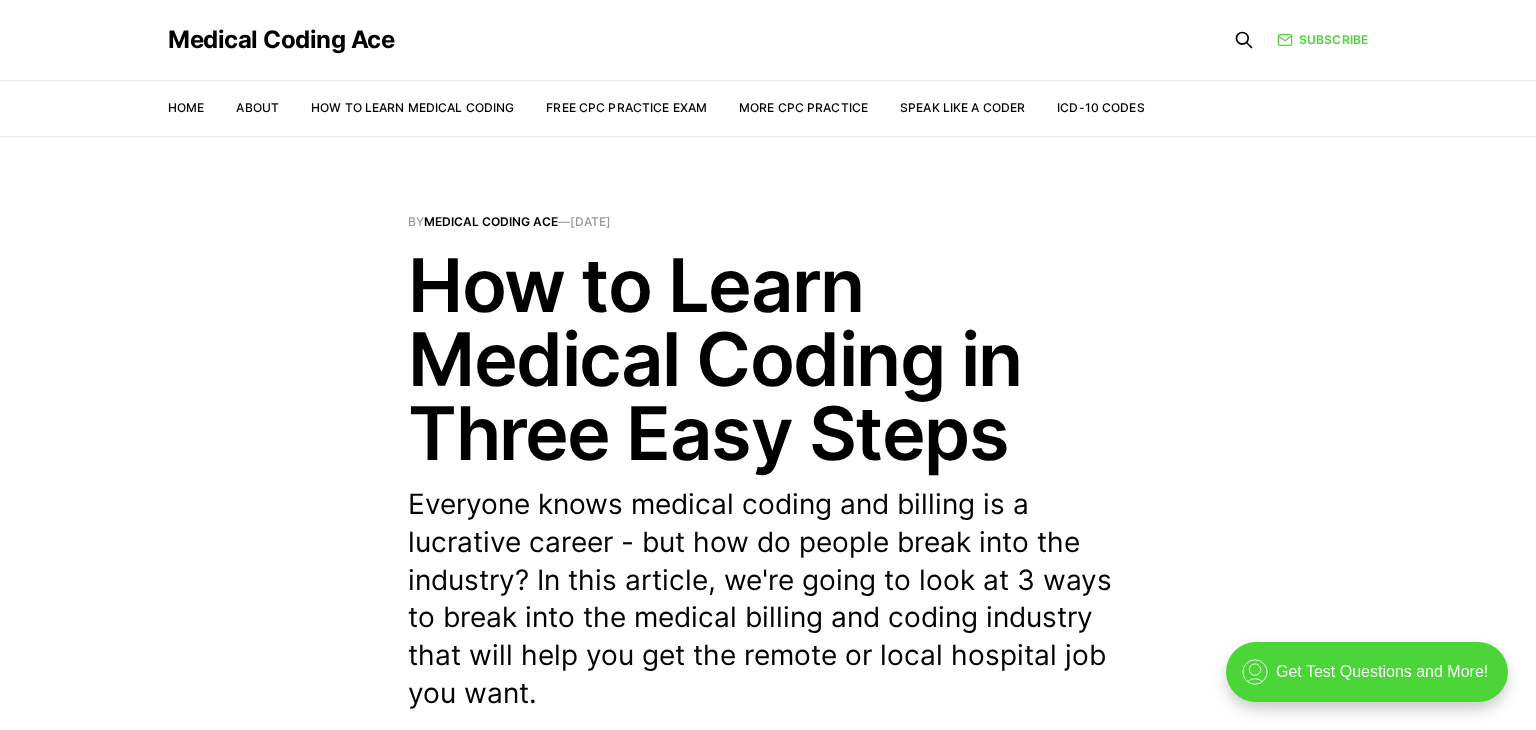 scroll, scrollTop: 0, scrollLeft: 0, axis: both 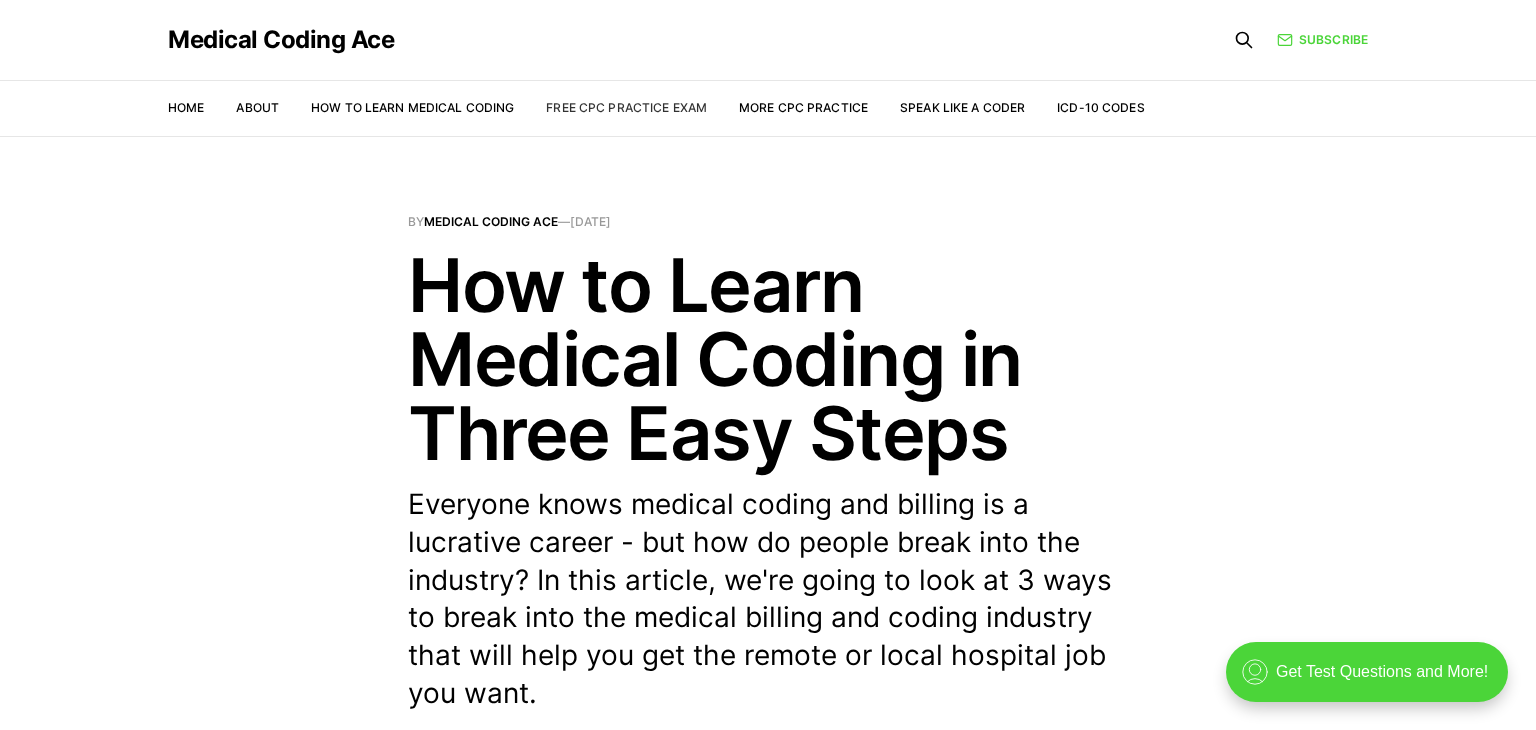 click on "Free CPC Practice Exam" at bounding box center (626, 107) 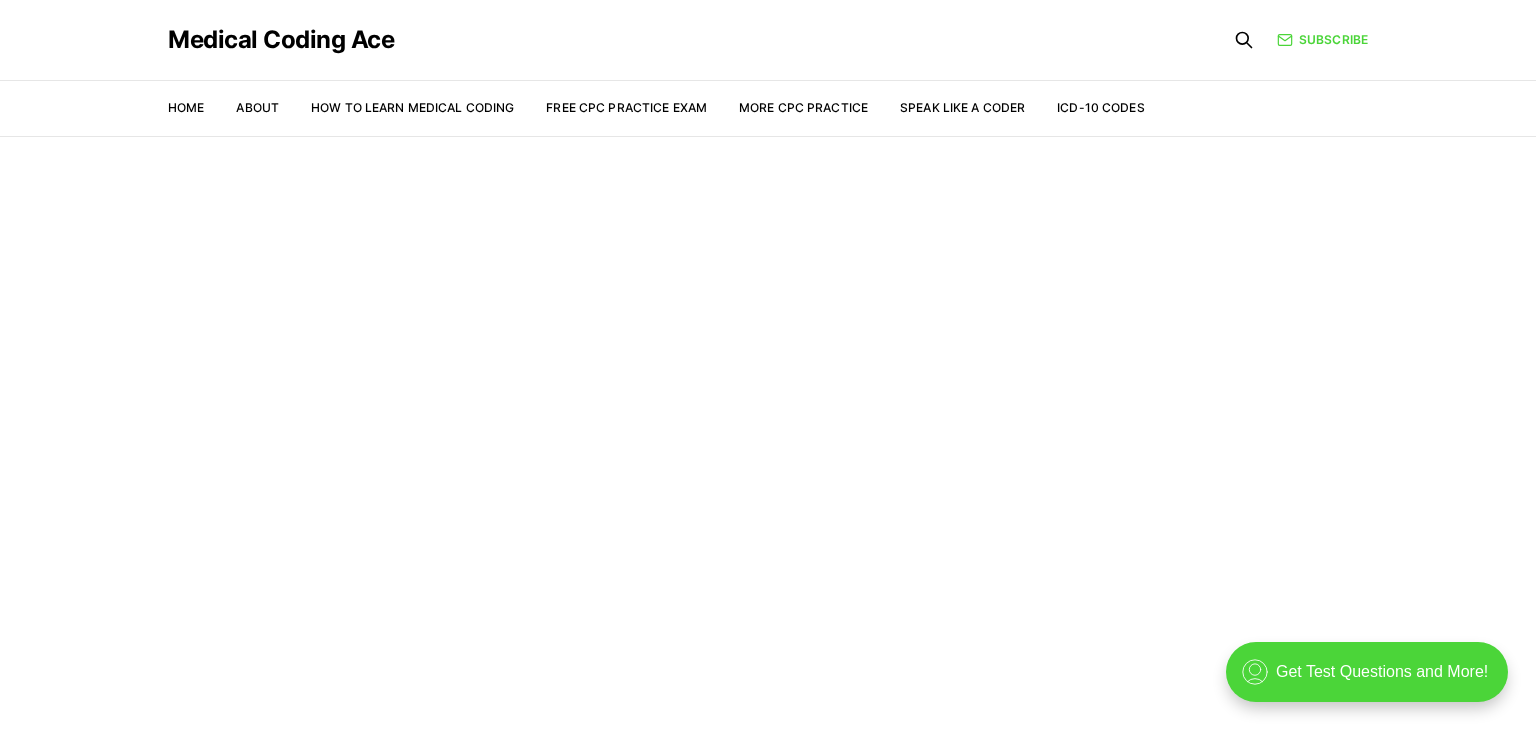 scroll, scrollTop: 0, scrollLeft: 0, axis: both 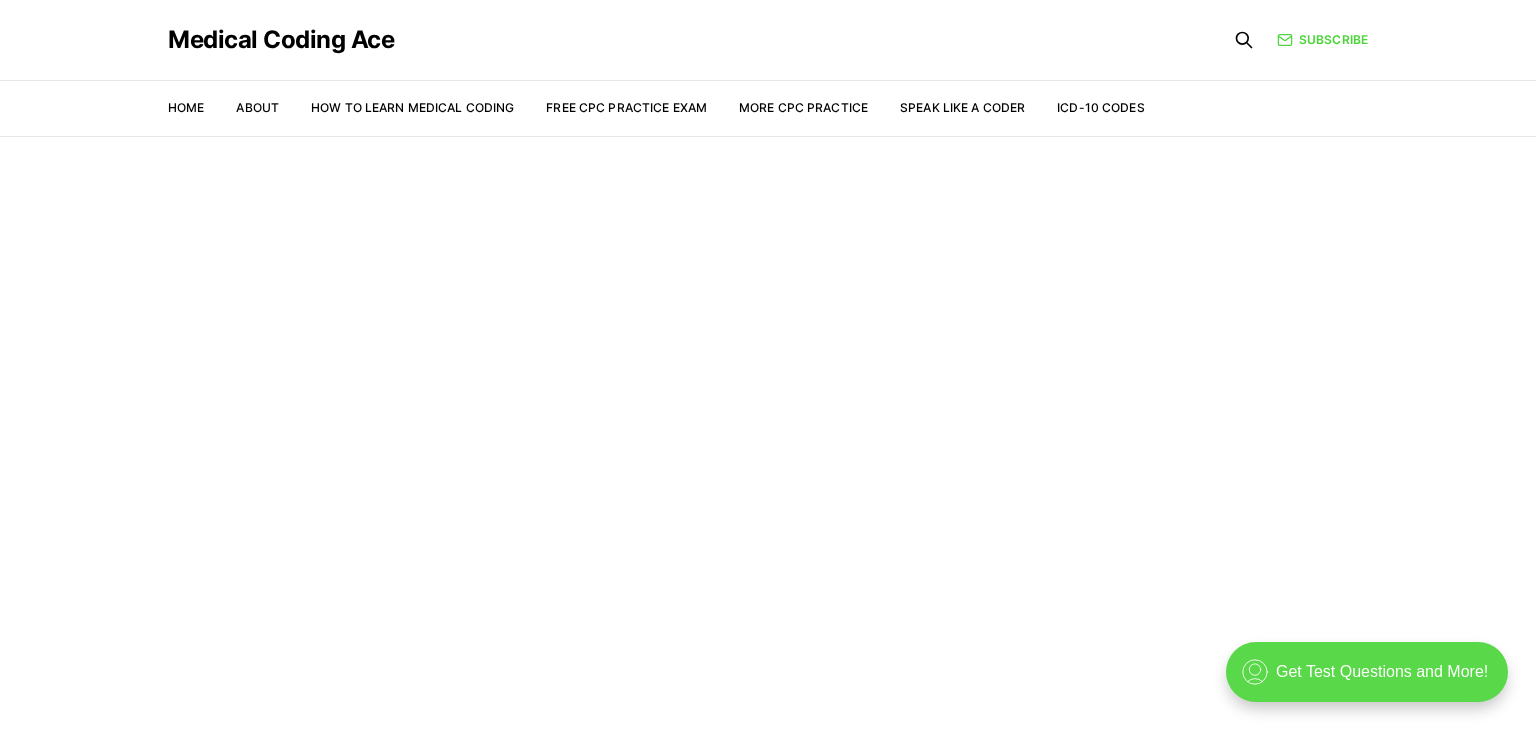click on ".cls-1{fill:none;stroke:currentColor;stroke-linecap:round;stroke-linejoin:round;stroke-width:0.8px;}   Get Test Questions and More!" at bounding box center (1367, 672) 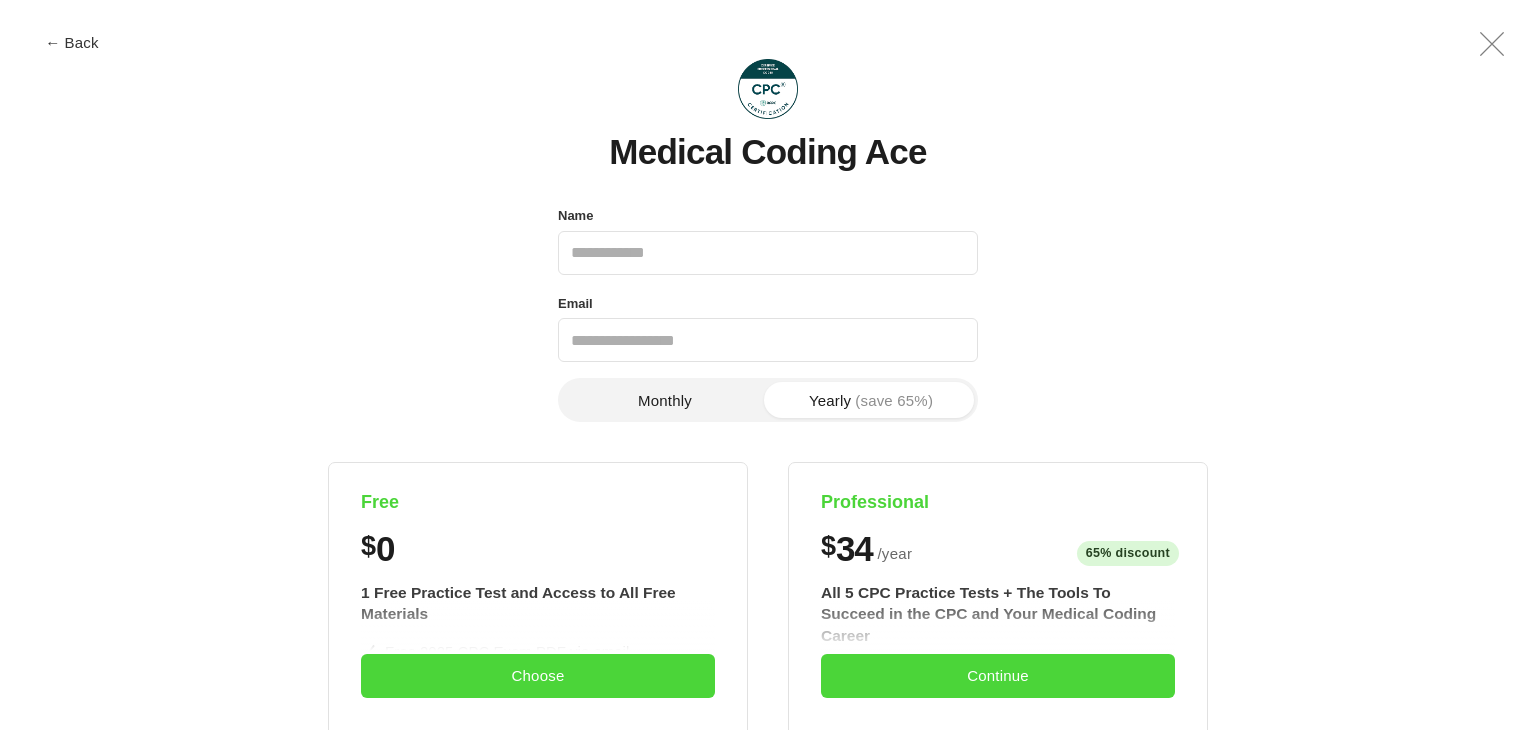 scroll, scrollTop: 0, scrollLeft: 0, axis: both 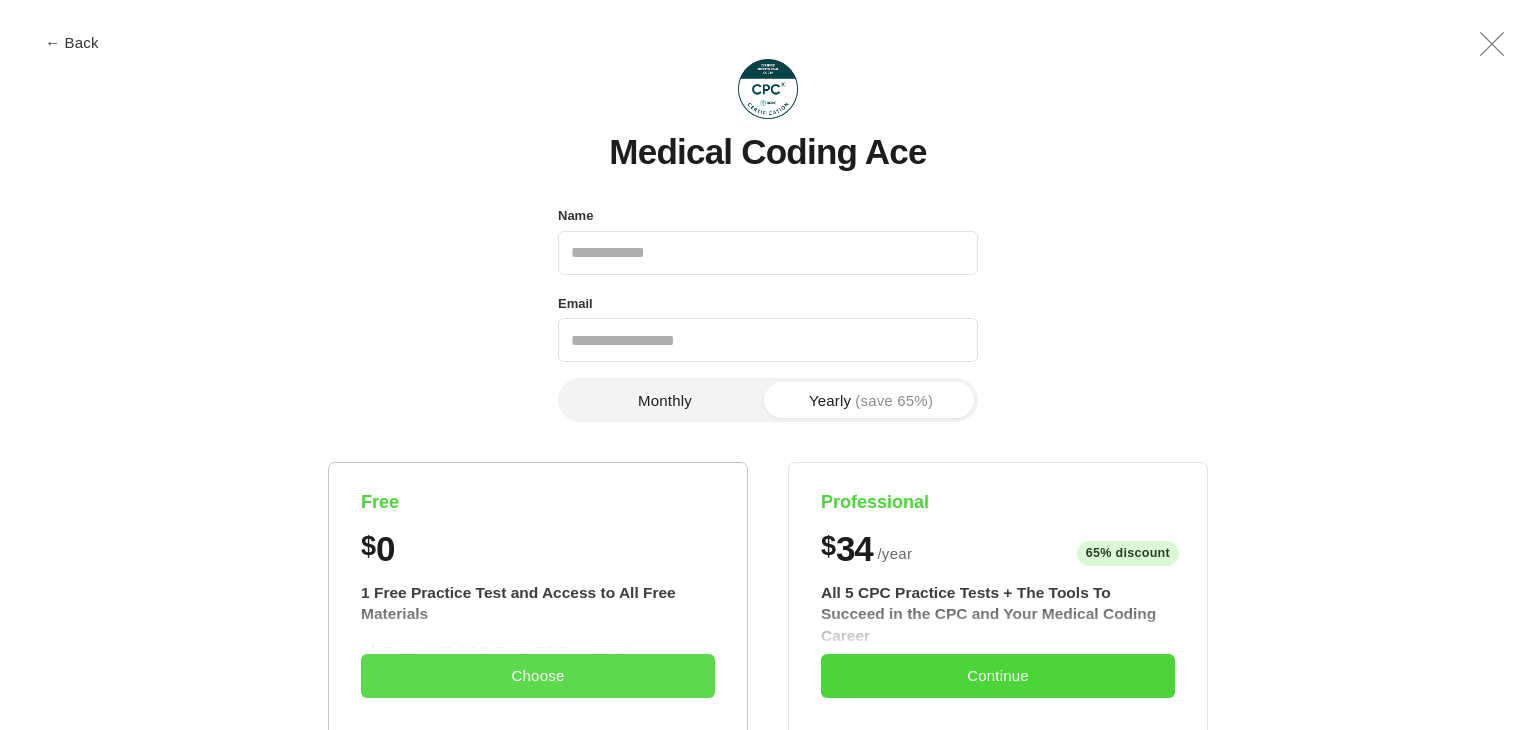 click on "Choose" at bounding box center [538, 676] 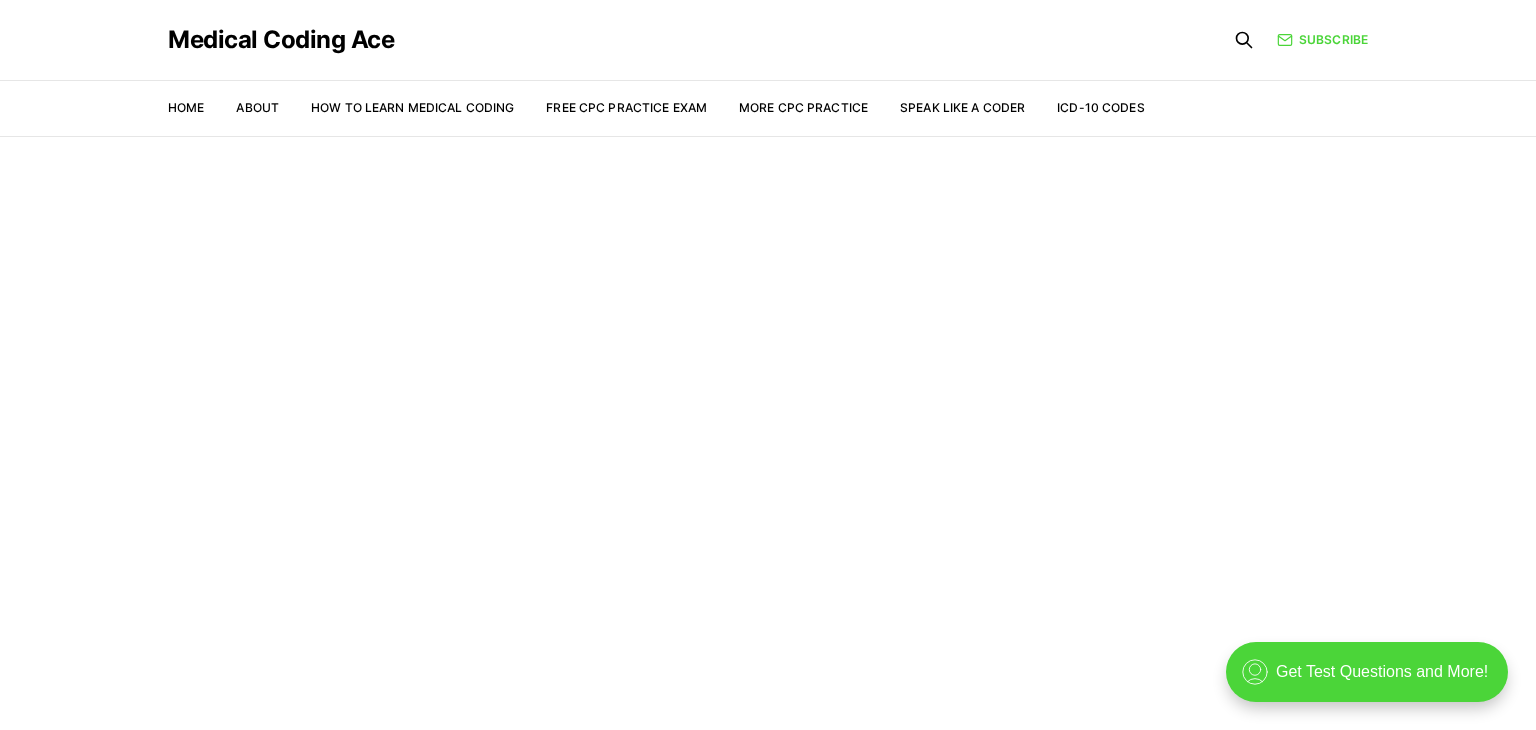 scroll, scrollTop: 0, scrollLeft: 0, axis: both 